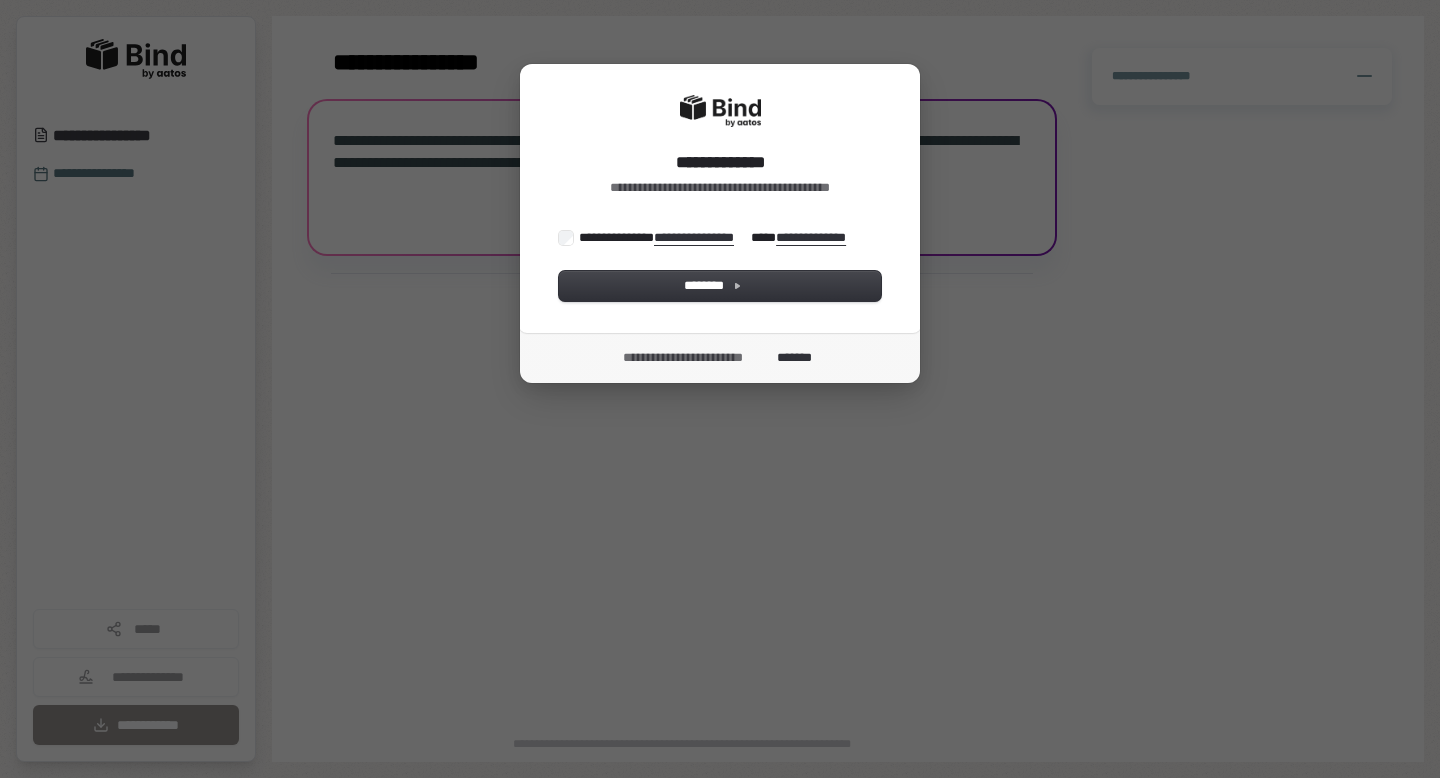 scroll, scrollTop: 0, scrollLeft: 0, axis: both 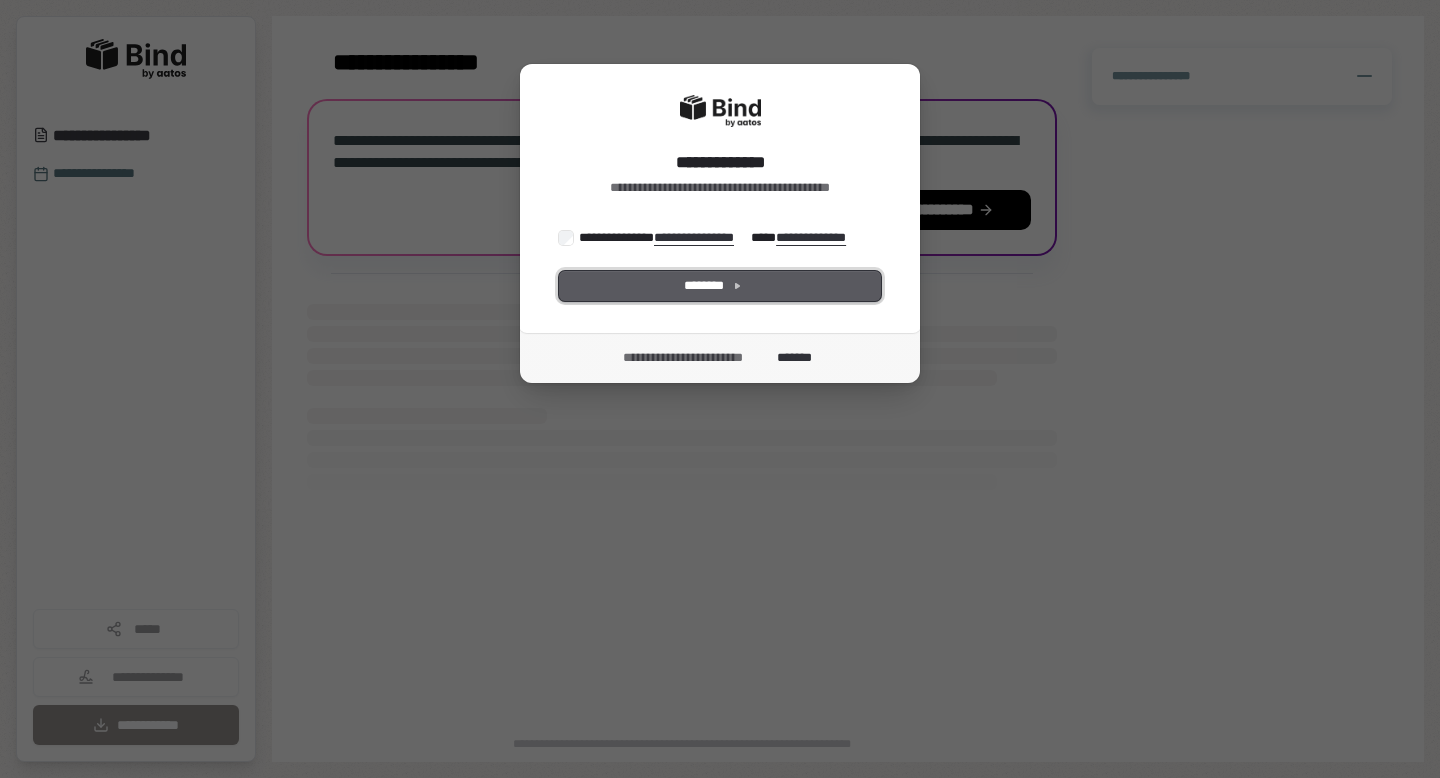 click on "********" at bounding box center (720, 286) 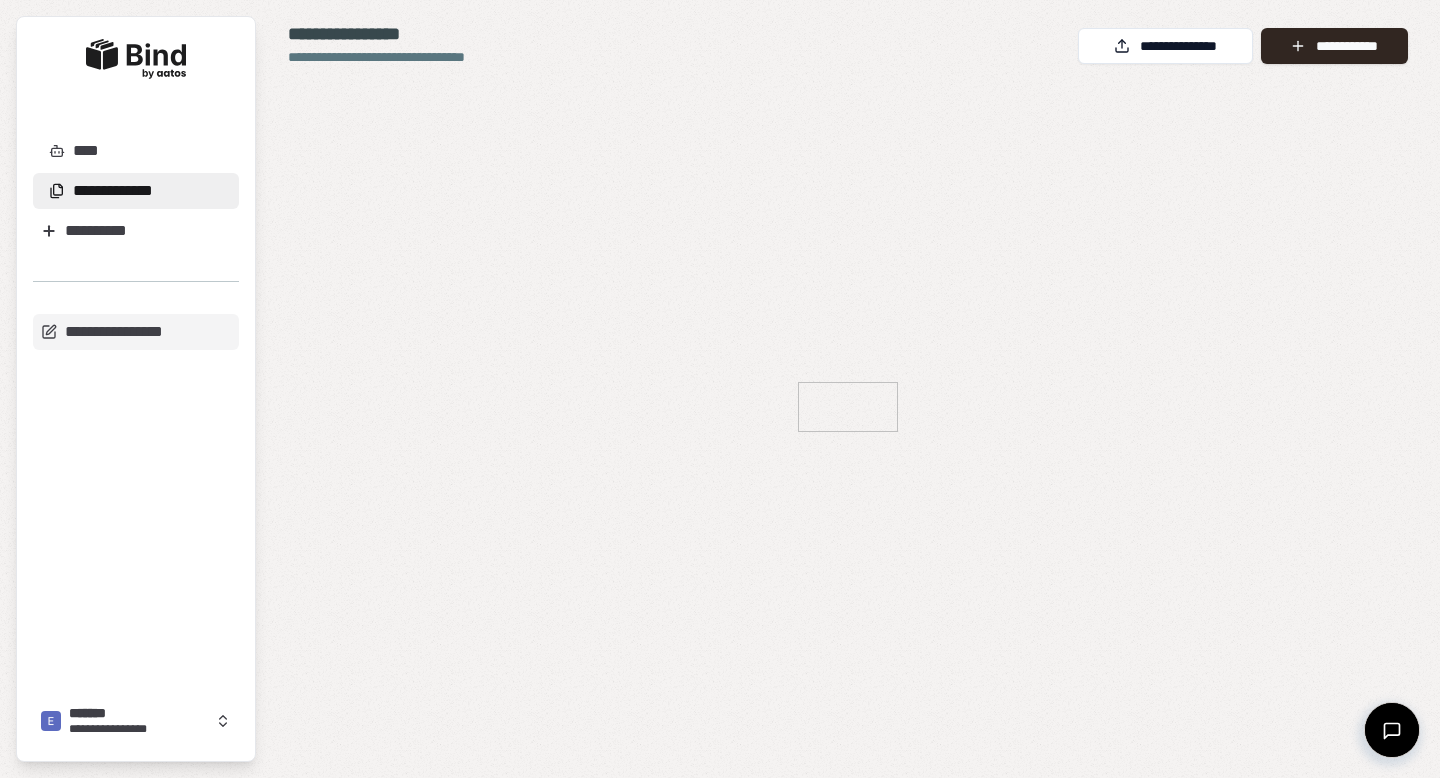 scroll, scrollTop: 0, scrollLeft: 0, axis: both 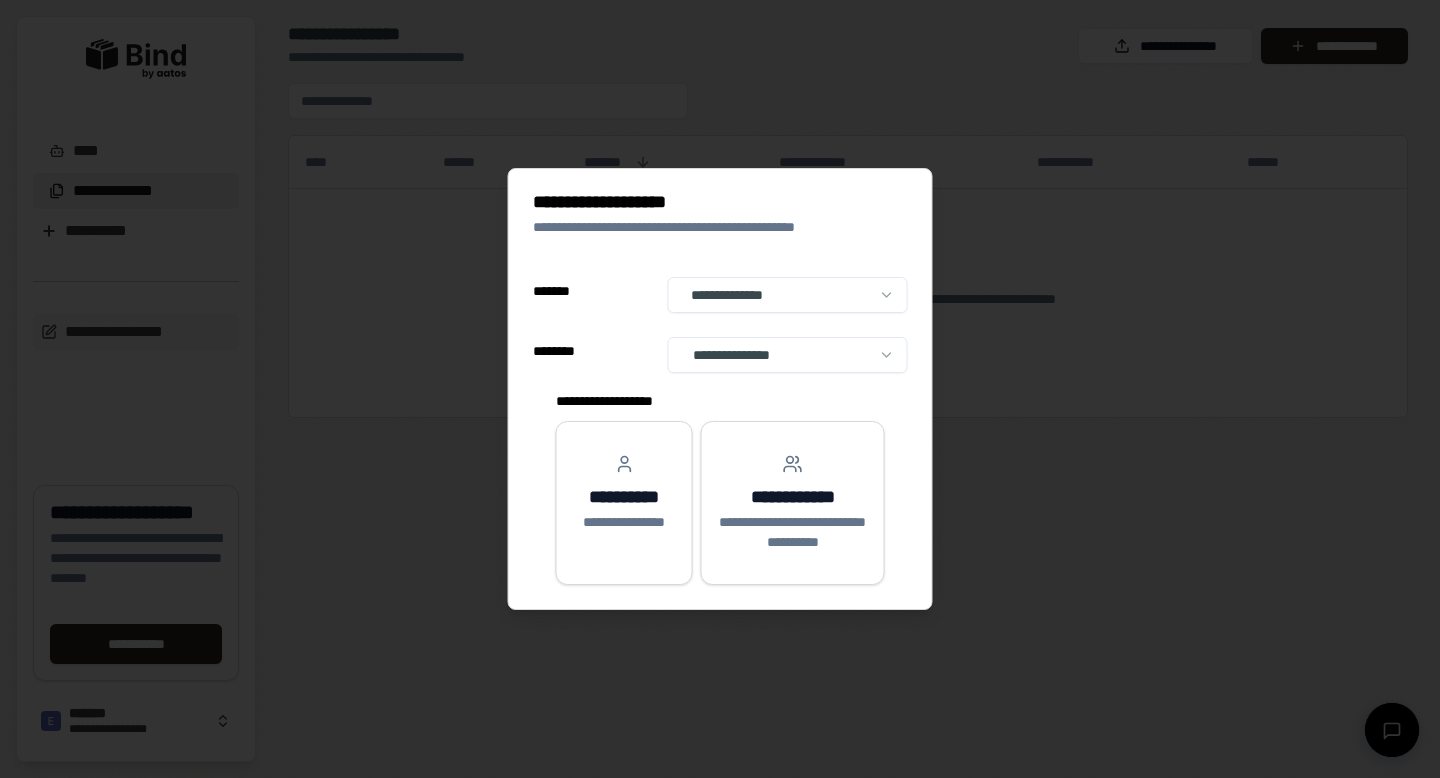 select on "**" 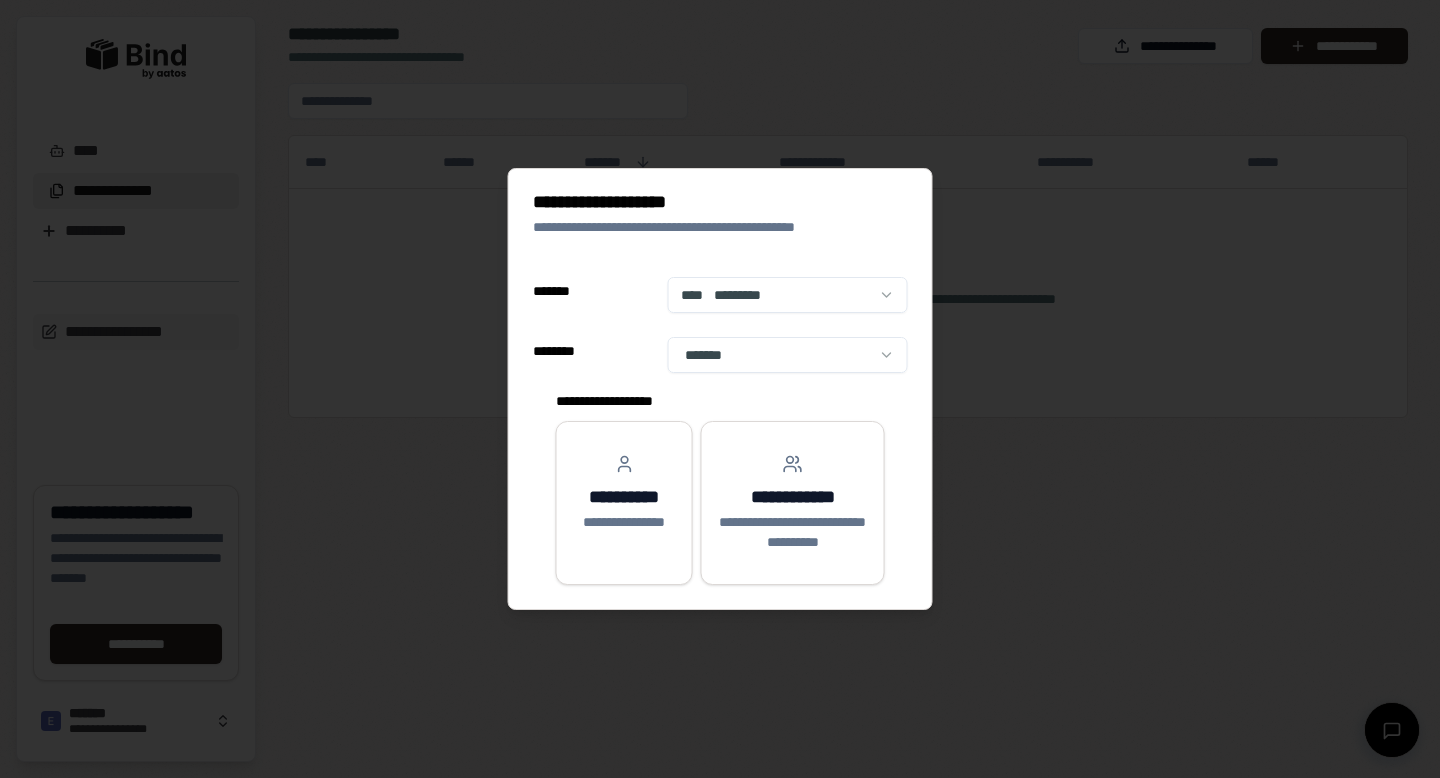 click on "**********" at bounding box center [720, 389] 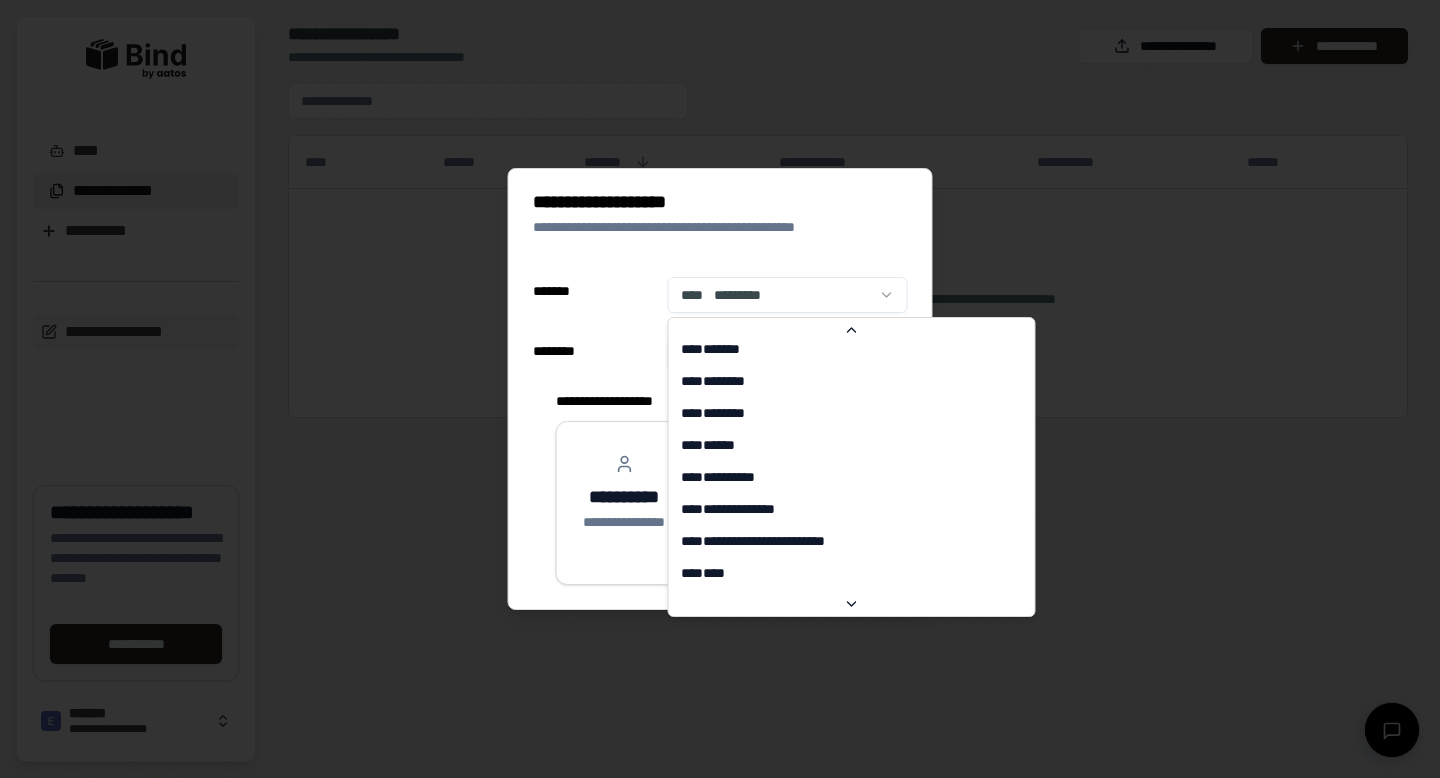 scroll, scrollTop: 1301, scrollLeft: 0, axis: vertical 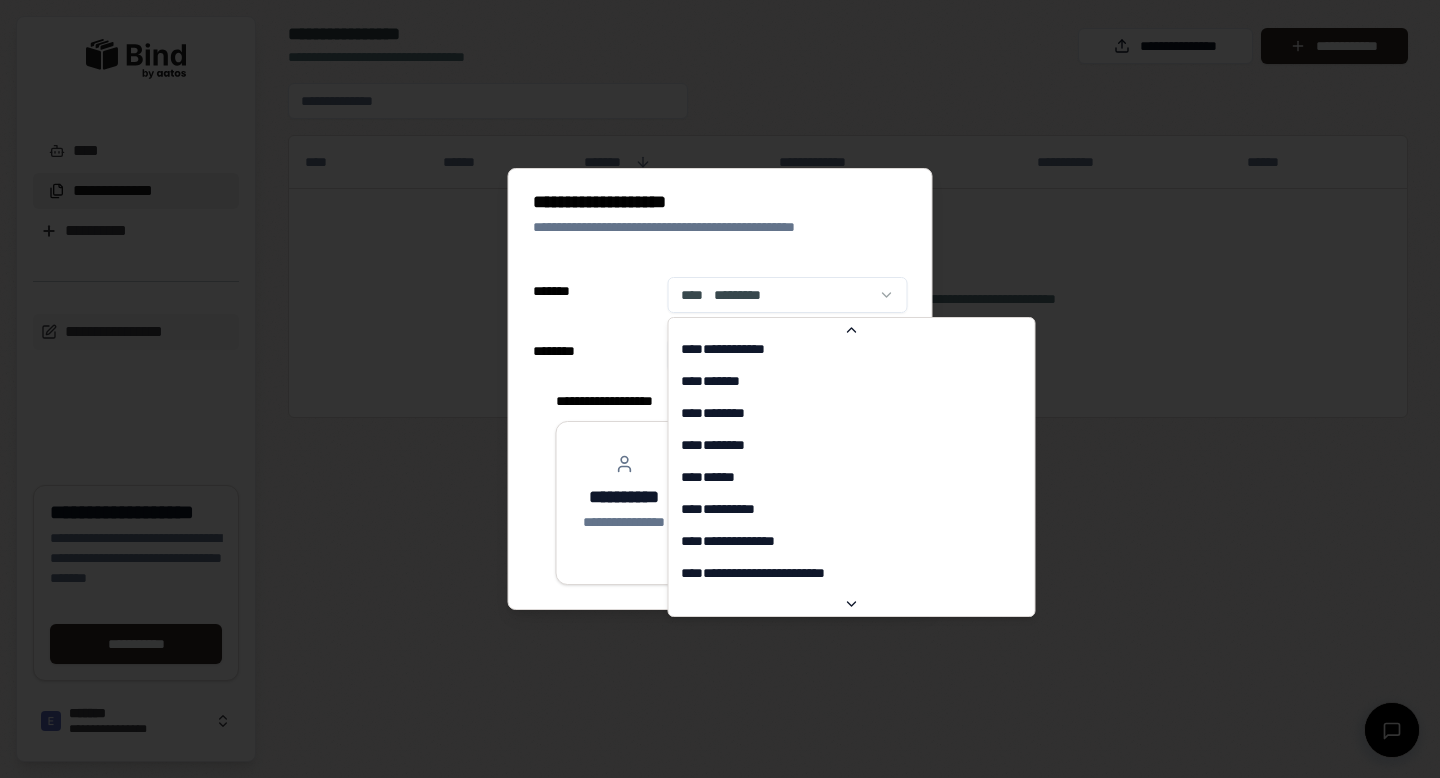 select on "**" 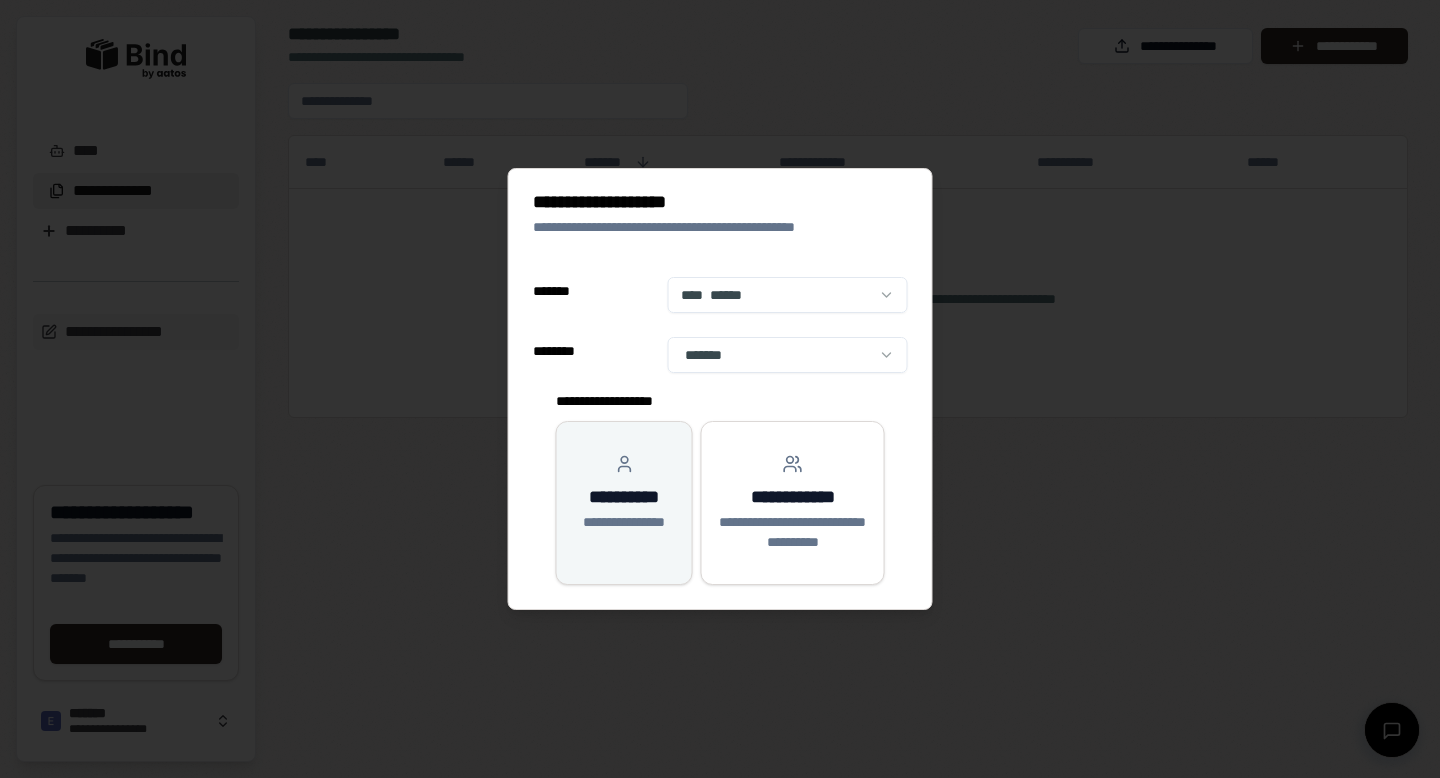 click on "**********" at bounding box center [624, 497] 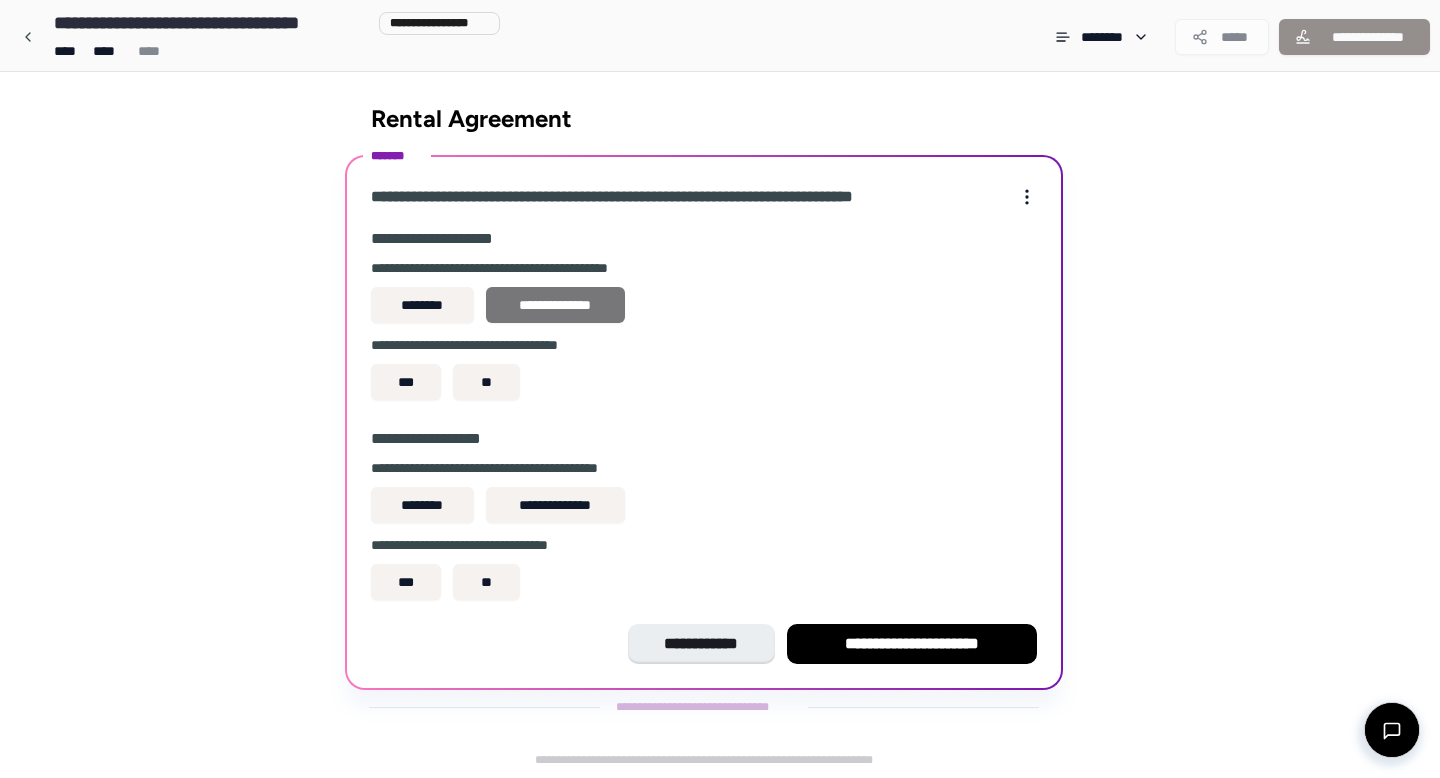 click on "**********" at bounding box center (555, 305) 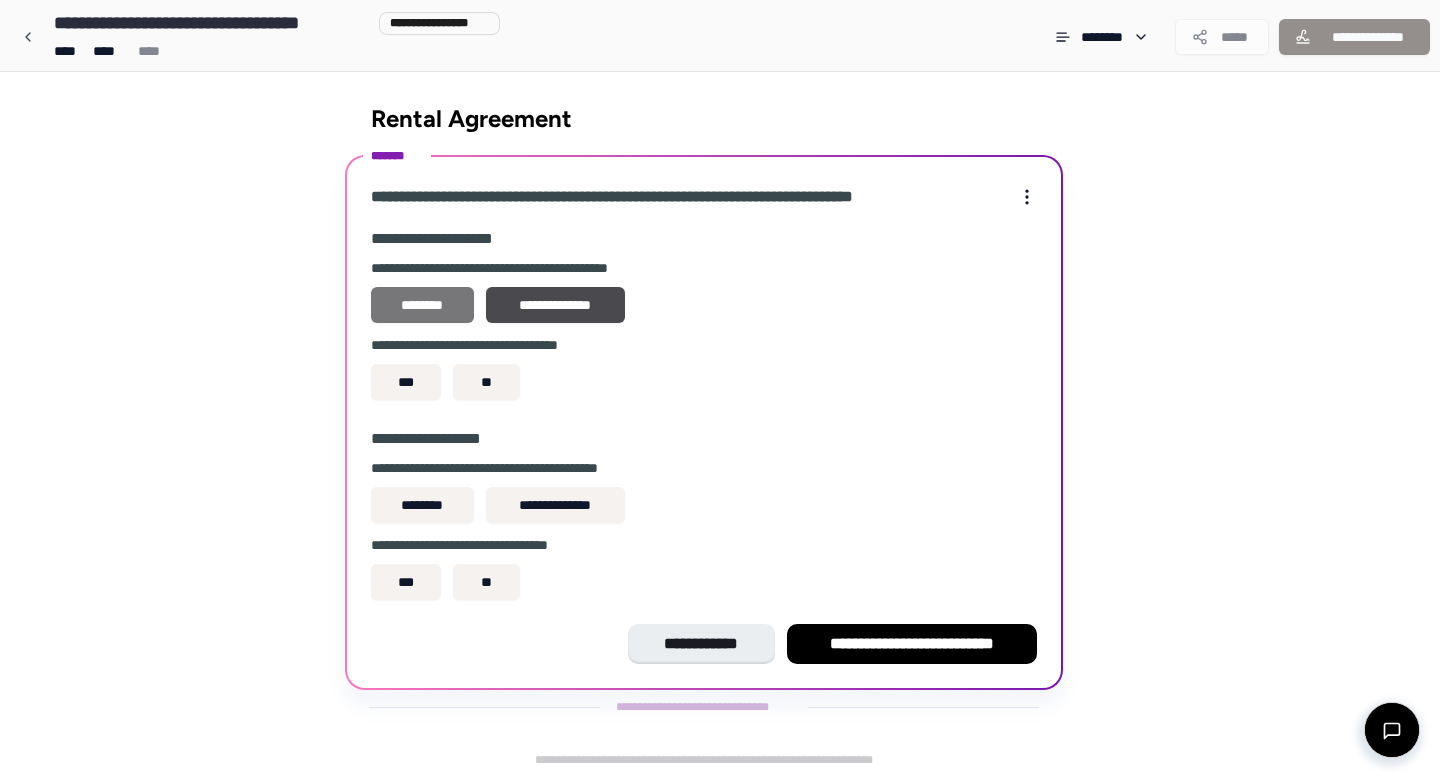 click on "********" at bounding box center (422, 305) 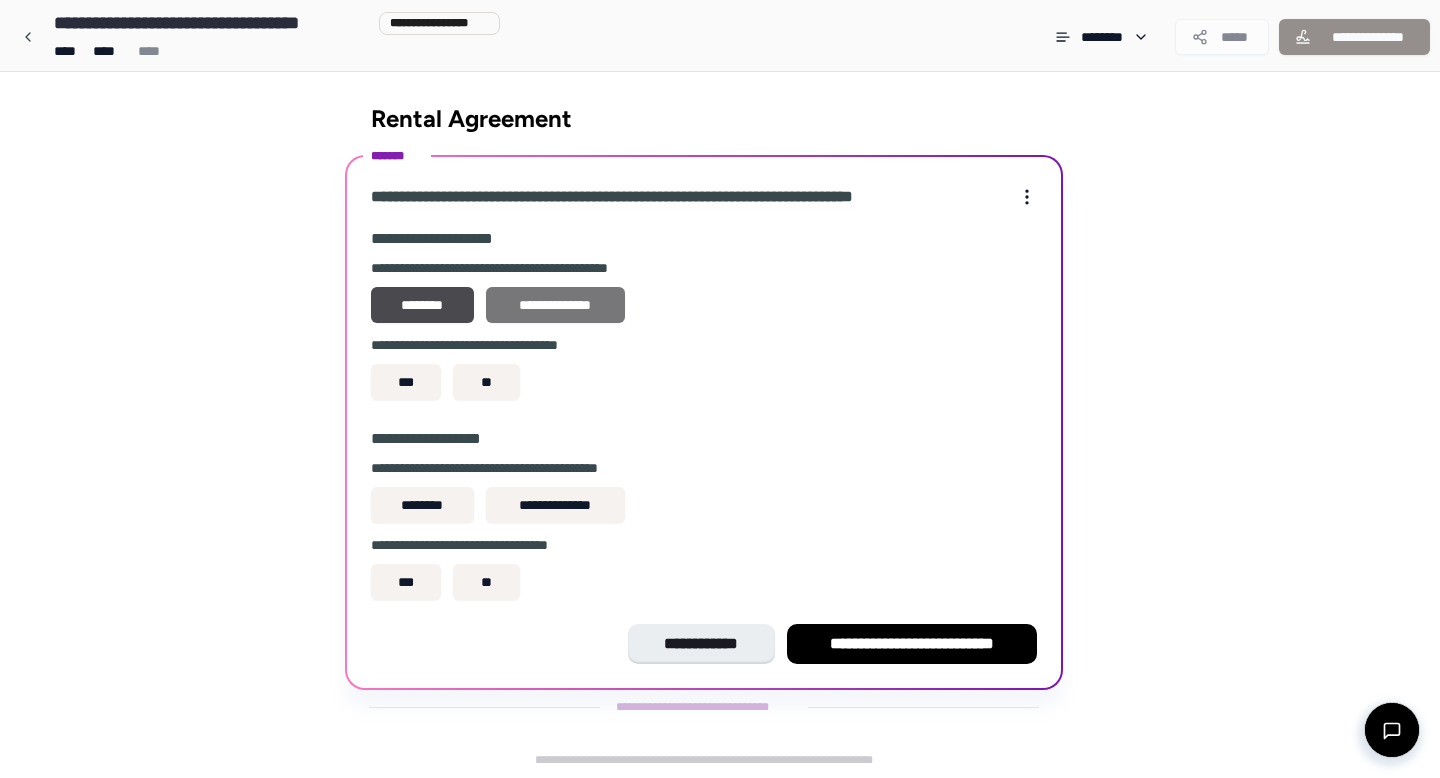 click on "**********" at bounding box center [555, 305] 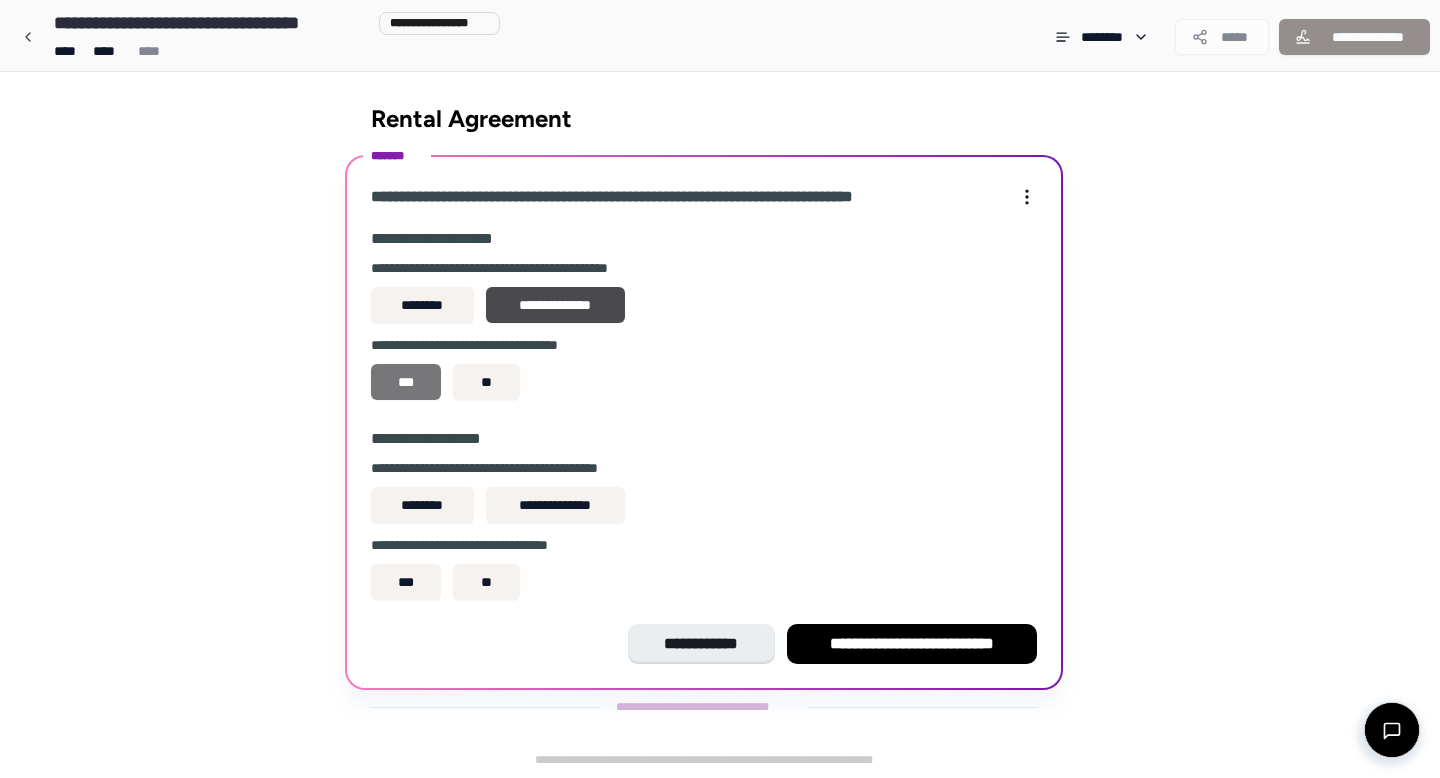 click on "***" at bounding box center [406, 382] 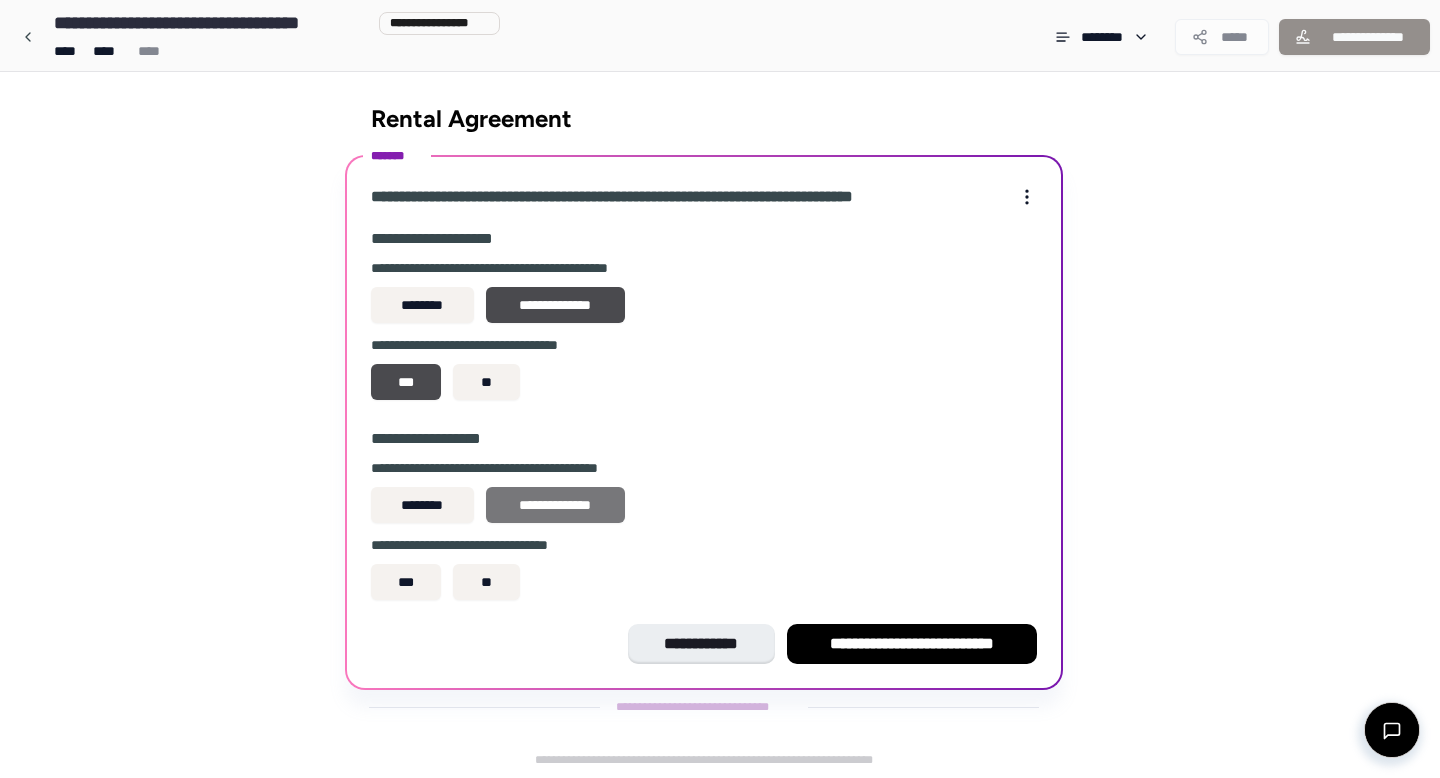 click on "**********" at bounding box center [555, 505] 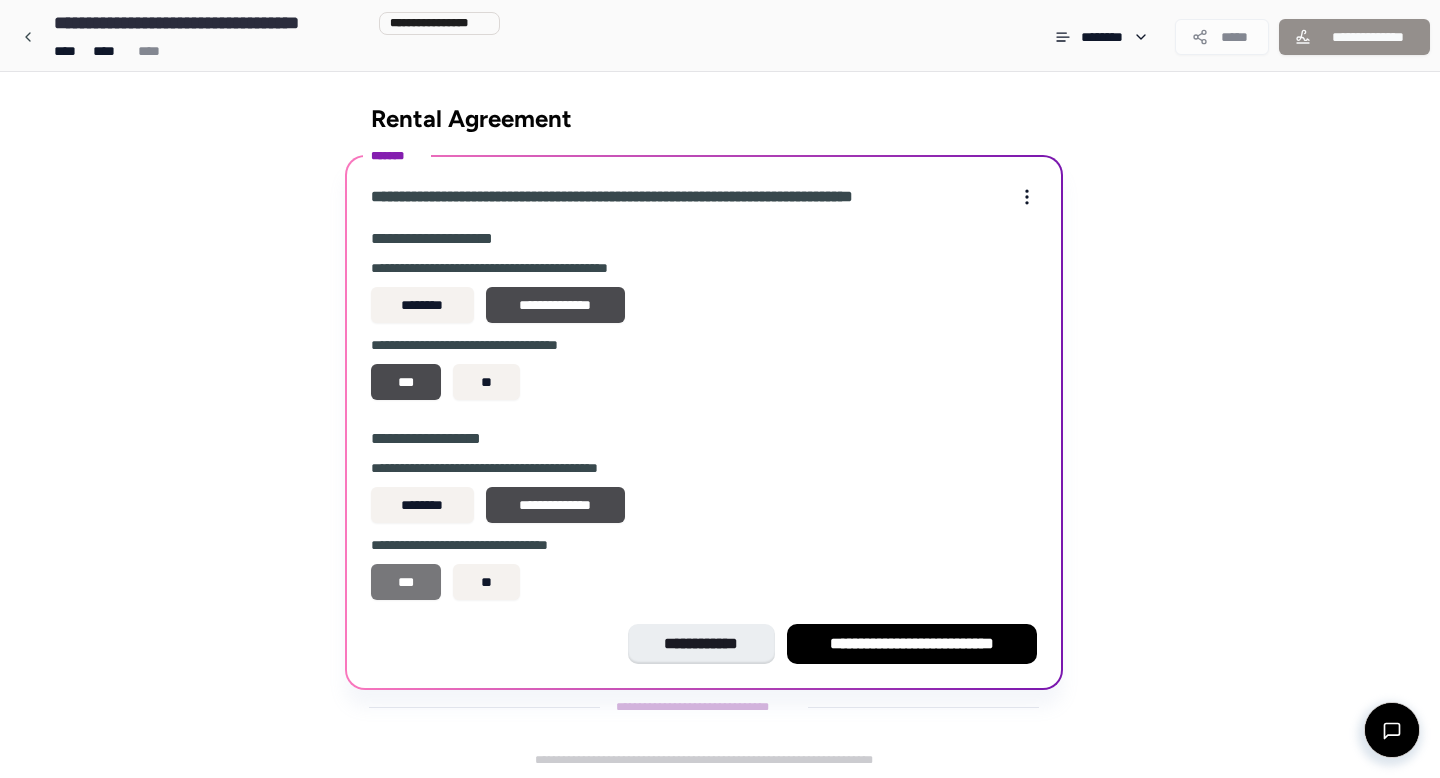 click on "***" at bounding box center [406, 582] 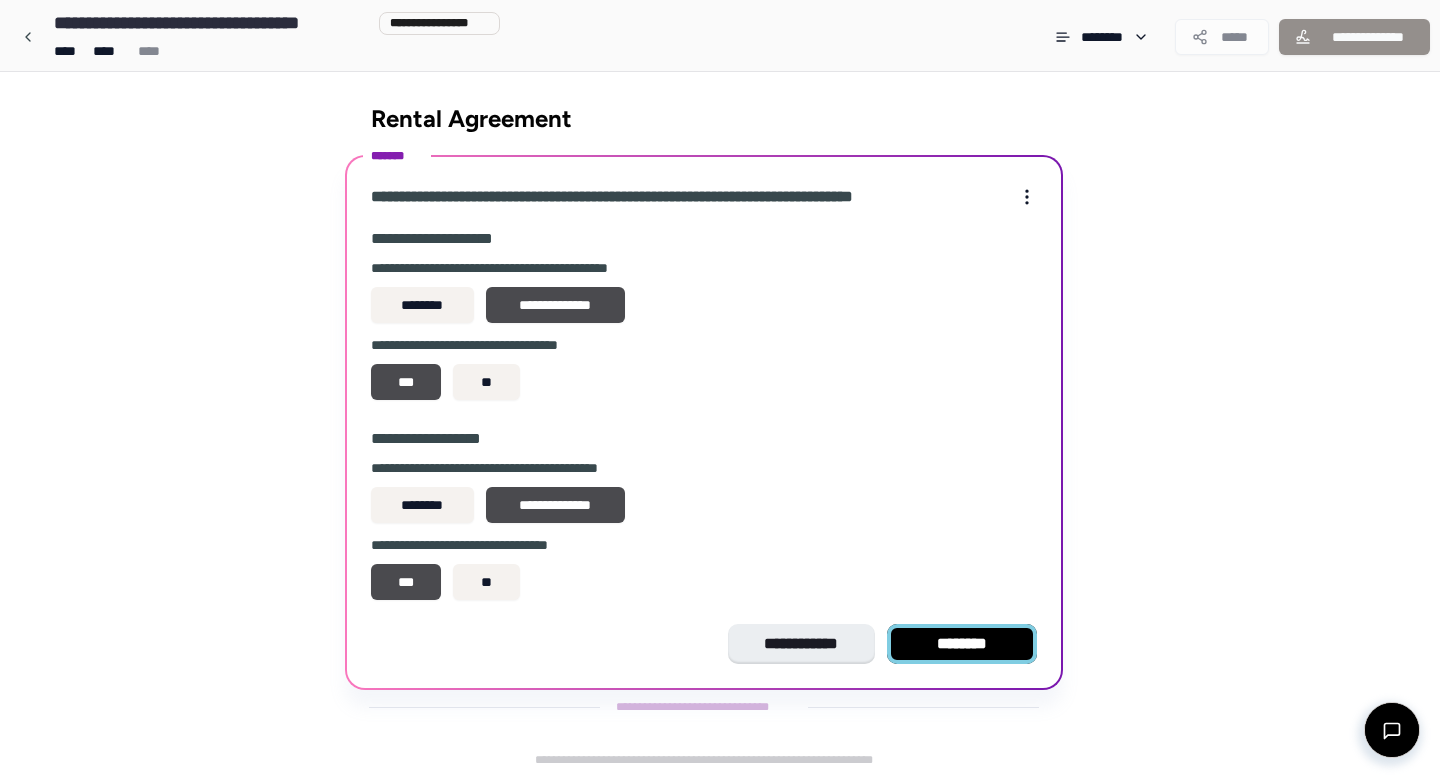 click on "********" at bounding box center [962, 644] 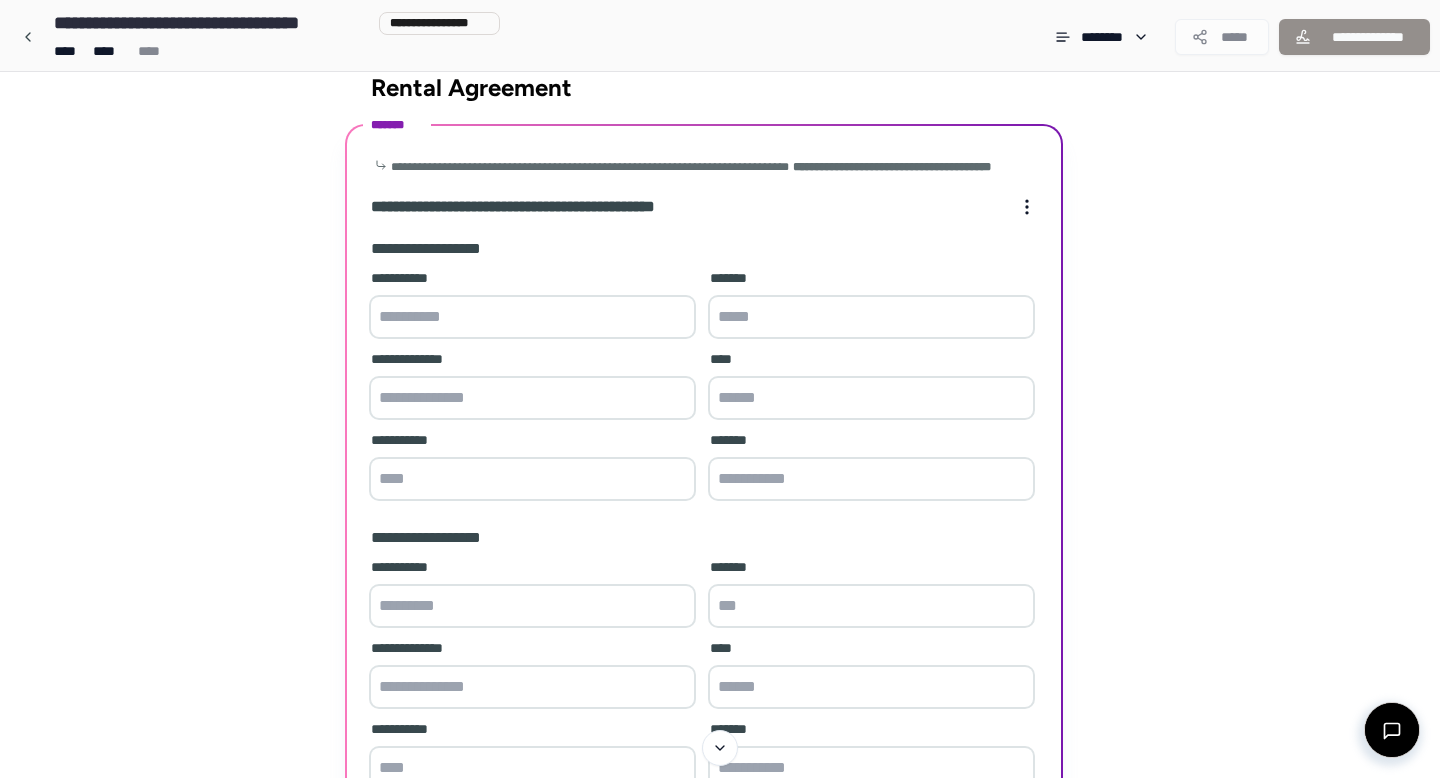 scroll, scrollTop: 34, scrollLeft: 0, axis: vertical 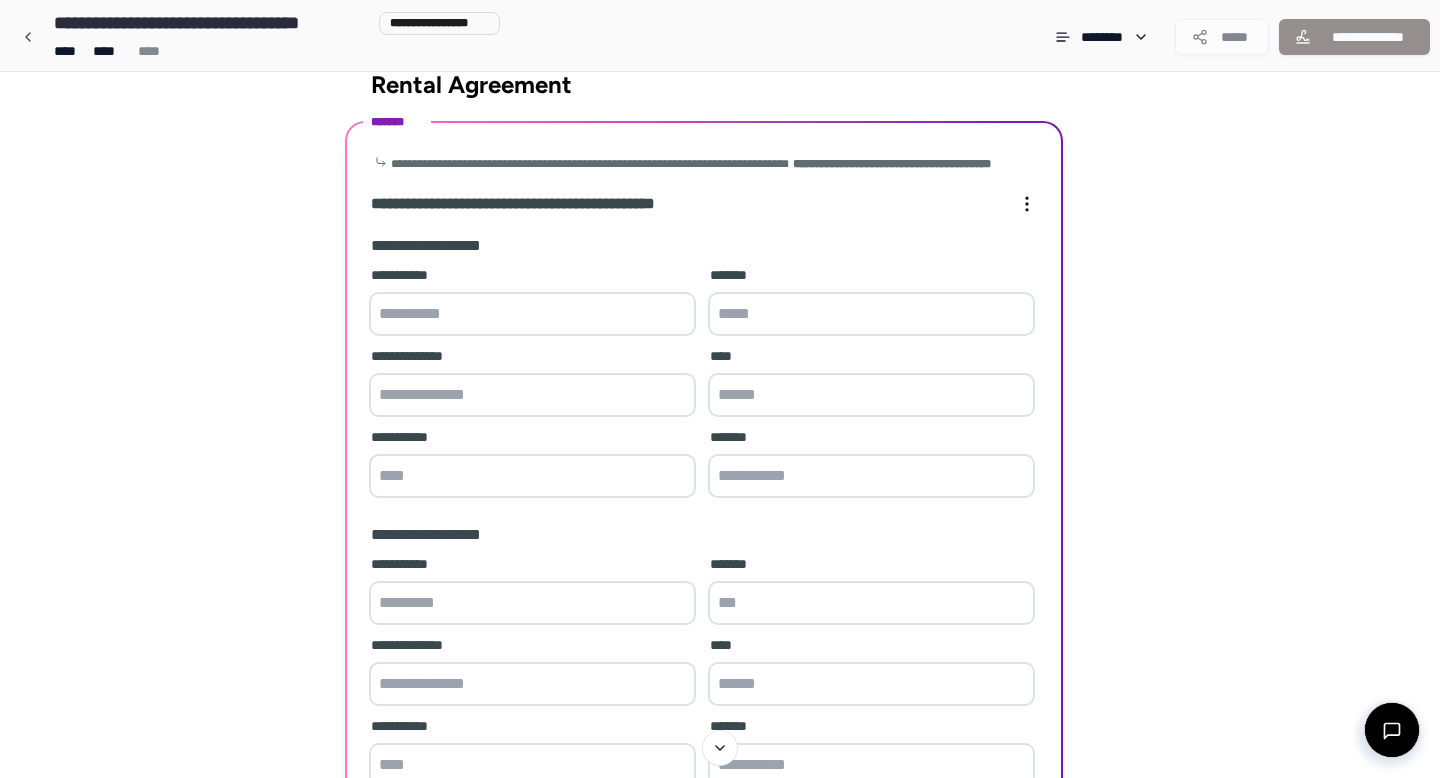 click at bounding box center (532, 314) 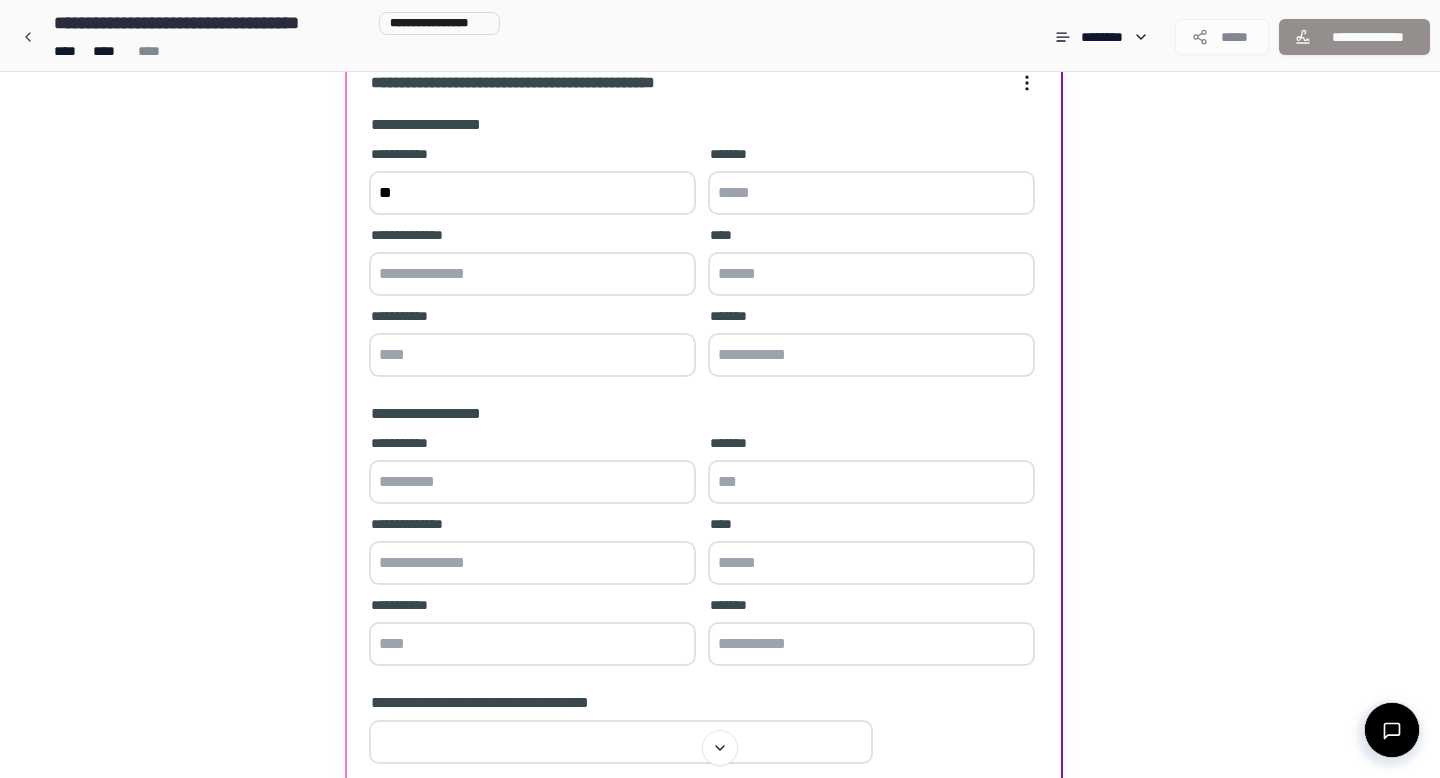scroll, scrollTop: 160, scrollLeft: 0, axis: vertical 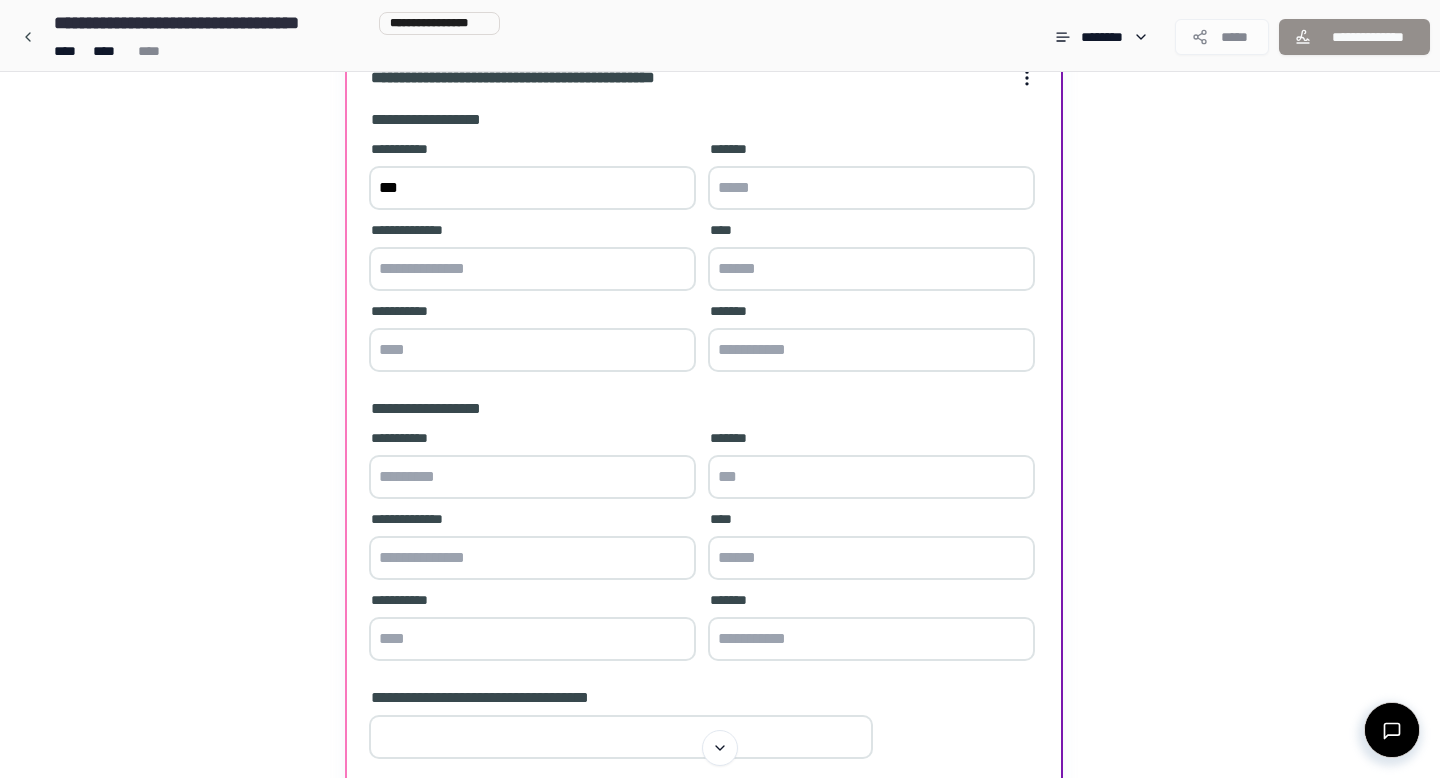 type on "***" 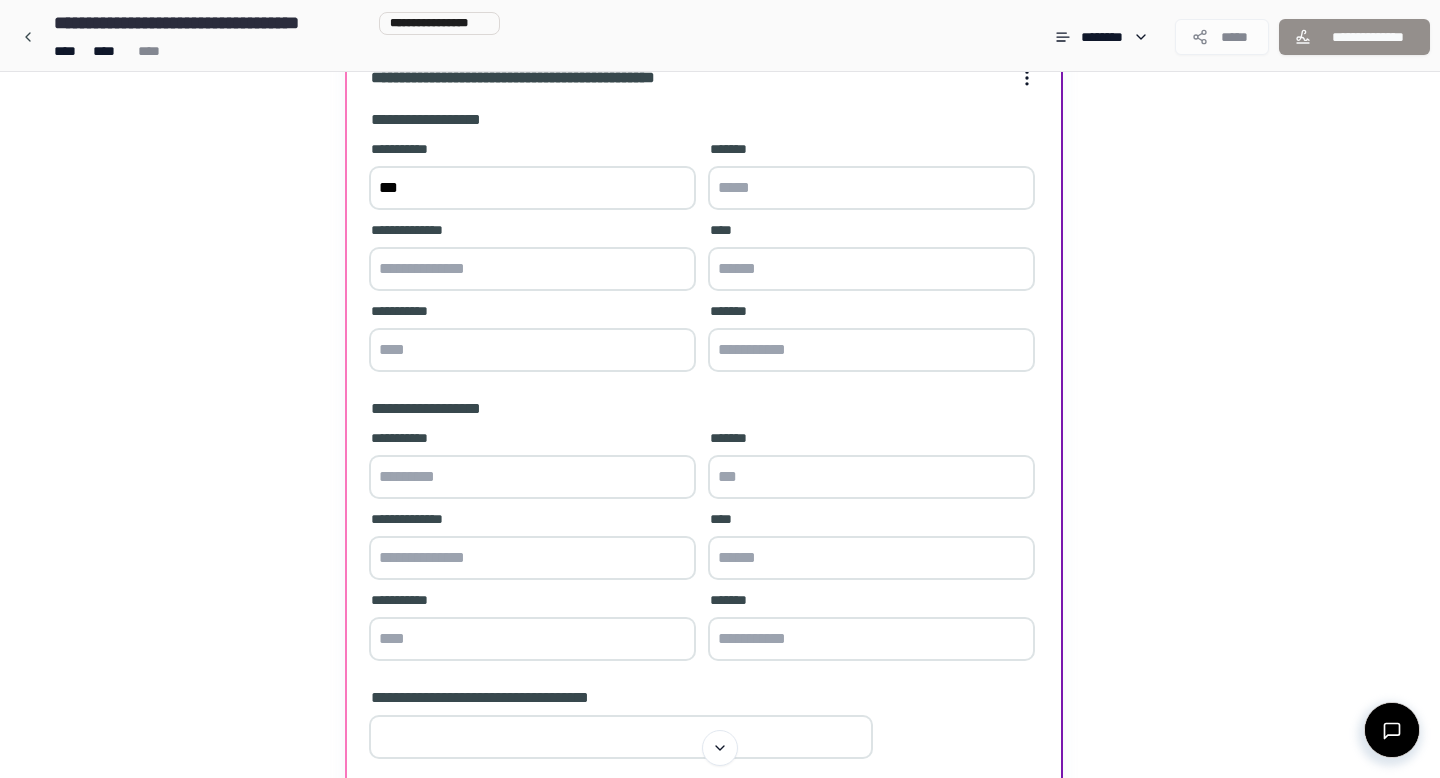click at bounding box center [871, 188] 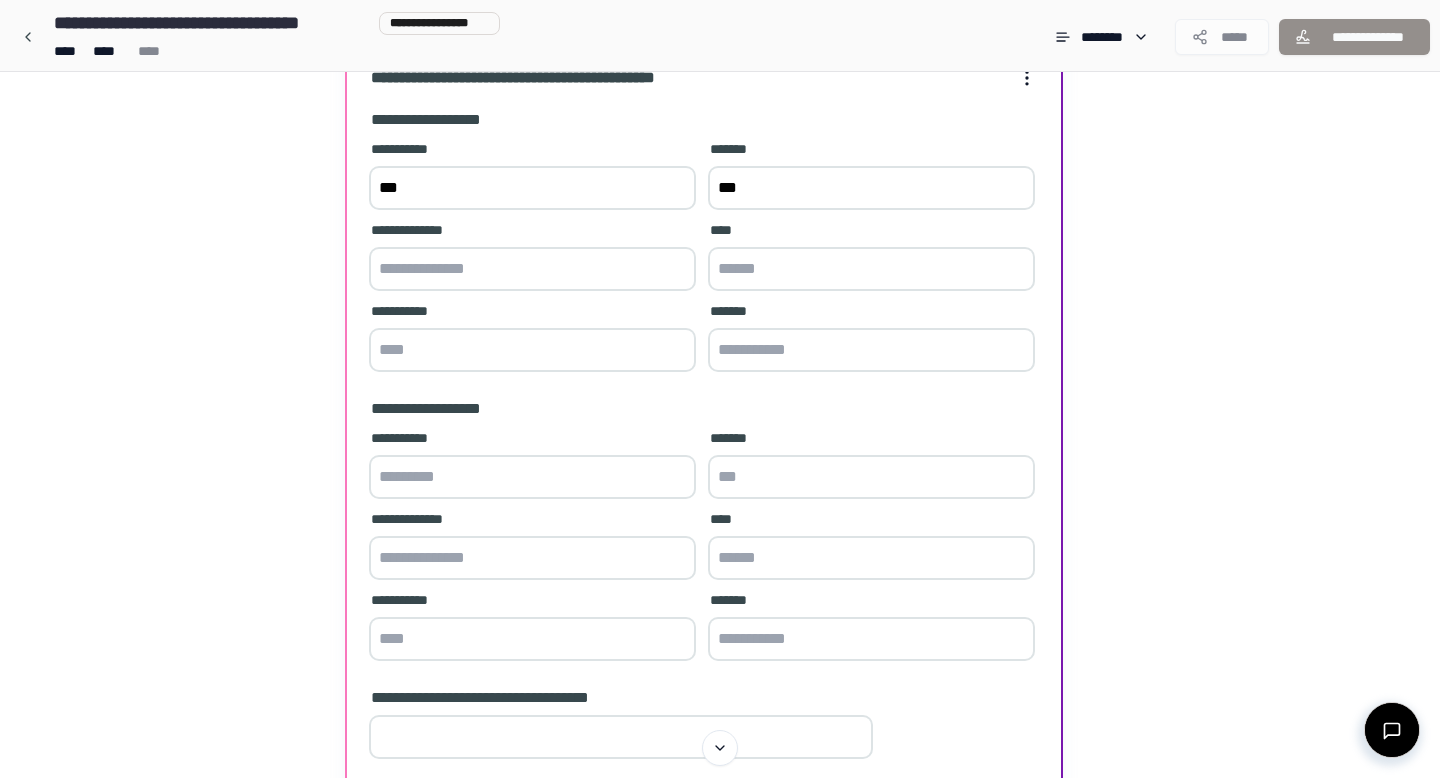 type on "***" 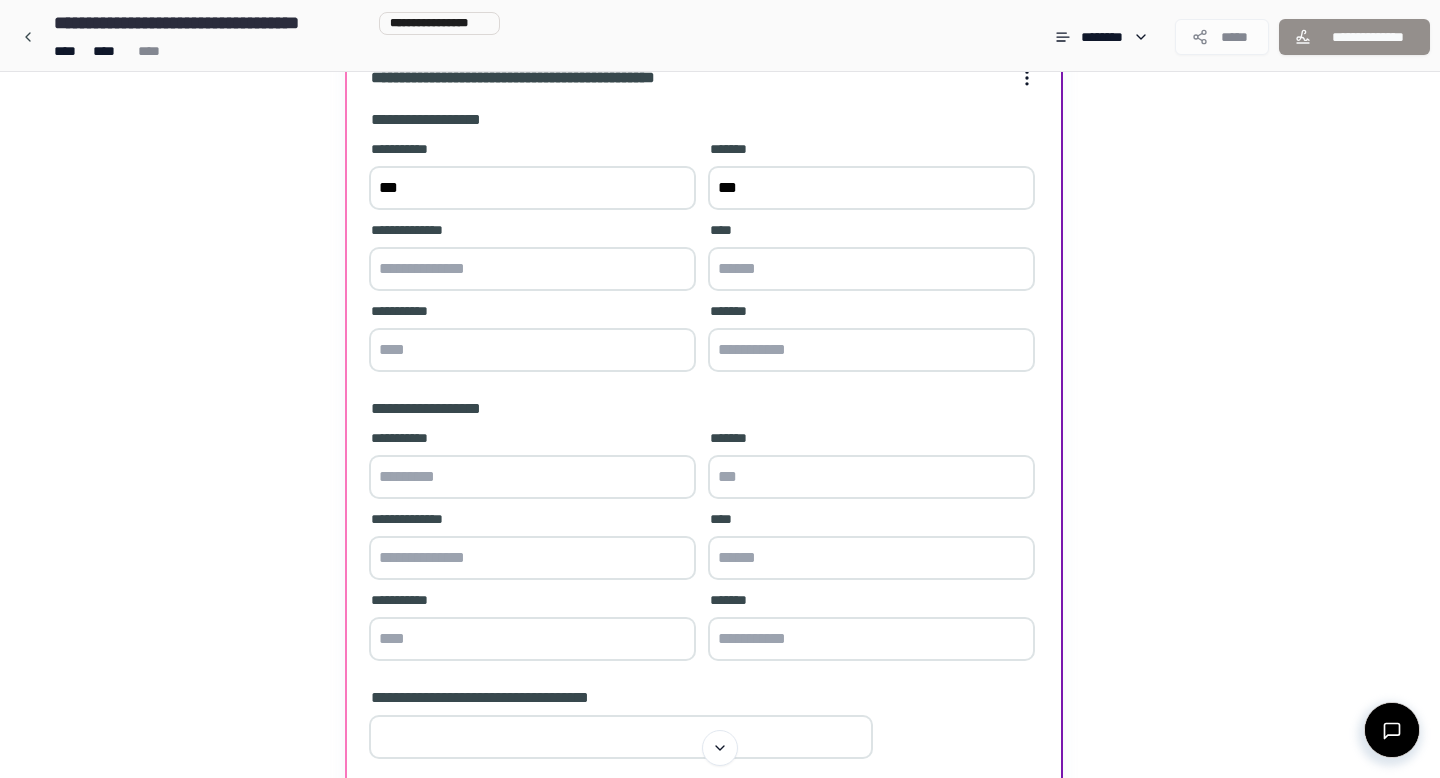 click at bounding box center [532, 269] 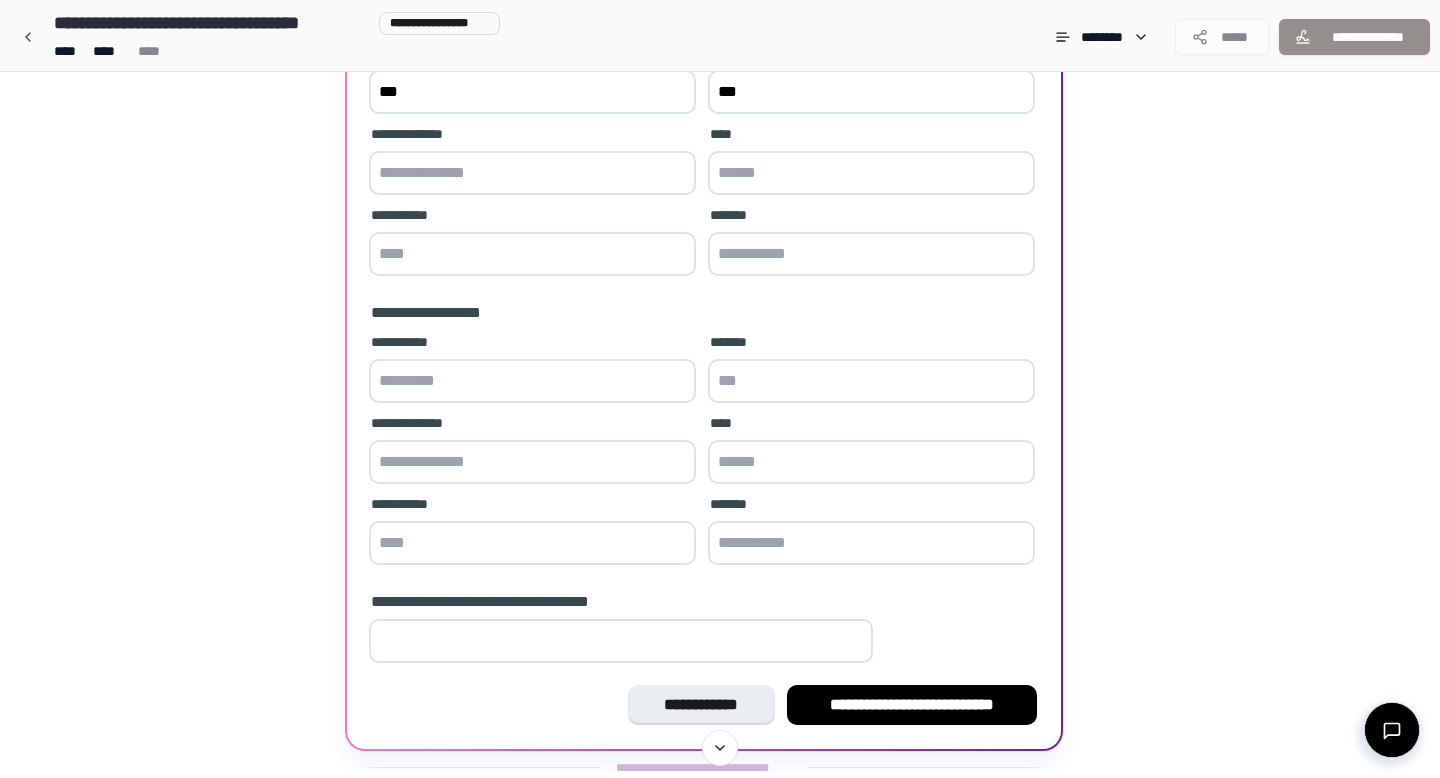 scroll, scrollTop: 324, scrollLeft: 0, axis: vertical 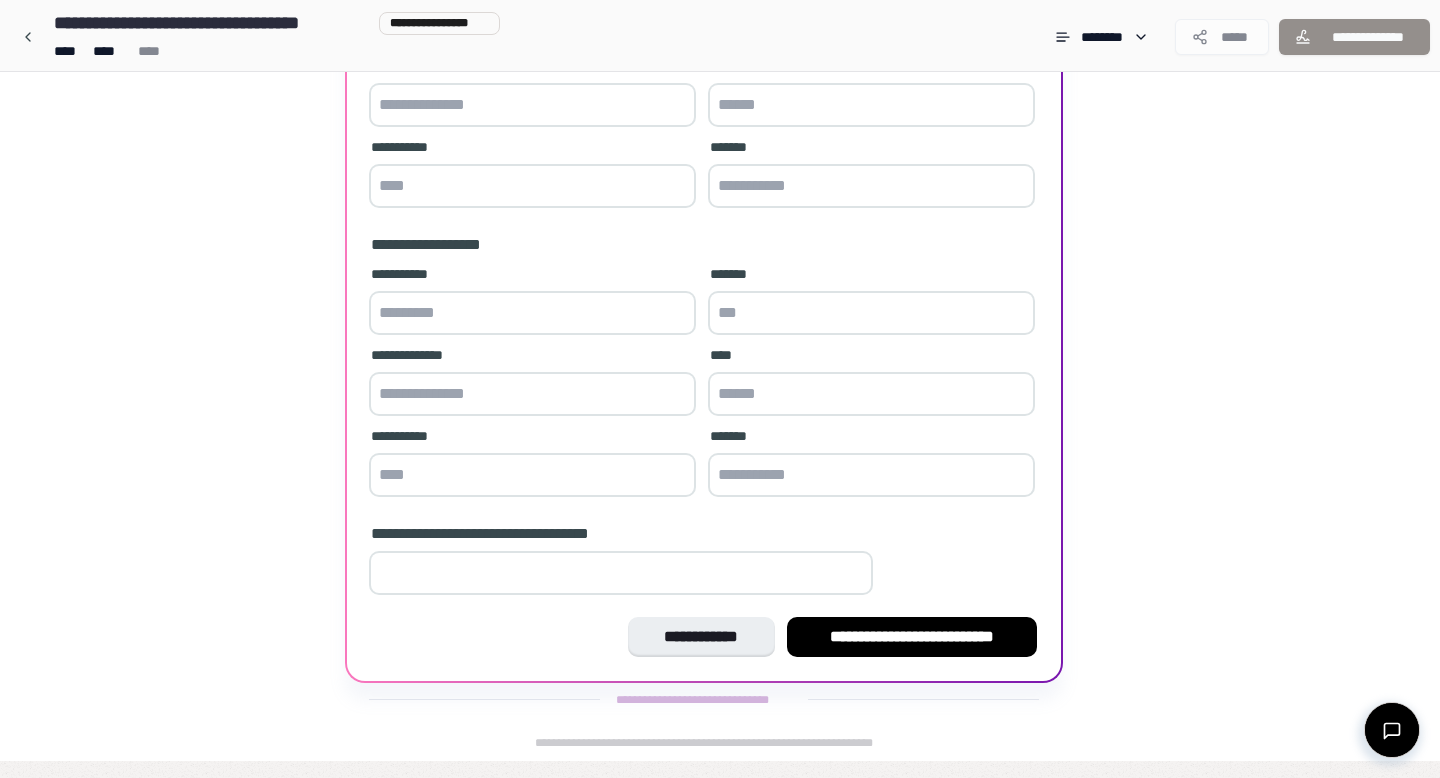 click at bounding box center (621, 573) 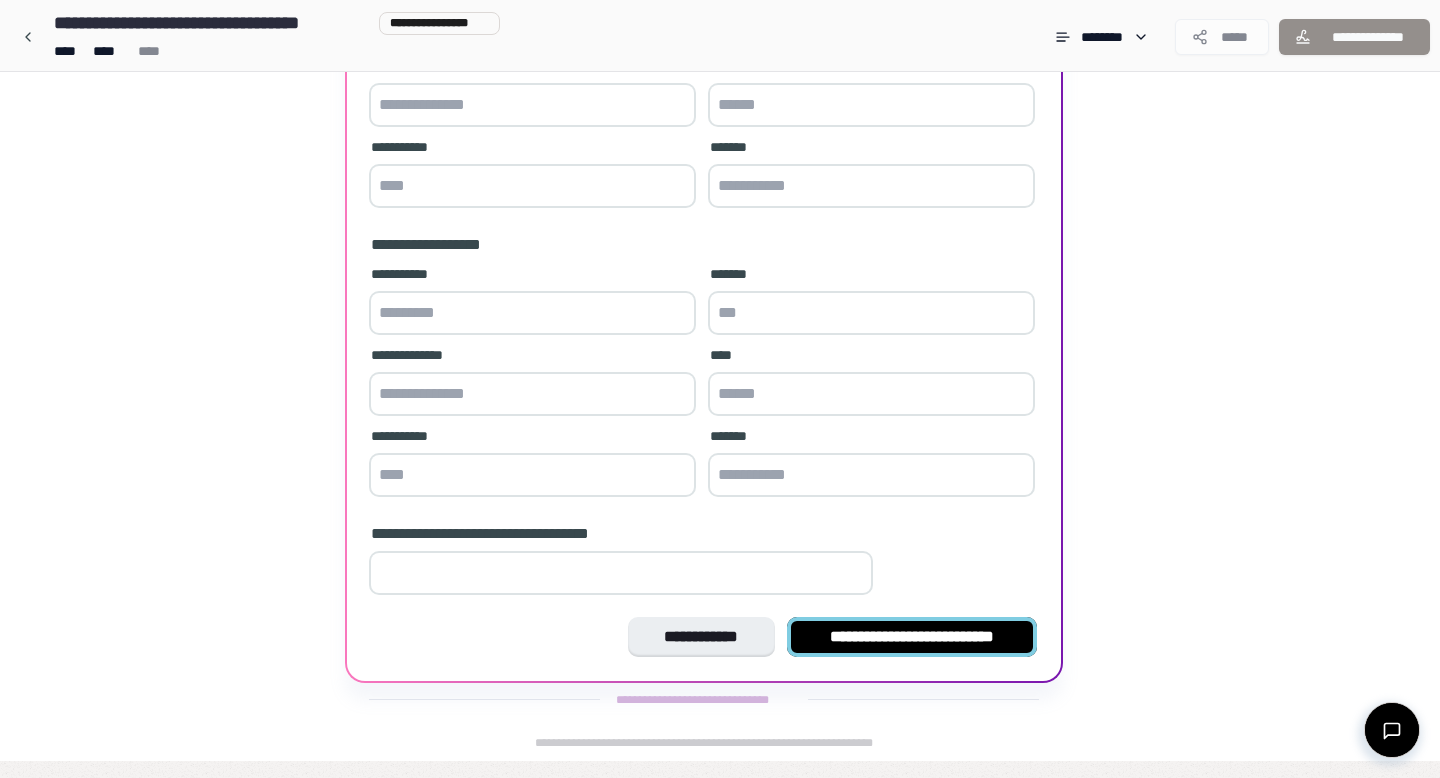 type on "*" 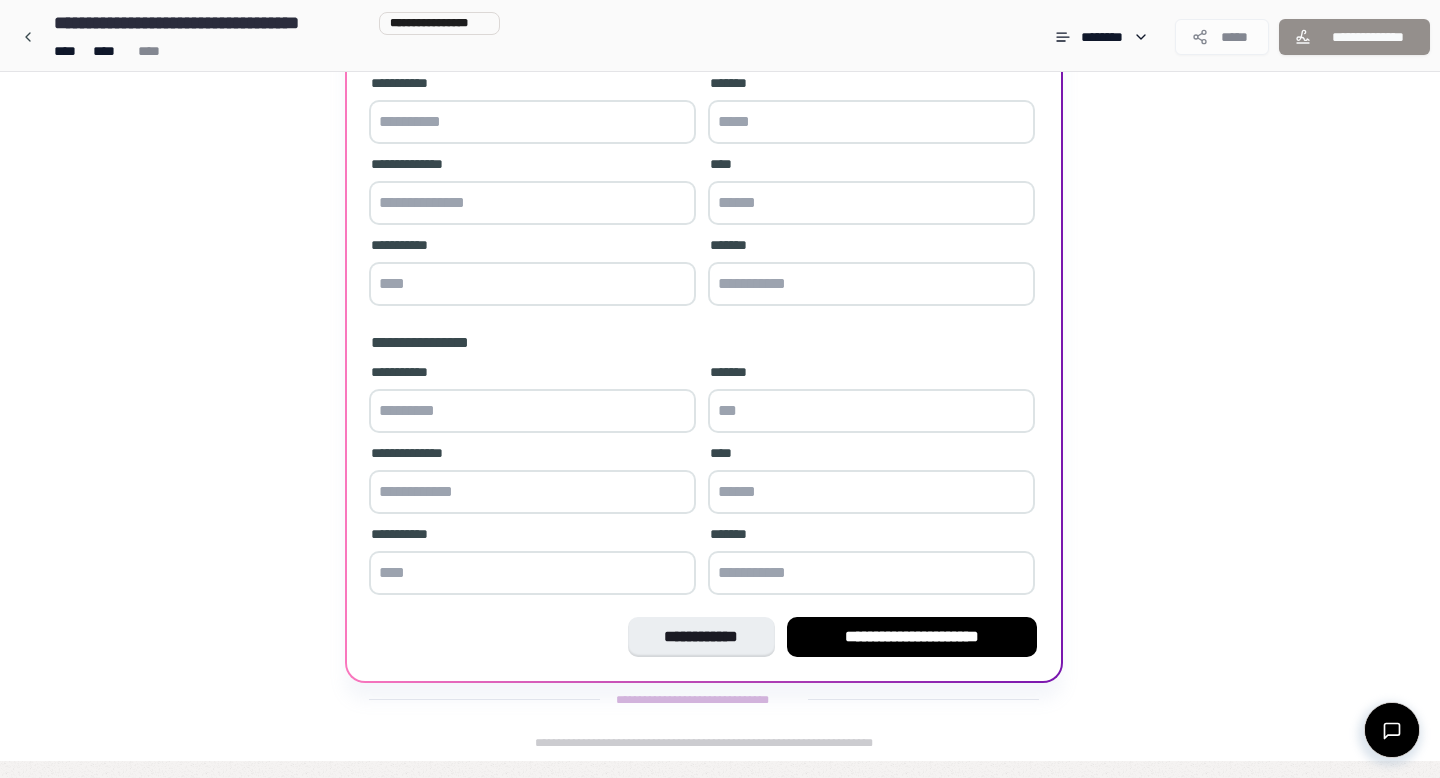 scroll, scrollTop: 0, scrollLeft: 0, axis: both 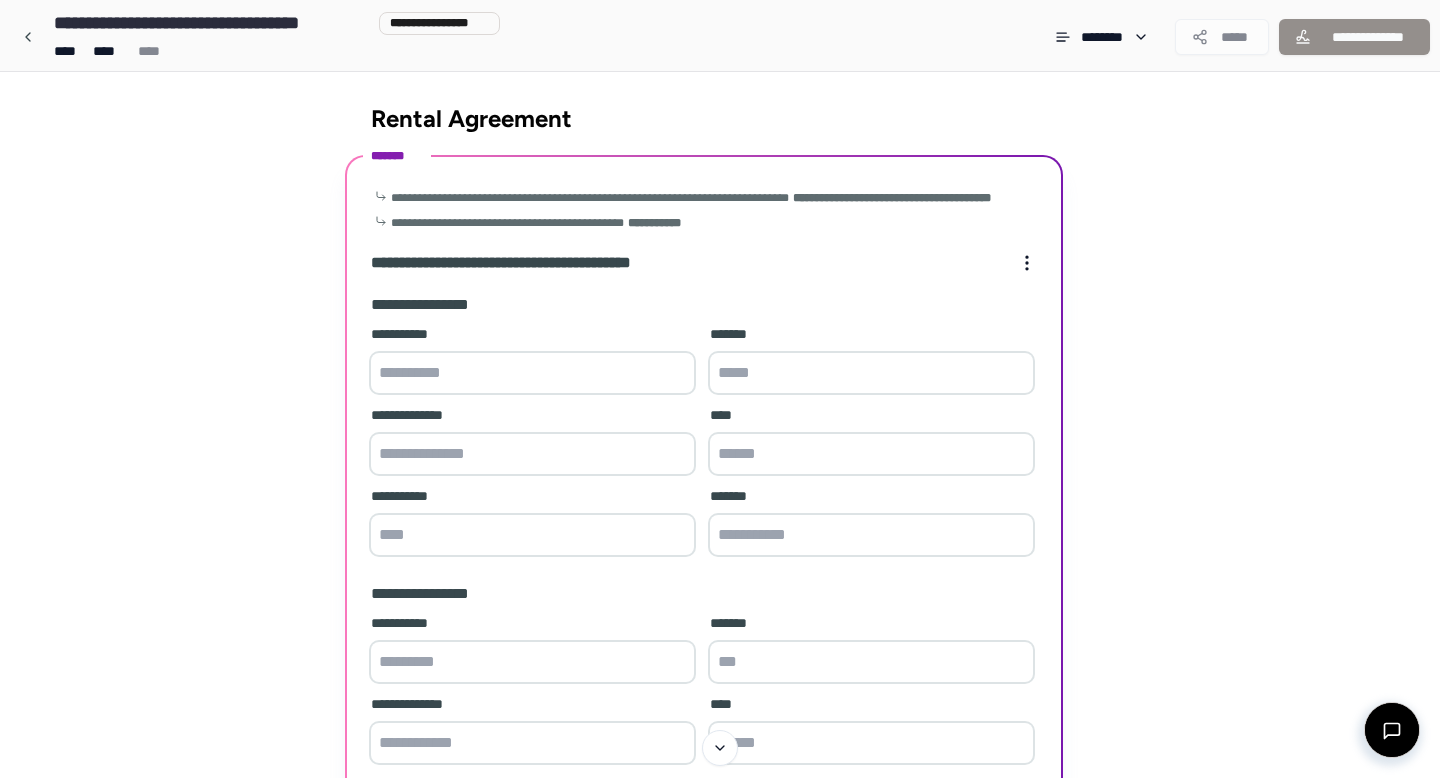 click at bounding box center [532, 373] 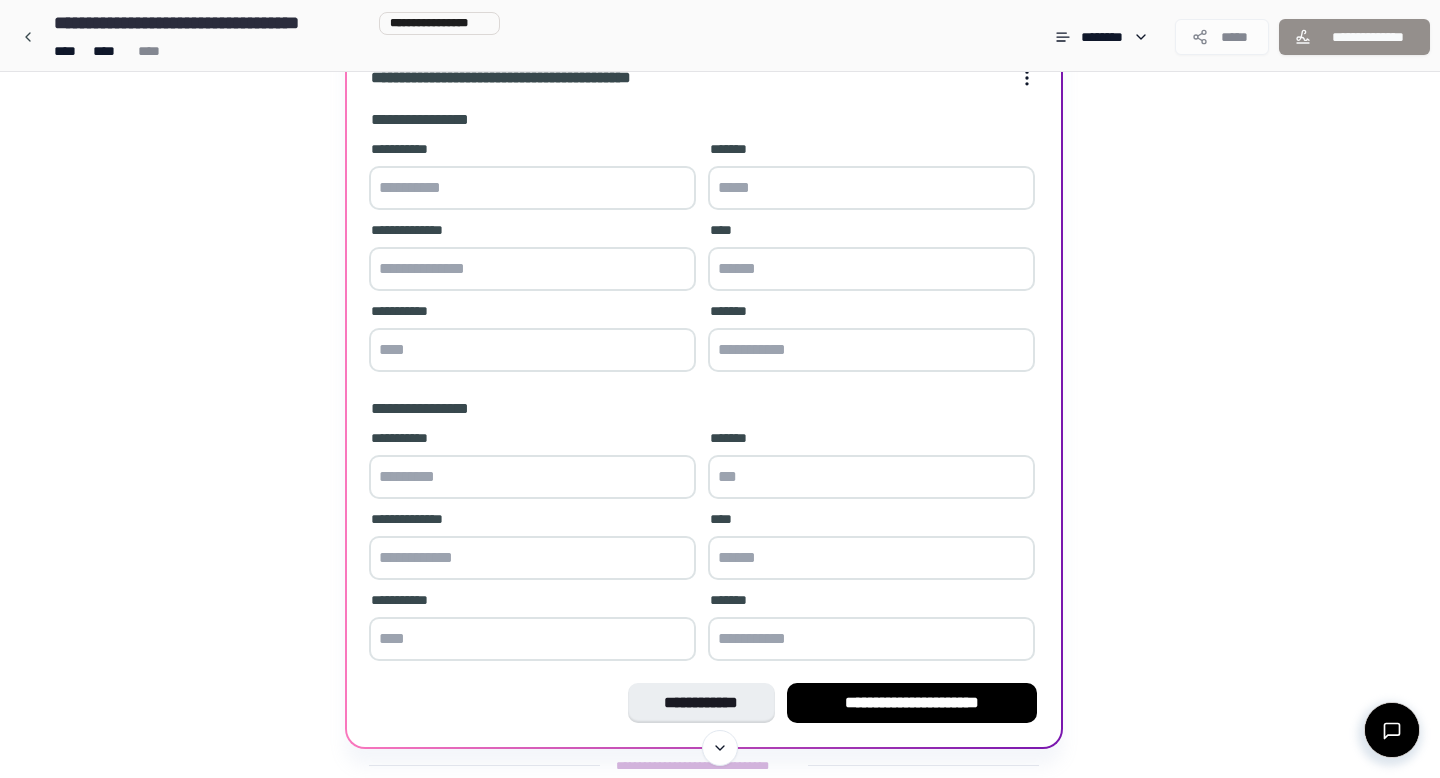 scroll, scrollTop: 223, scrollLeft: 0, axis: vertical 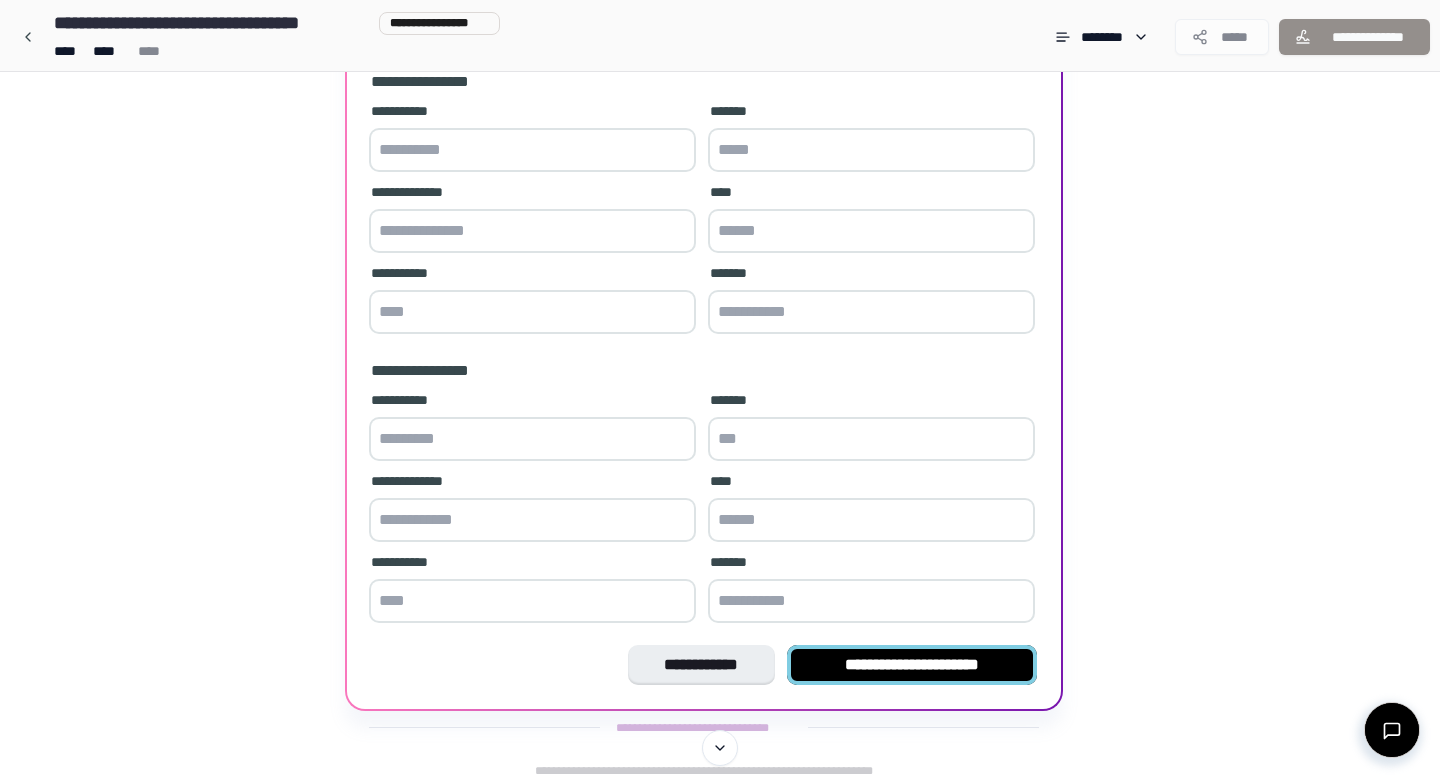 click on "**********" at bounding box center (912, 665) 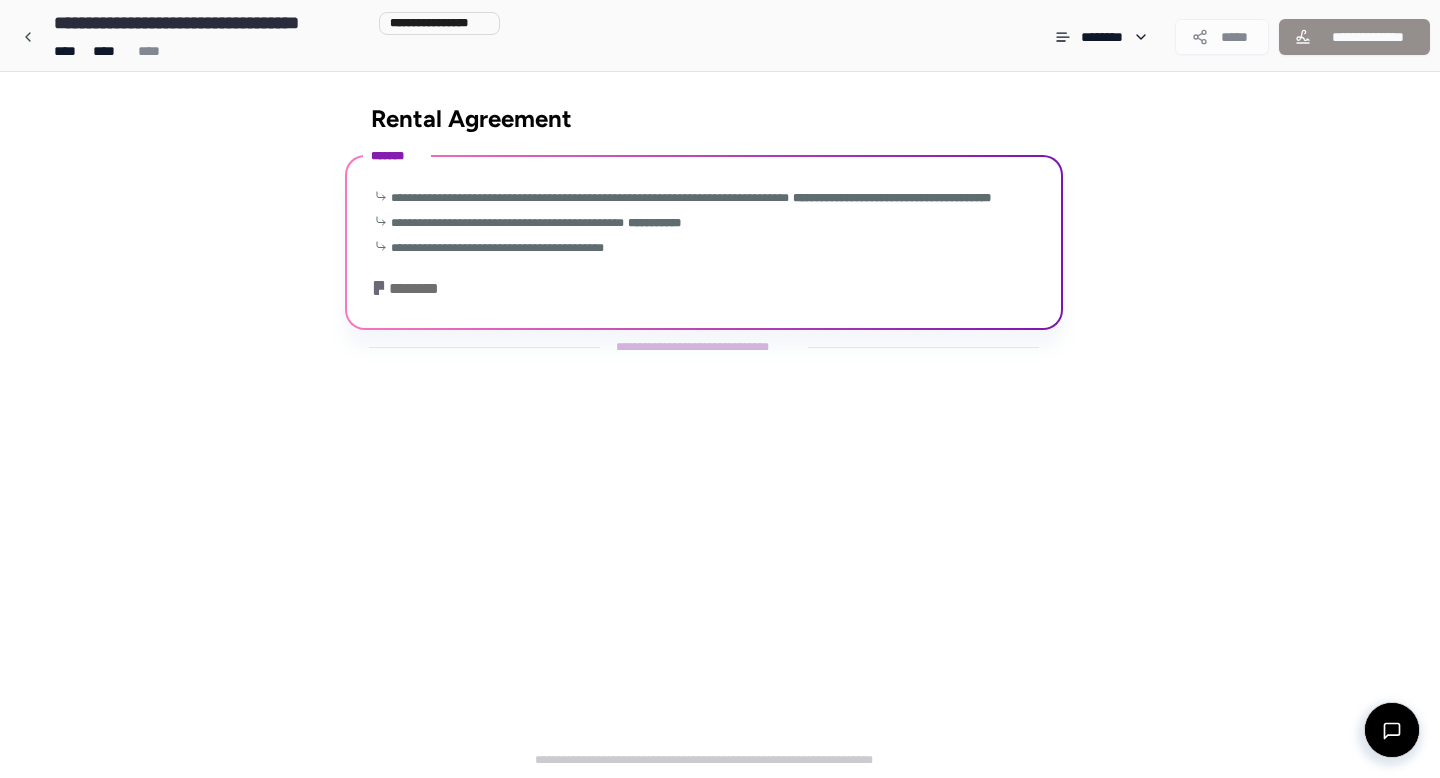 scroll, scrollTop: 0, scrollLeft: 0, axis: both 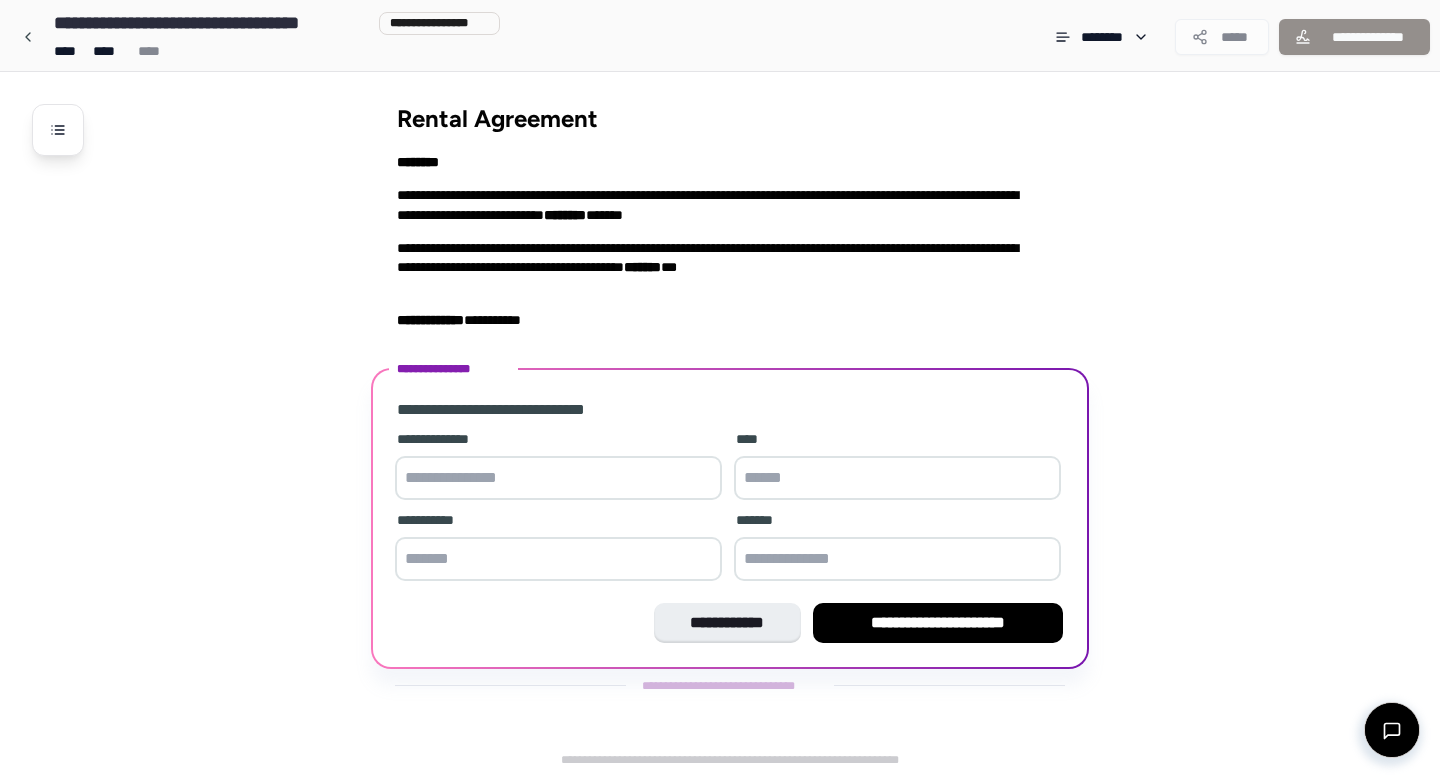 click at bounding box center [558, 478] 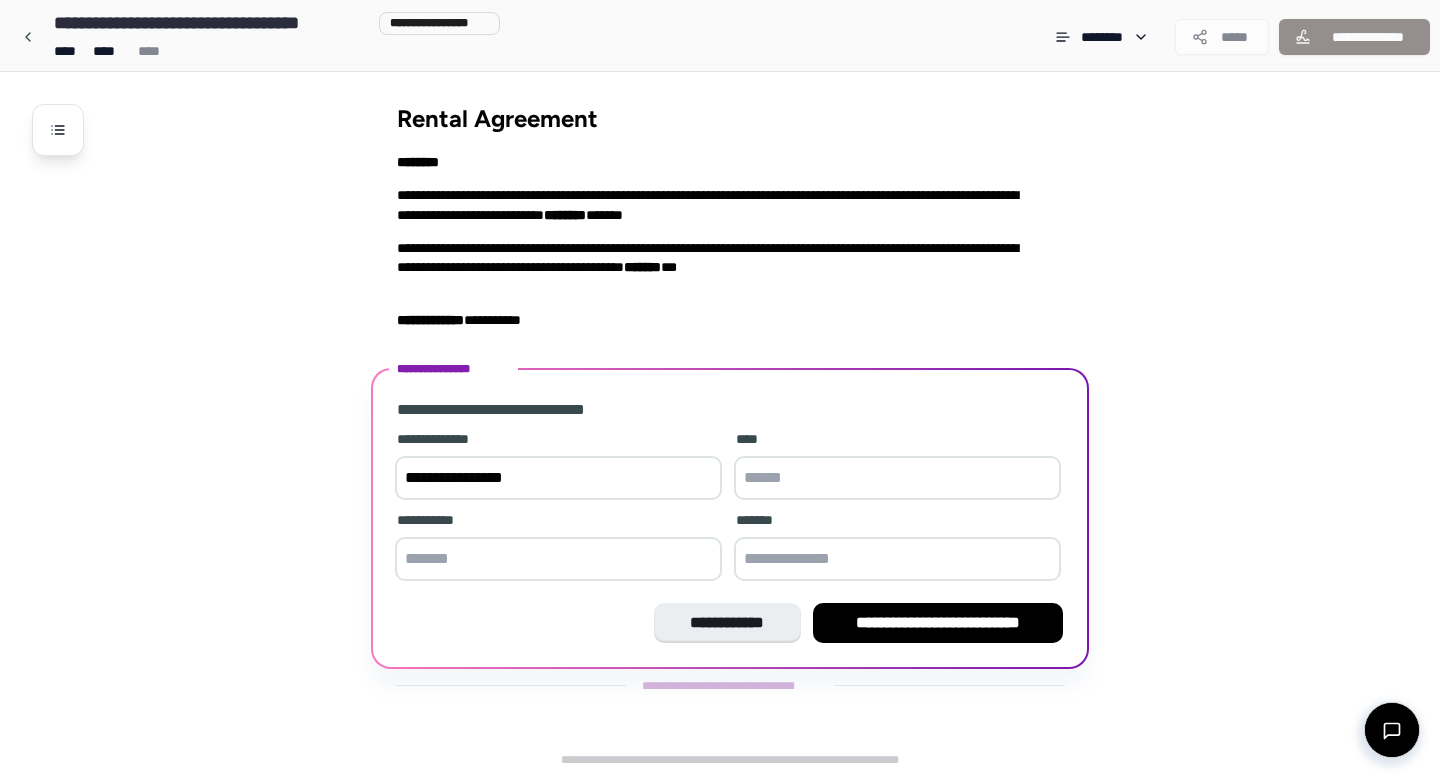 type on "**********" 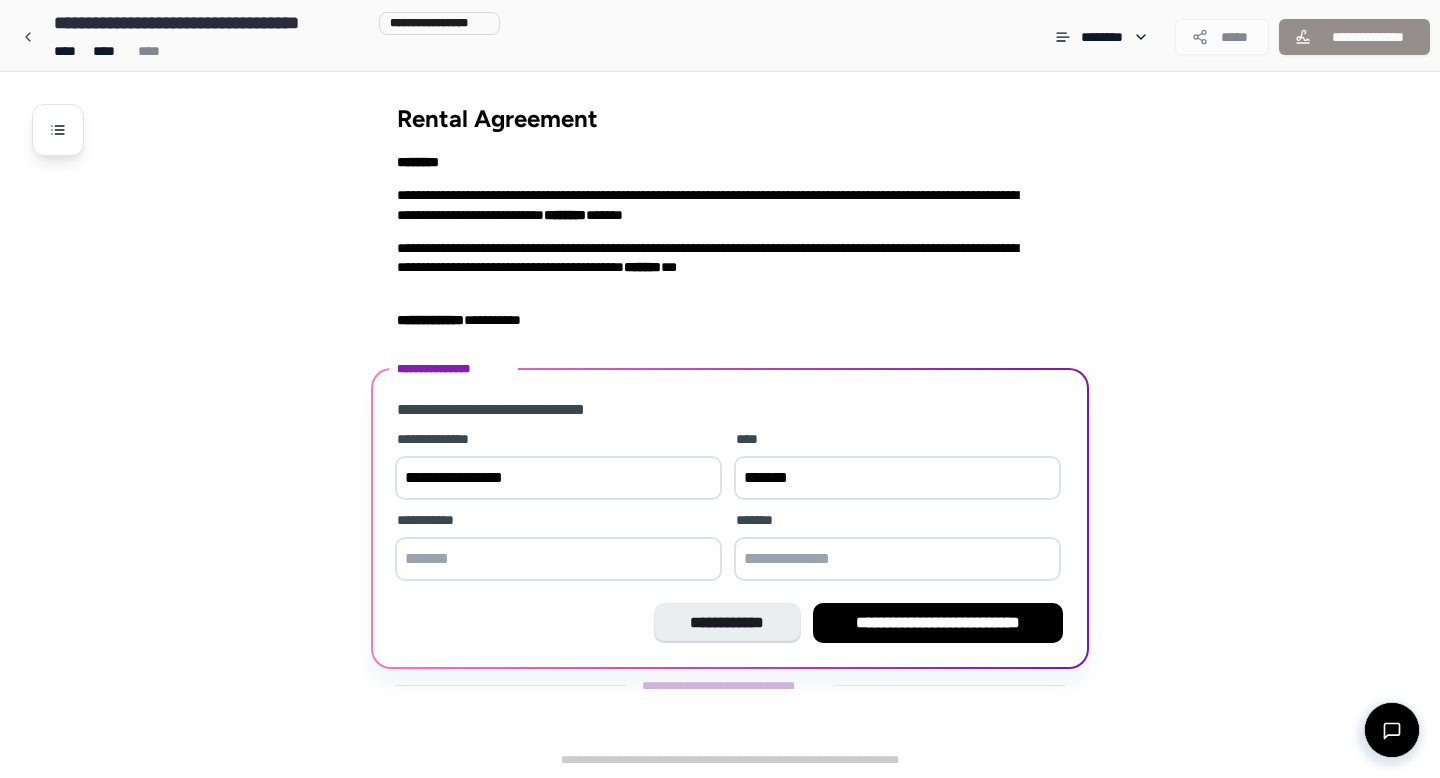 type on "*******" 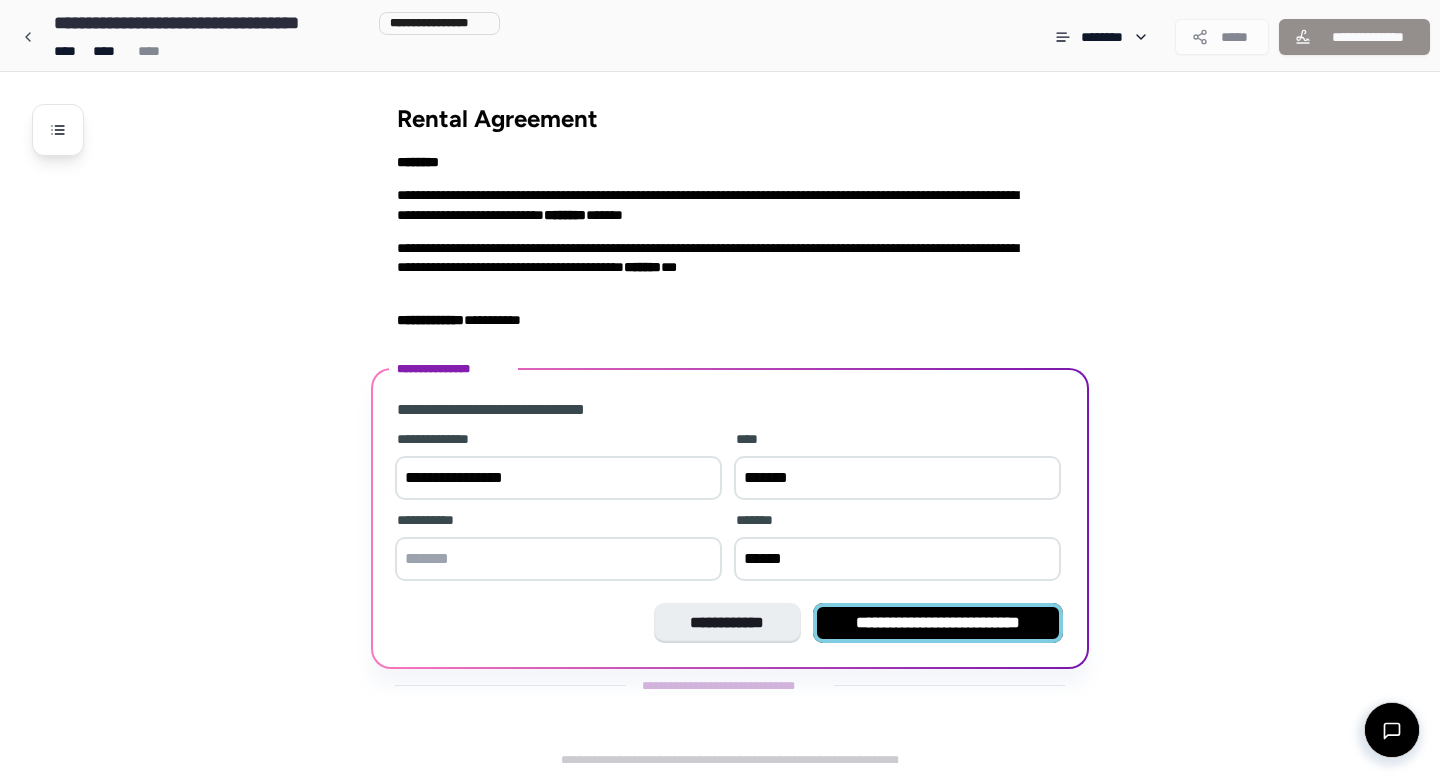 type on "******" 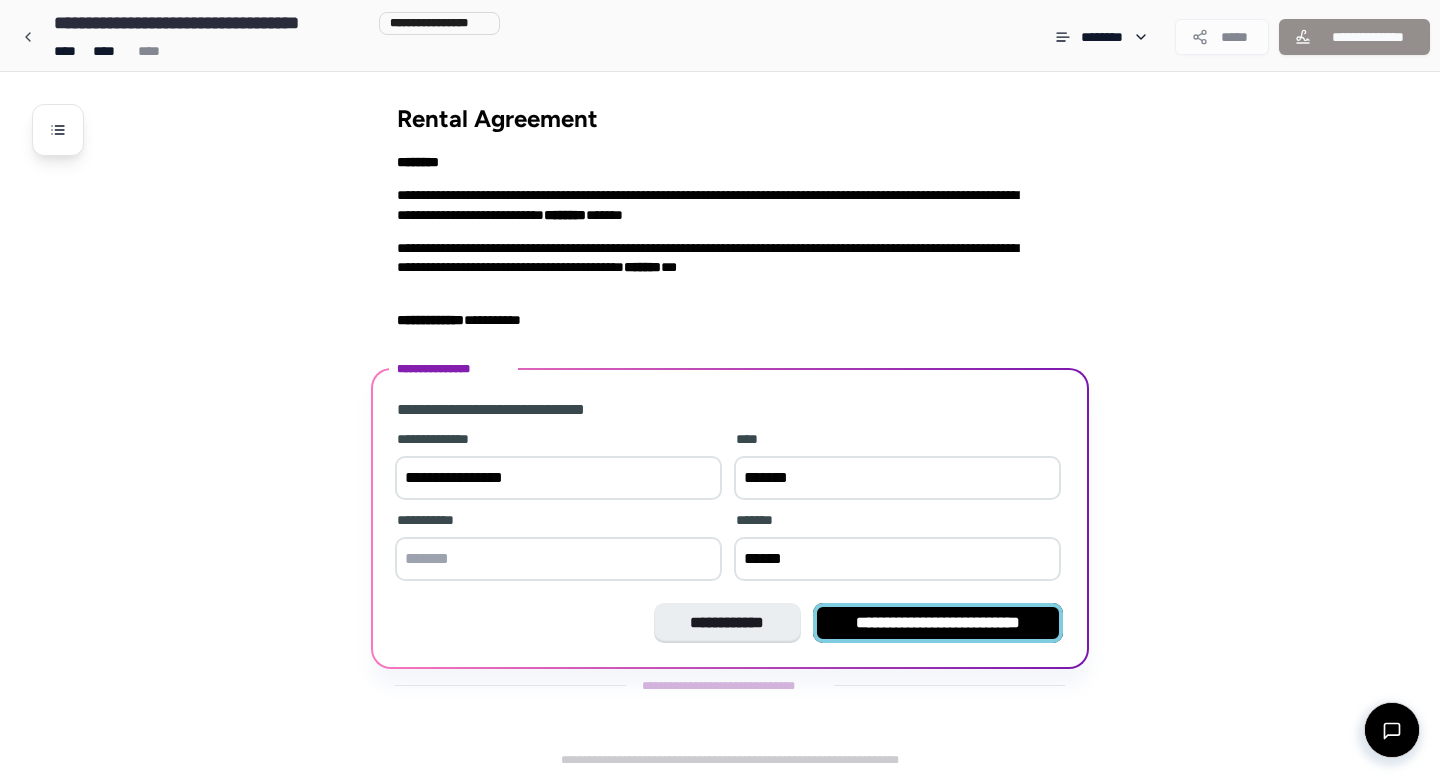 click on "**********" at bounding box center (938, 623) 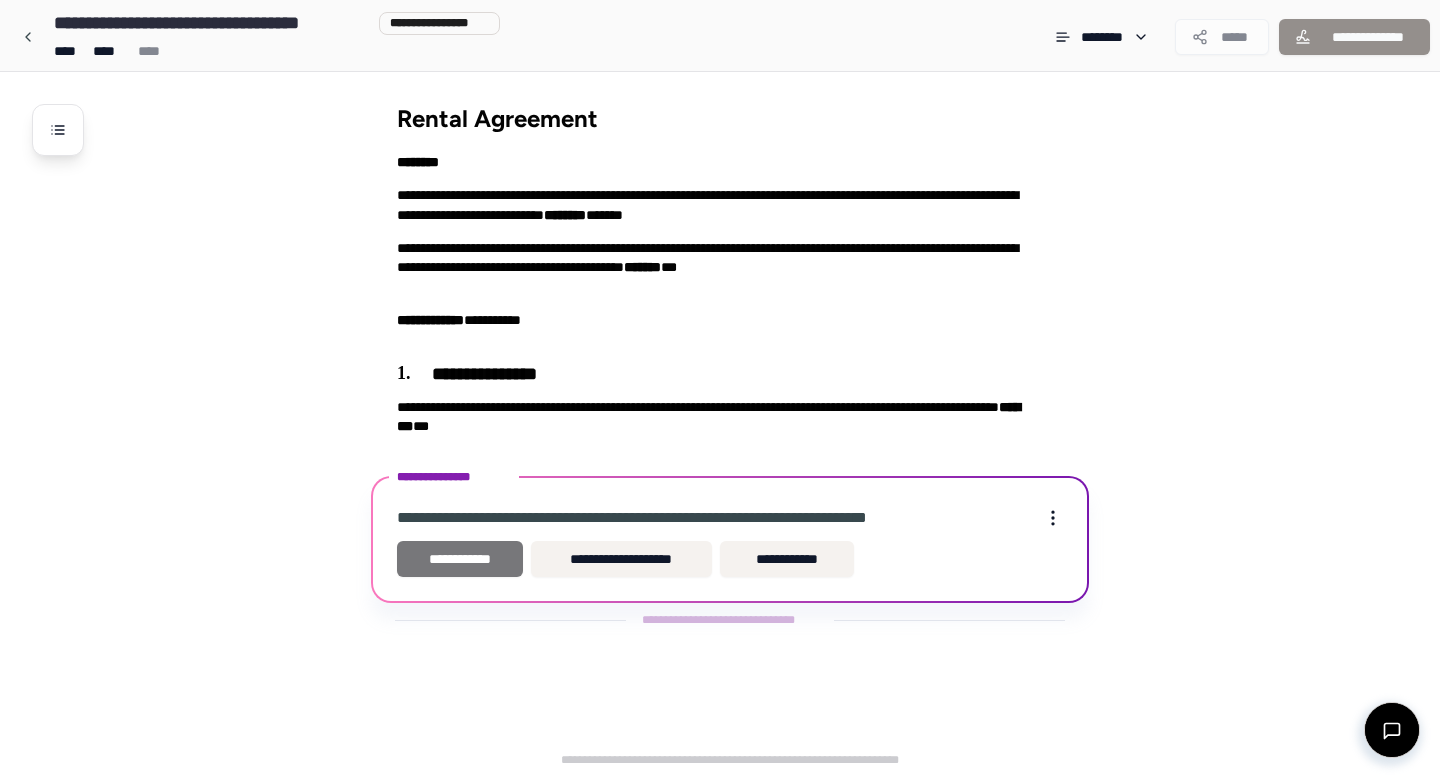 click on "**********" at bounding box center [460, 559] 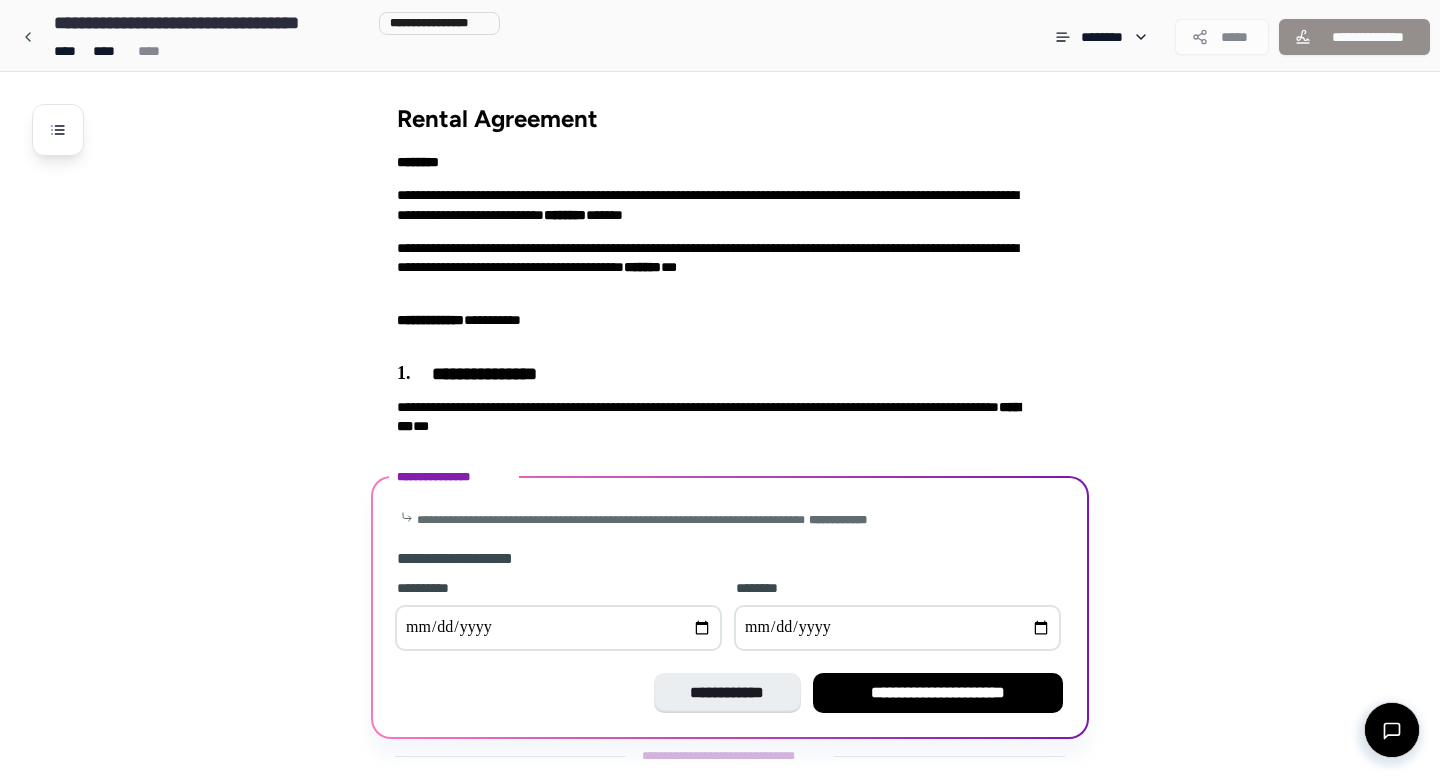 scroll, scrollTop: 40, scrollLeft: 0, axis: vertical 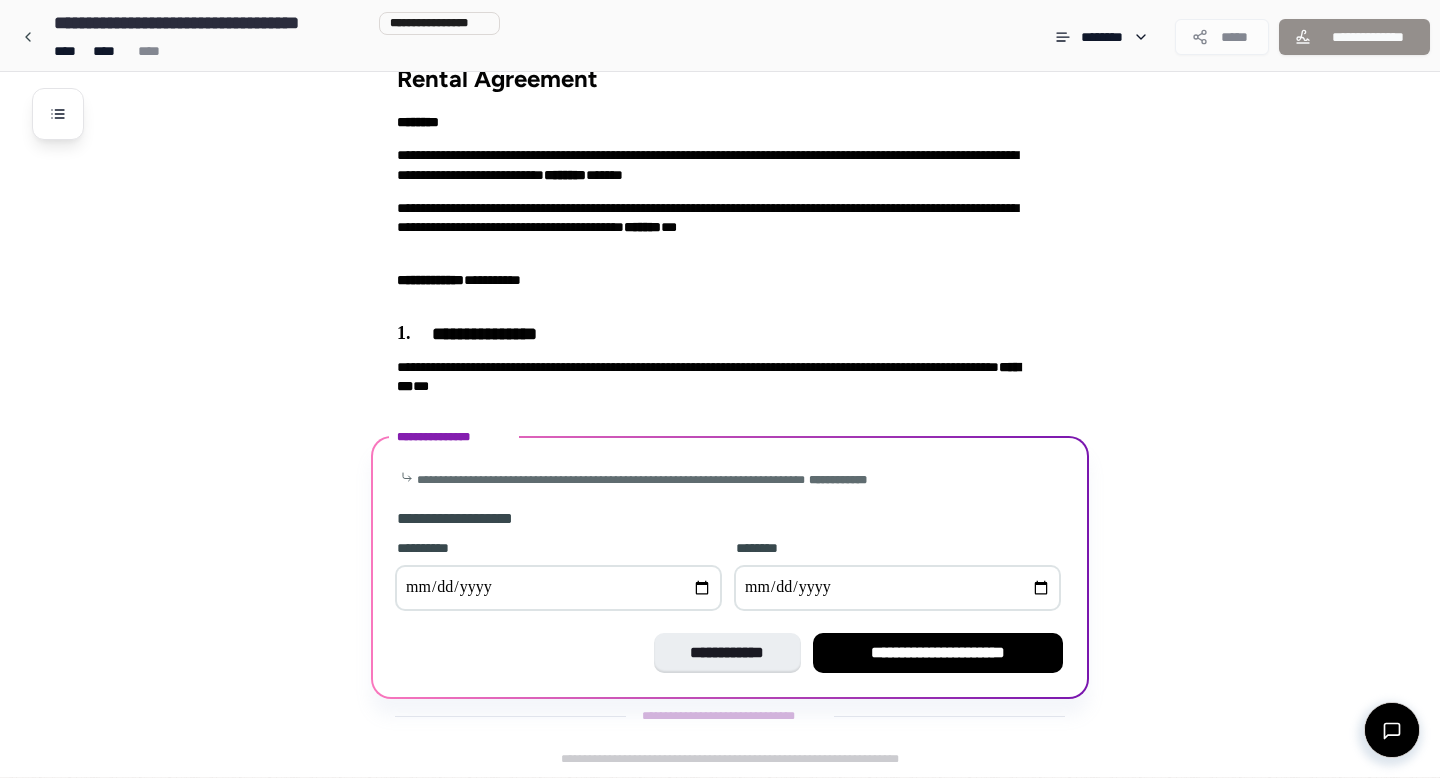 click at bounding box center [558, 588] 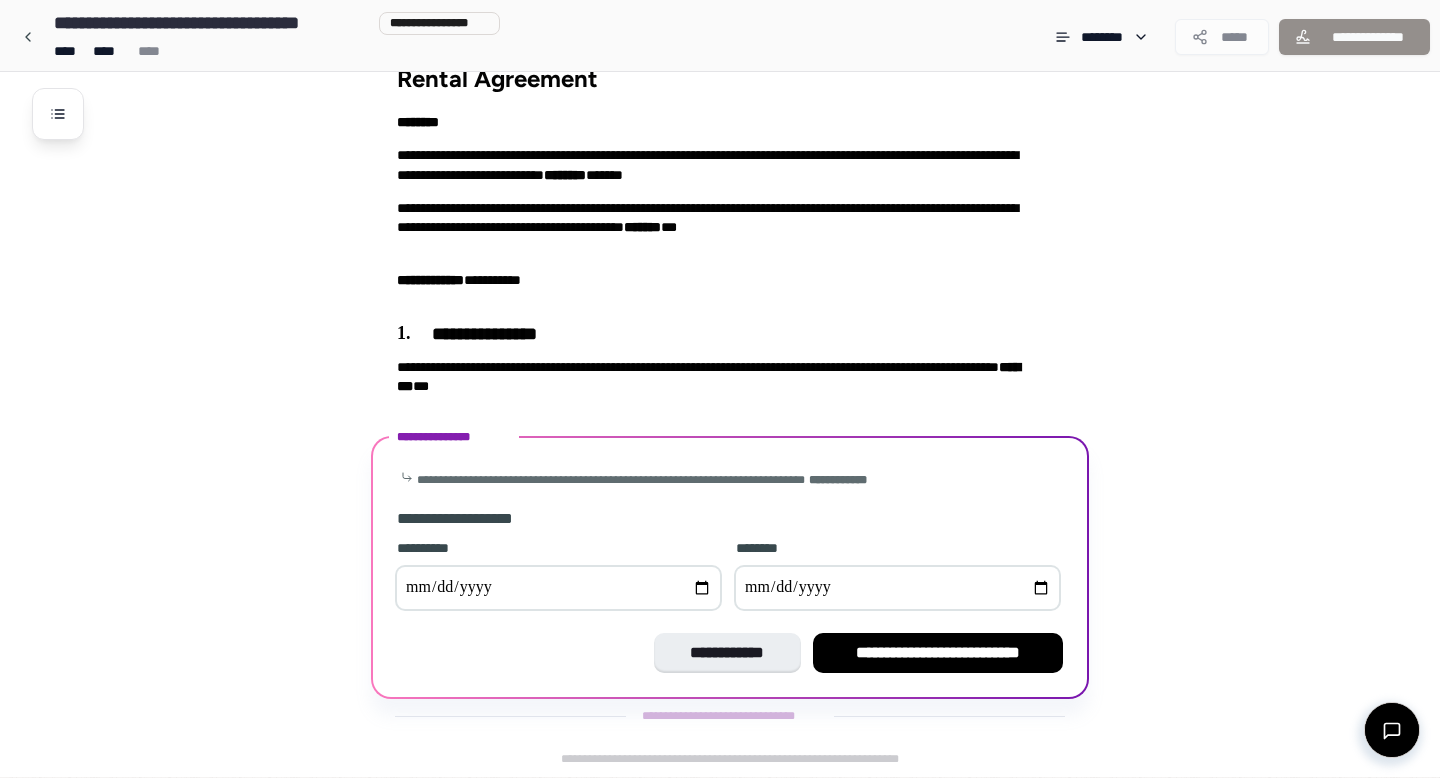 click at bounding box center [897, 588] 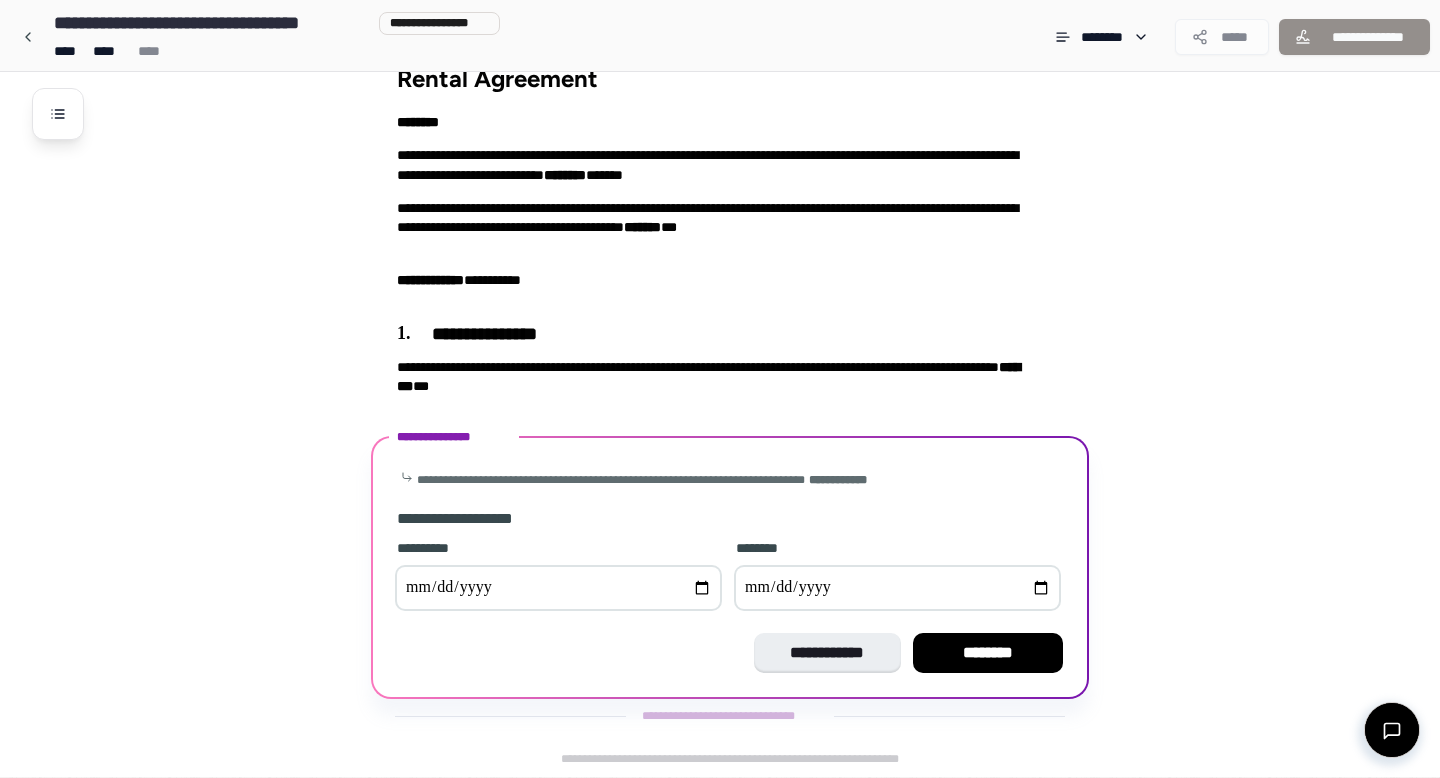 click on "**********" at bounding box center (897, 588) 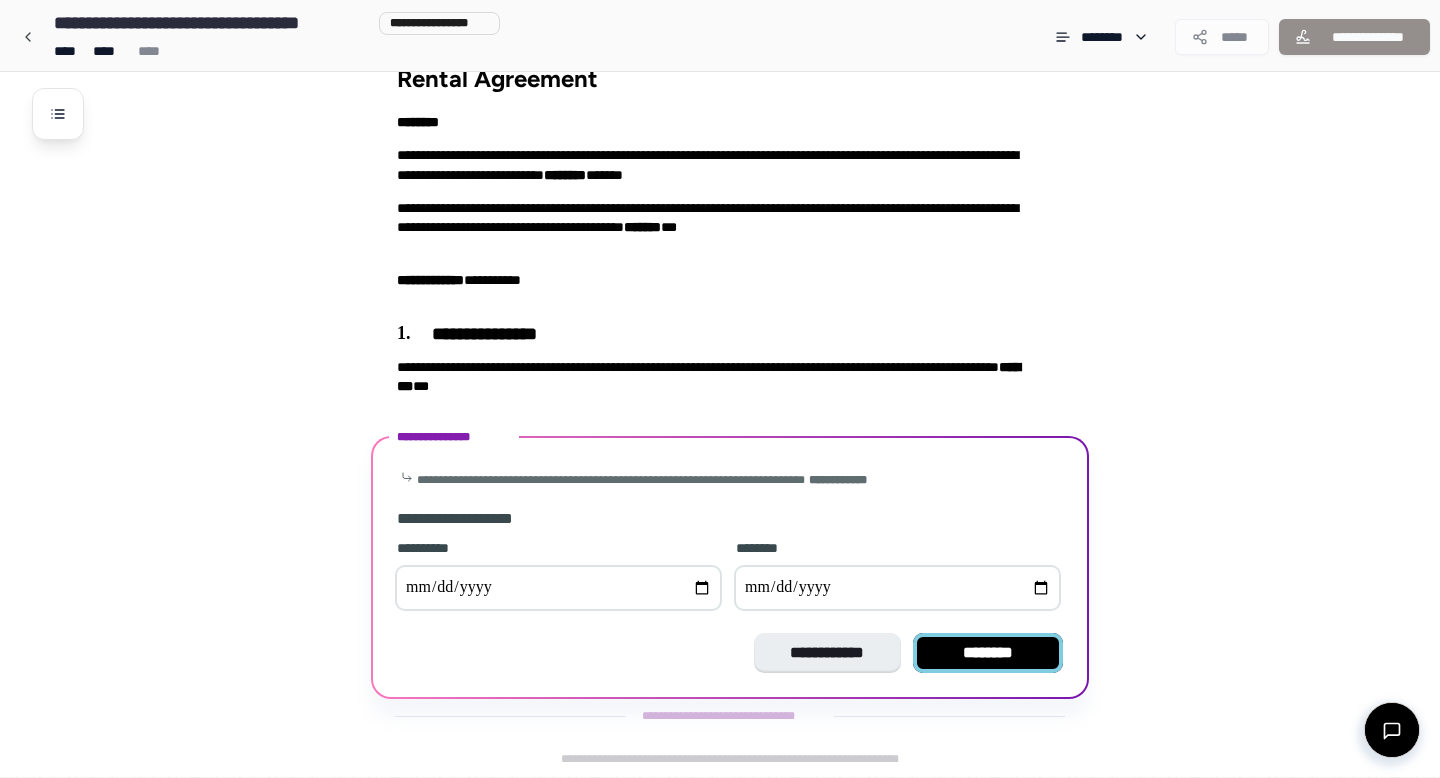 click on "********" at bounding box center [988, 653] 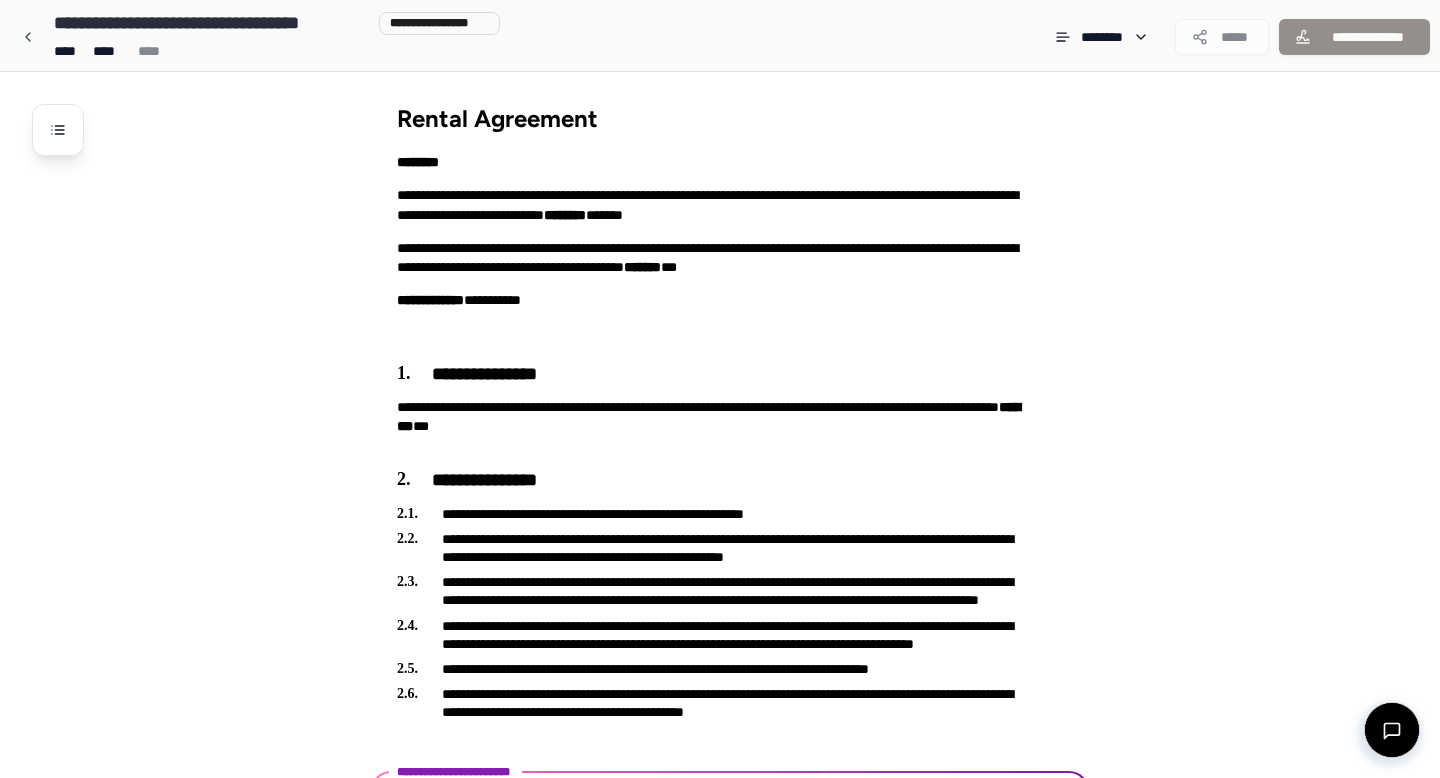 scroll, scrollTop: 727, scrollLeft: 0, axis: vertical 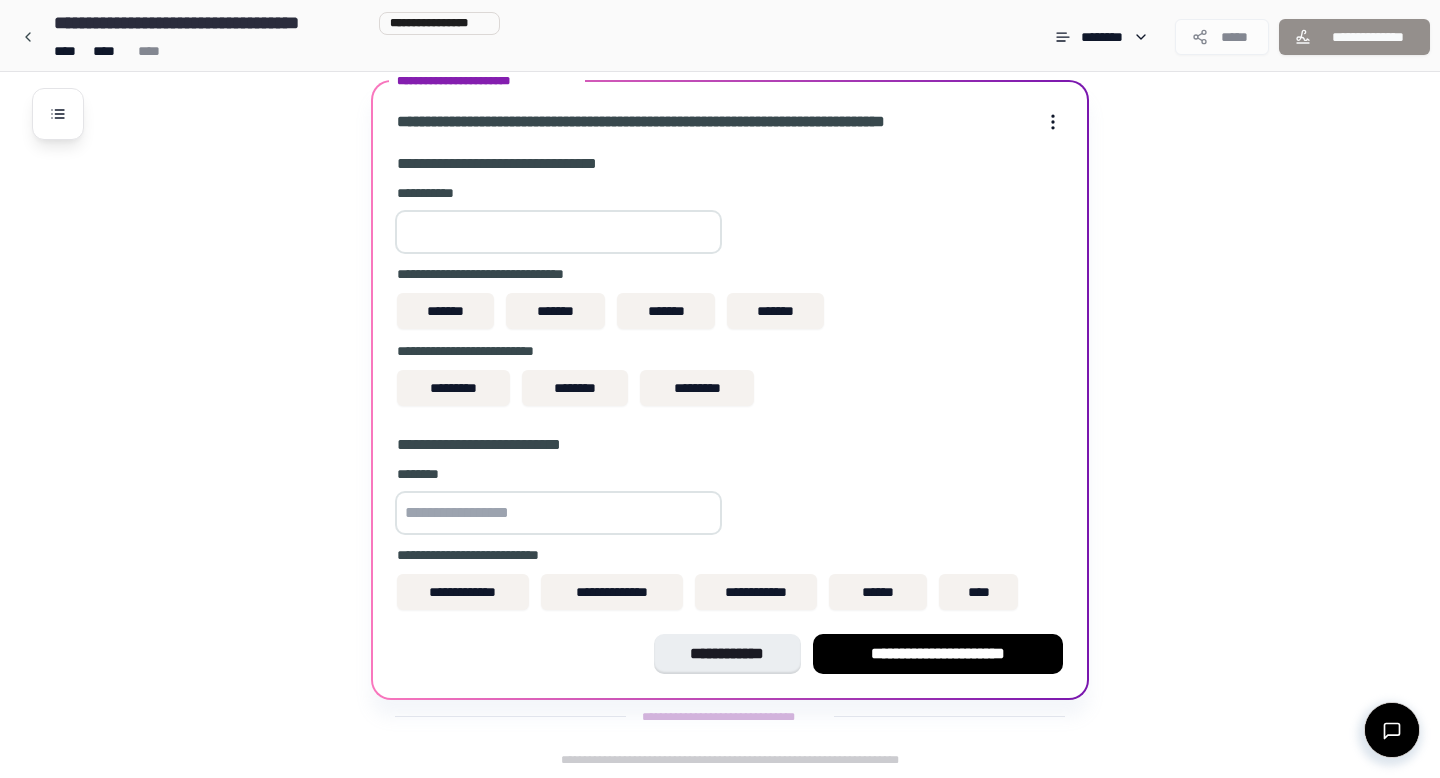 click at bounding box center [558, 232] 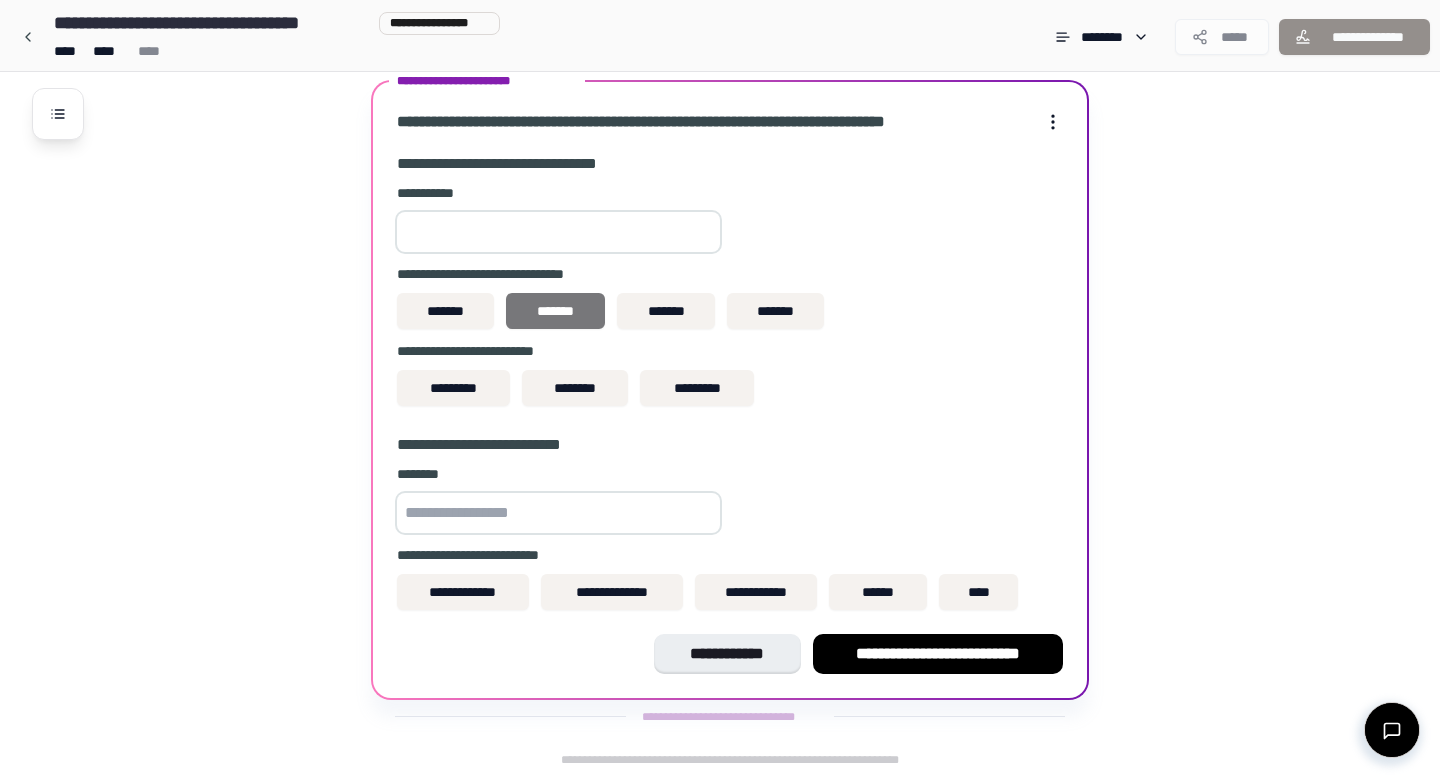 type on "*****" 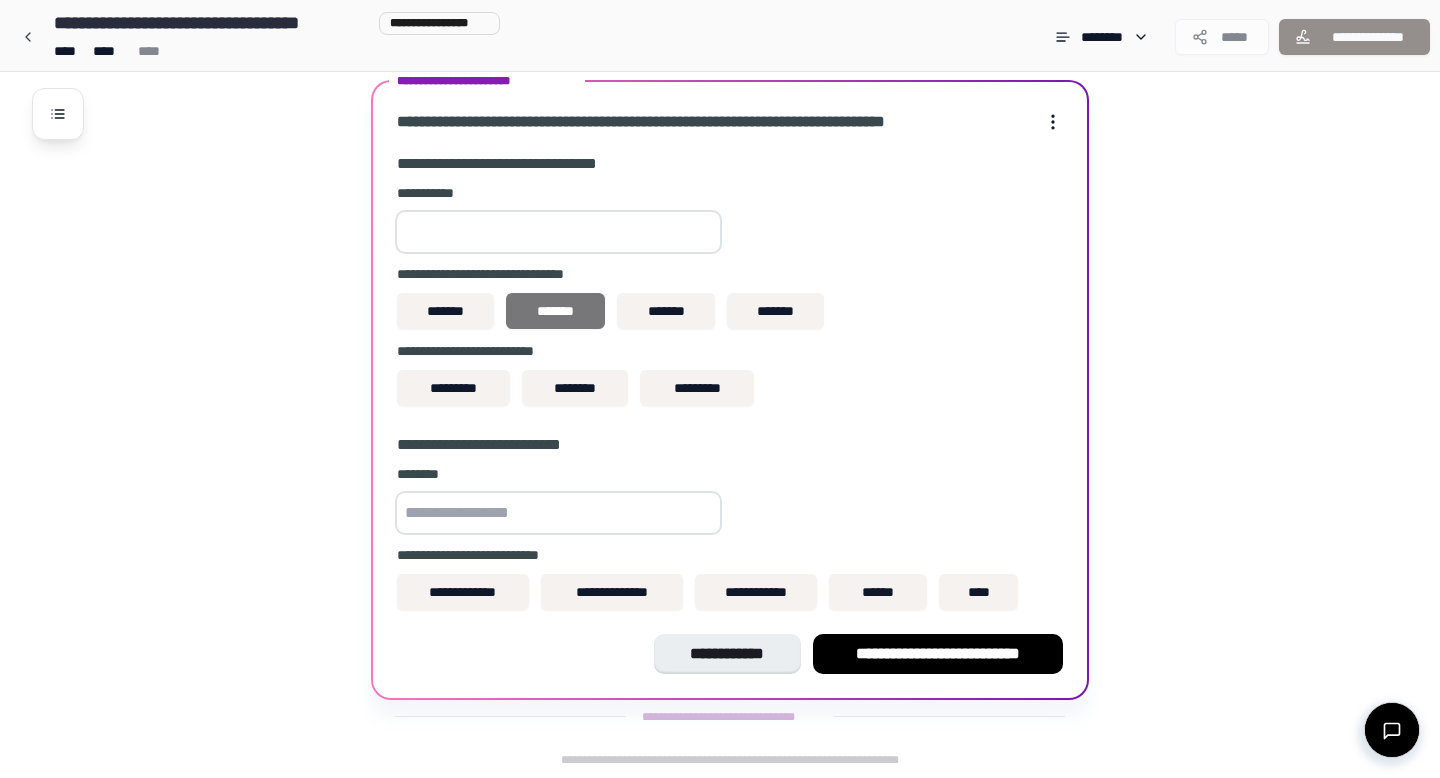 click on "*******" at bounding box center (555, 311) 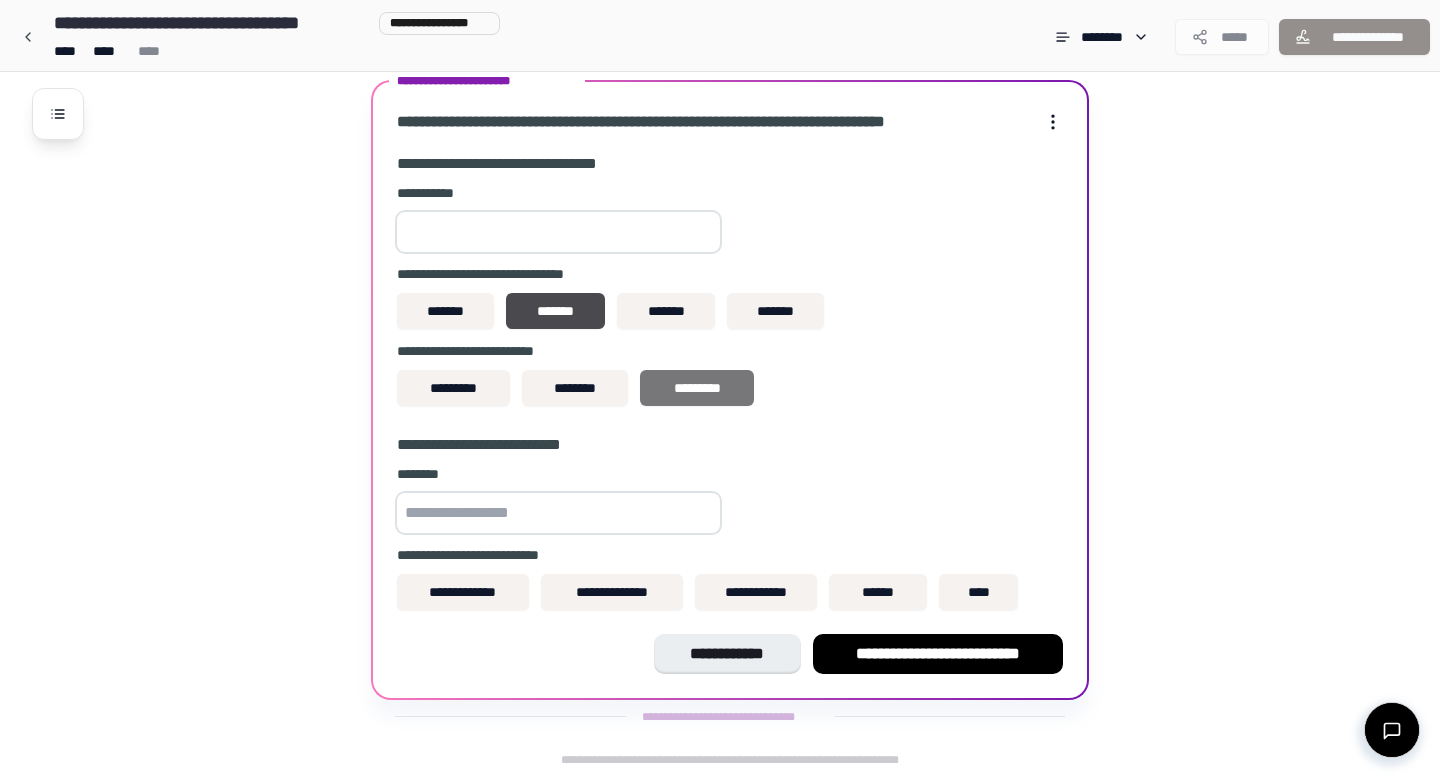 click on "*********" at bounding box center [697, 388] 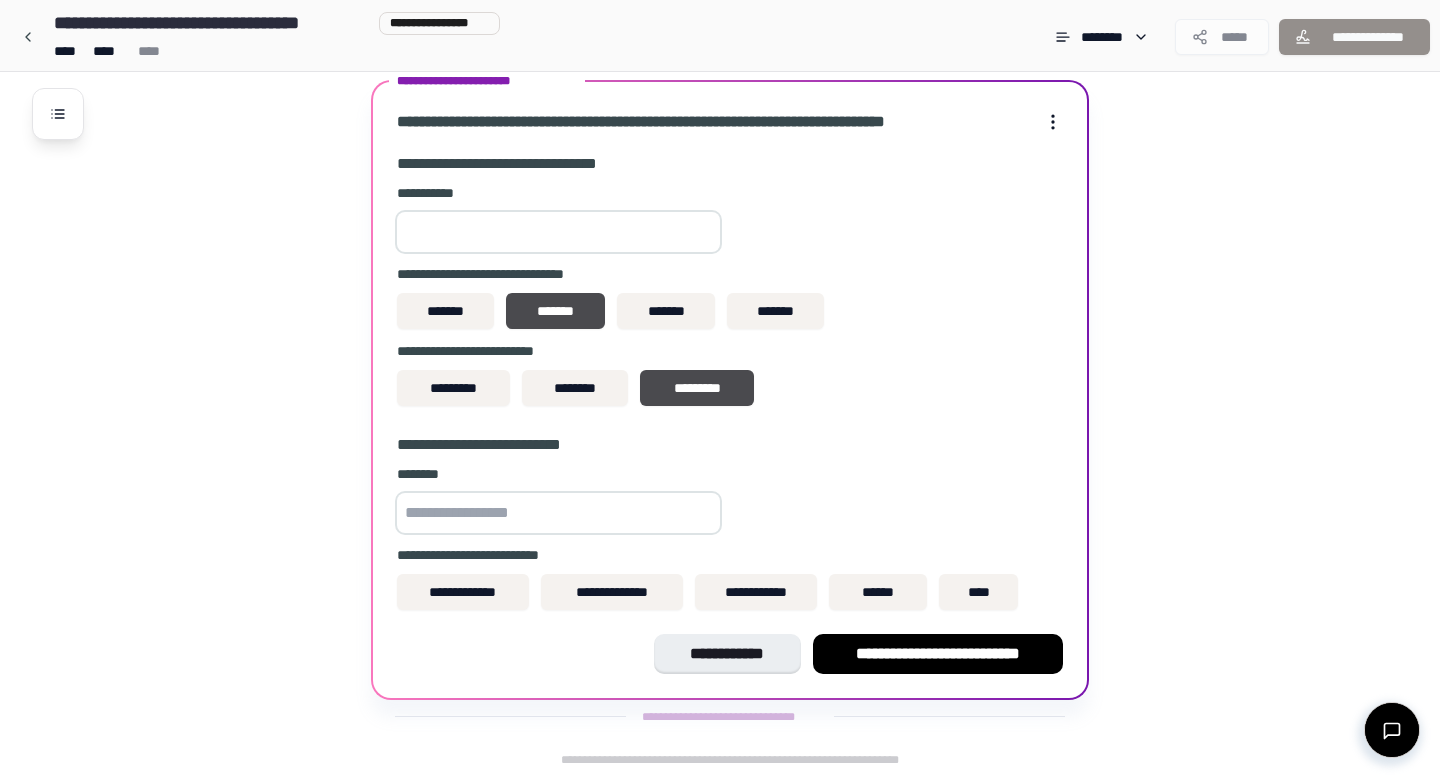 click at bounding box center [558, 513] 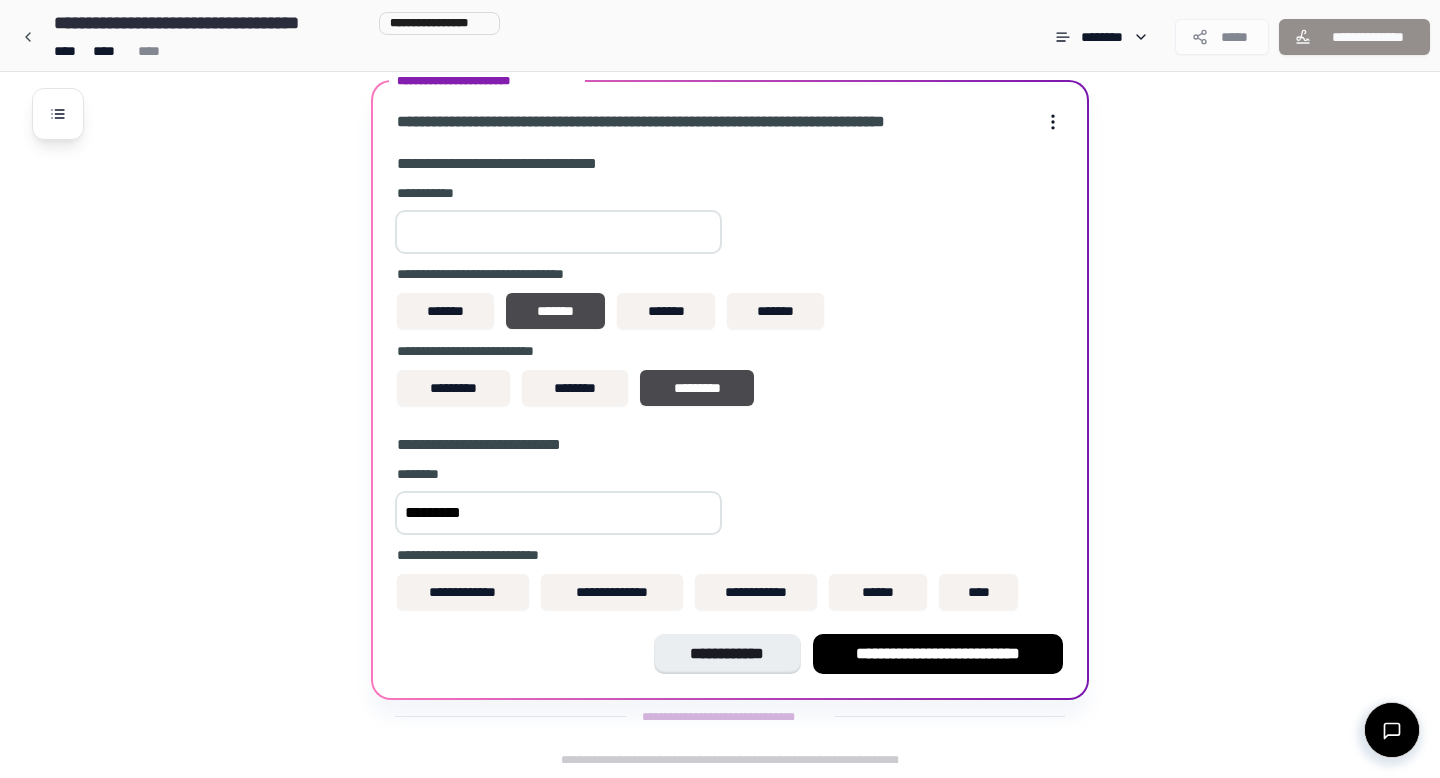 type on "*********" 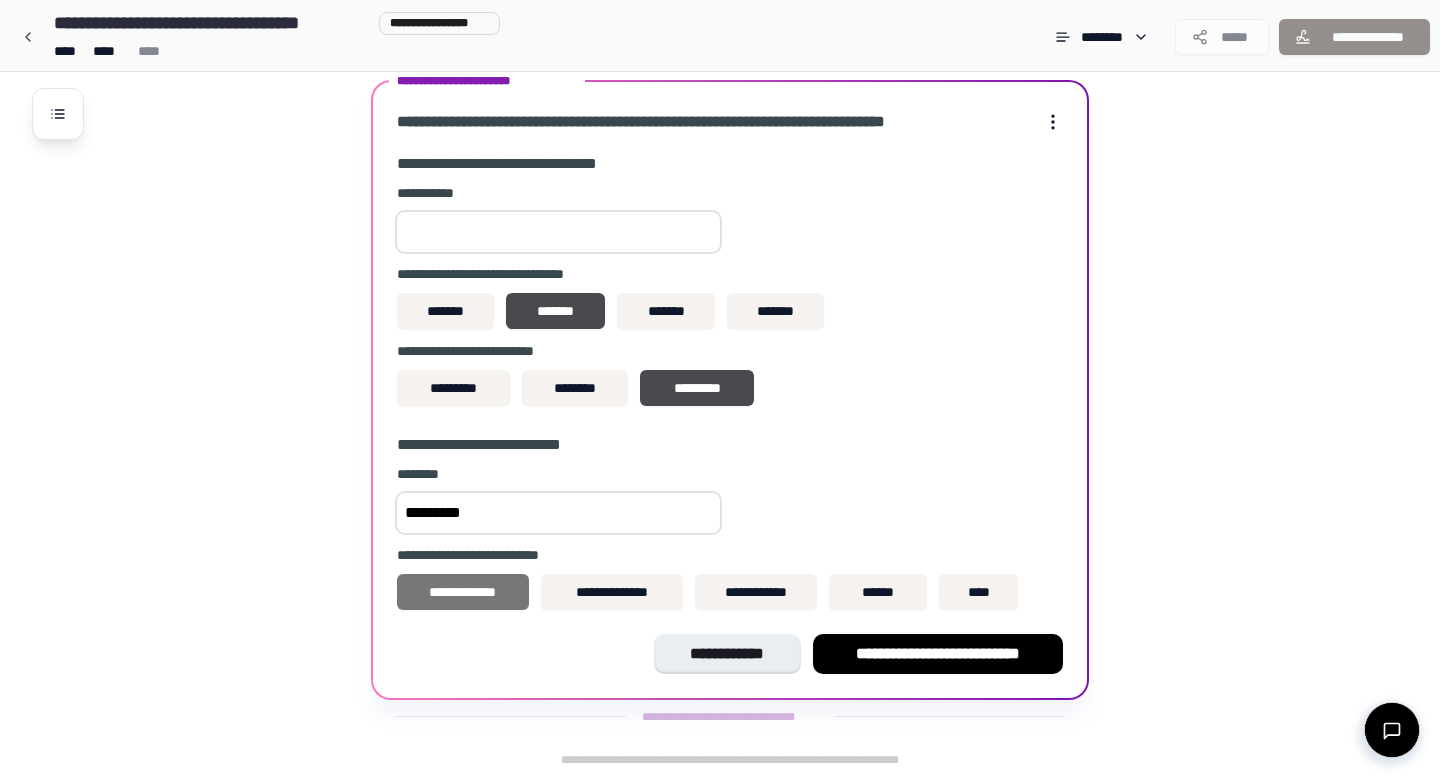 click on "**********" at bounding box center [463, 592] 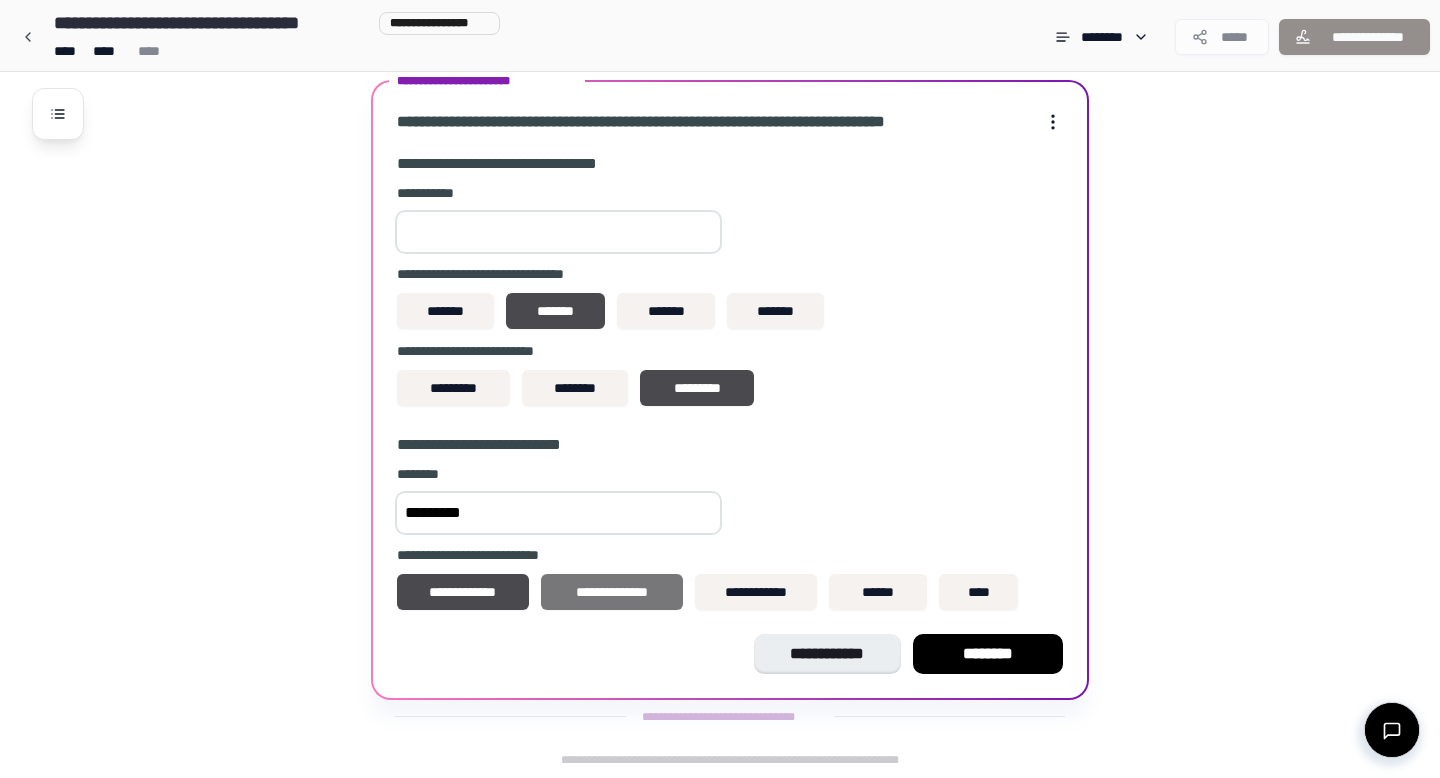 click on "**********" at bounding box center (612, 592) 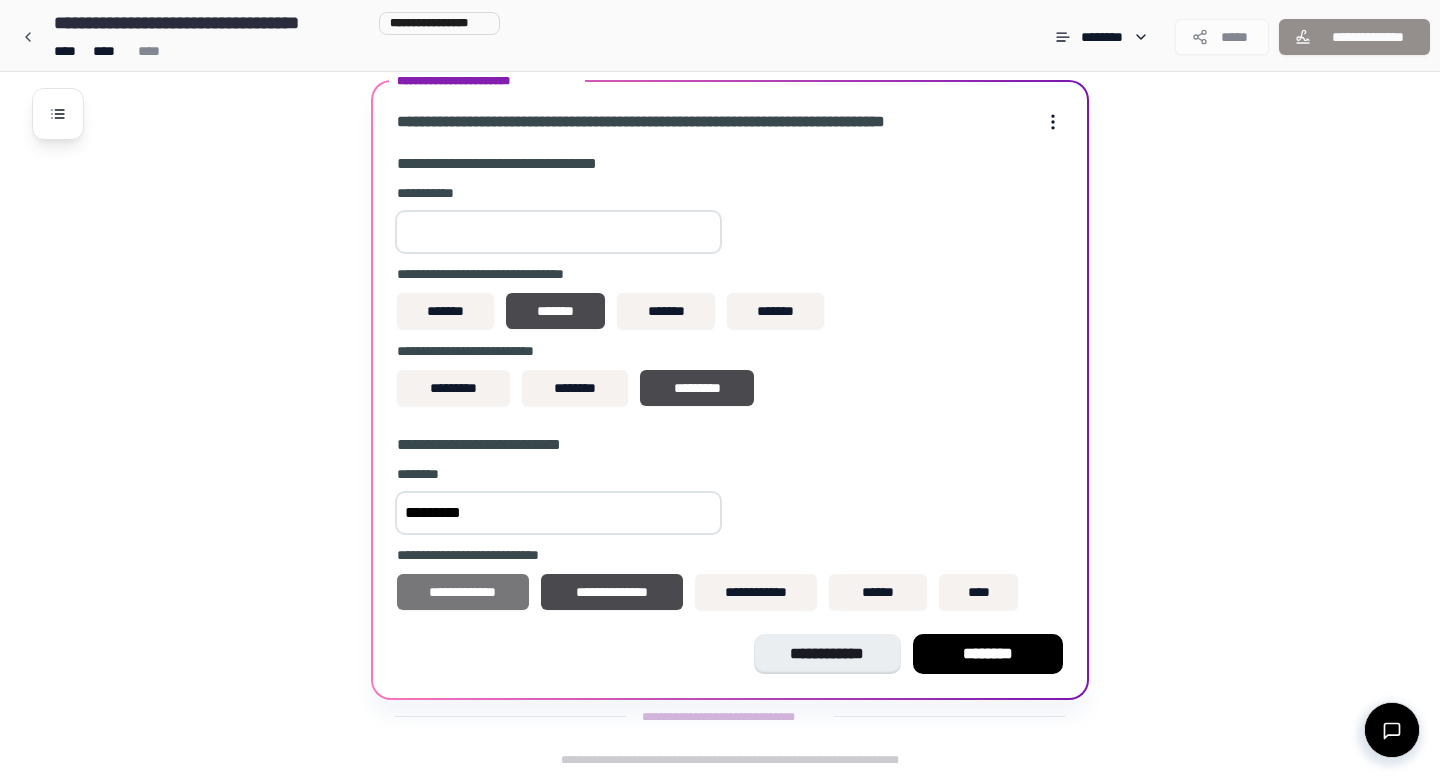 click on "**********" at bounding box center [463, 592] 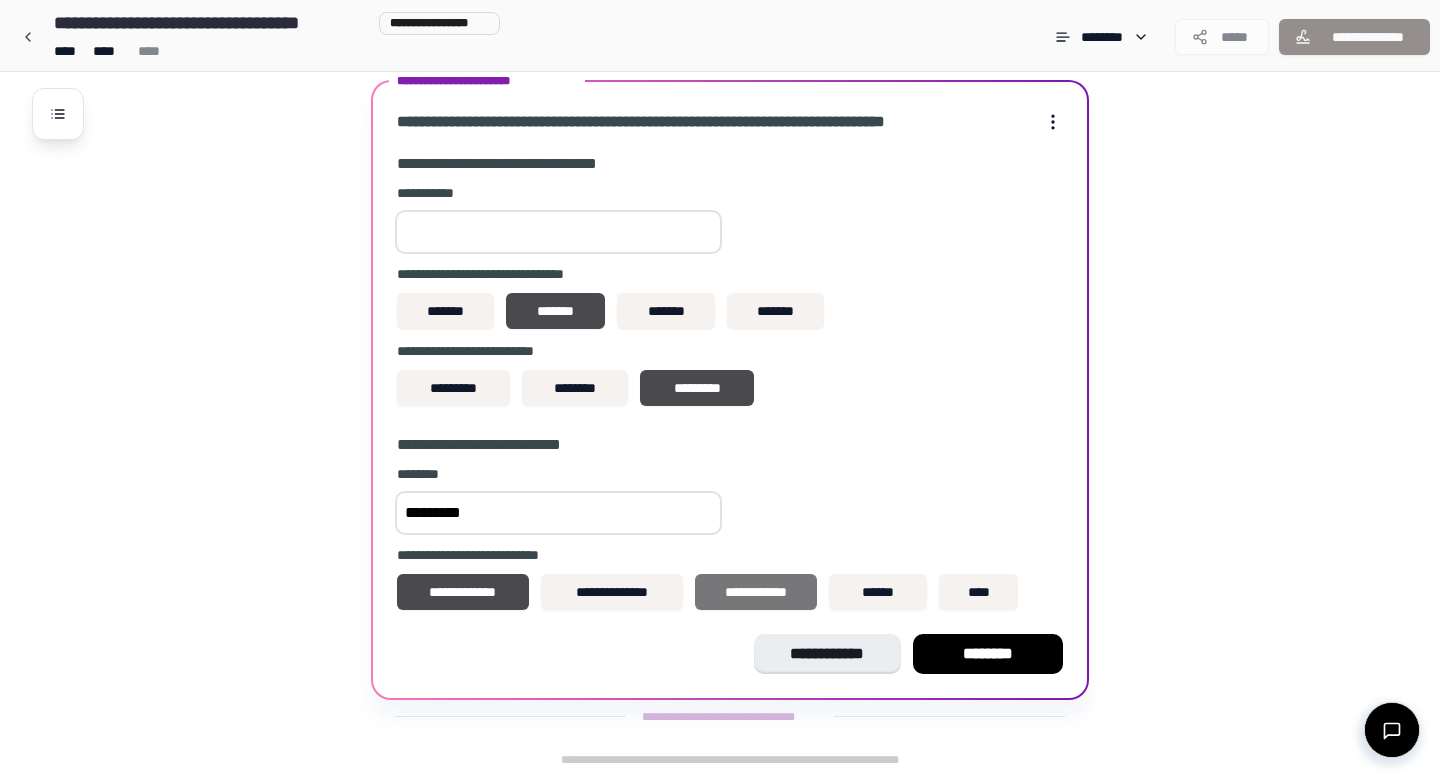 click on "**********" at bounding box center [756, 592] 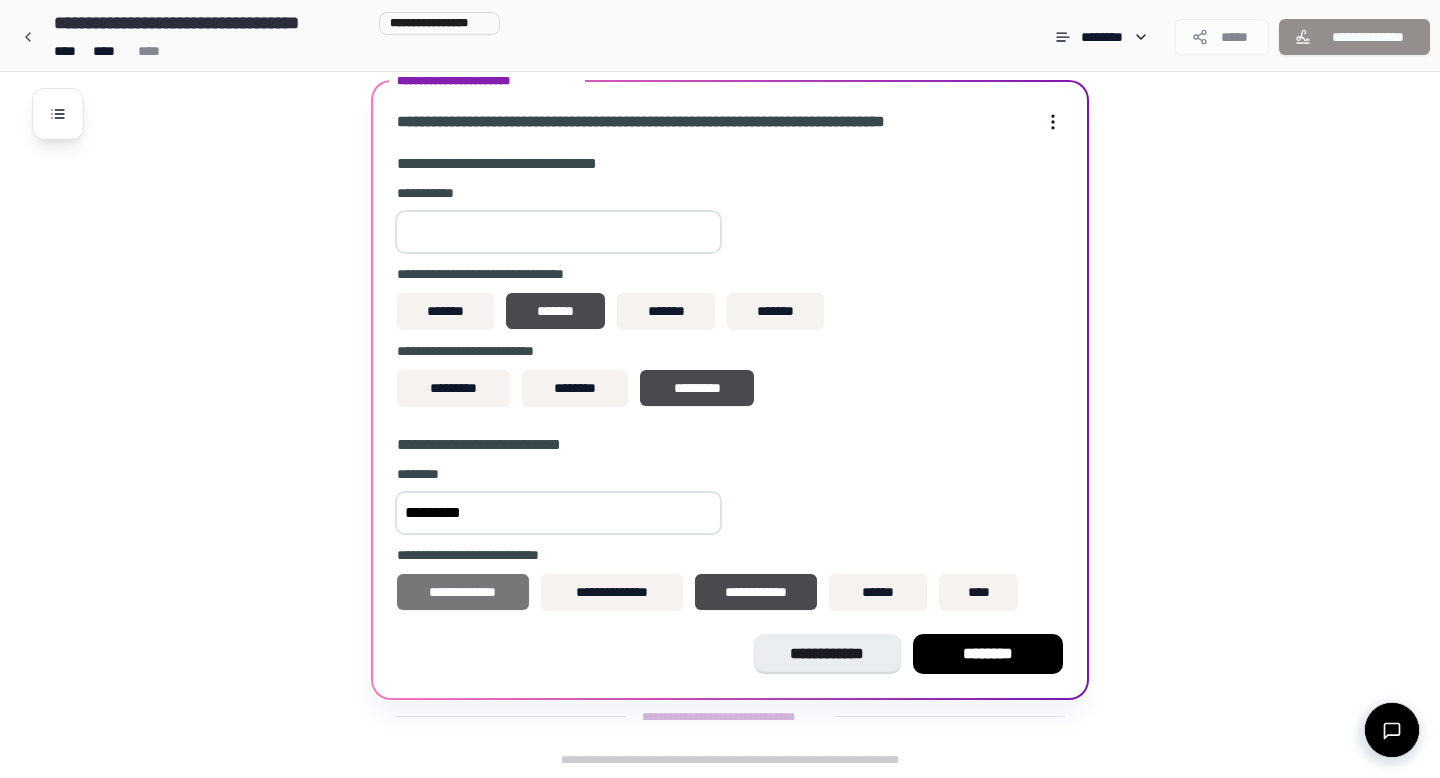 click on "**********" at bounding box center (463, 592) 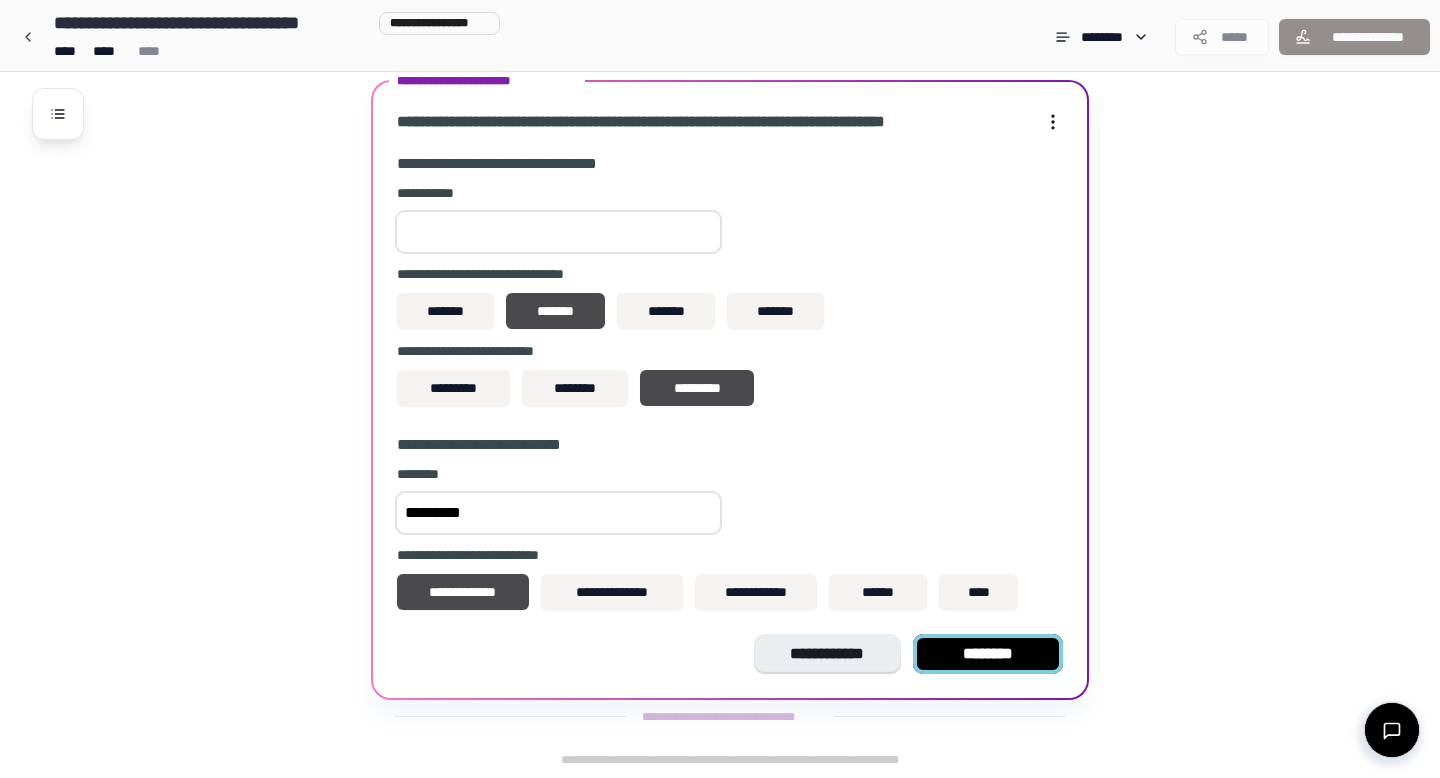 click on "********" at bounding box center (988, 654) 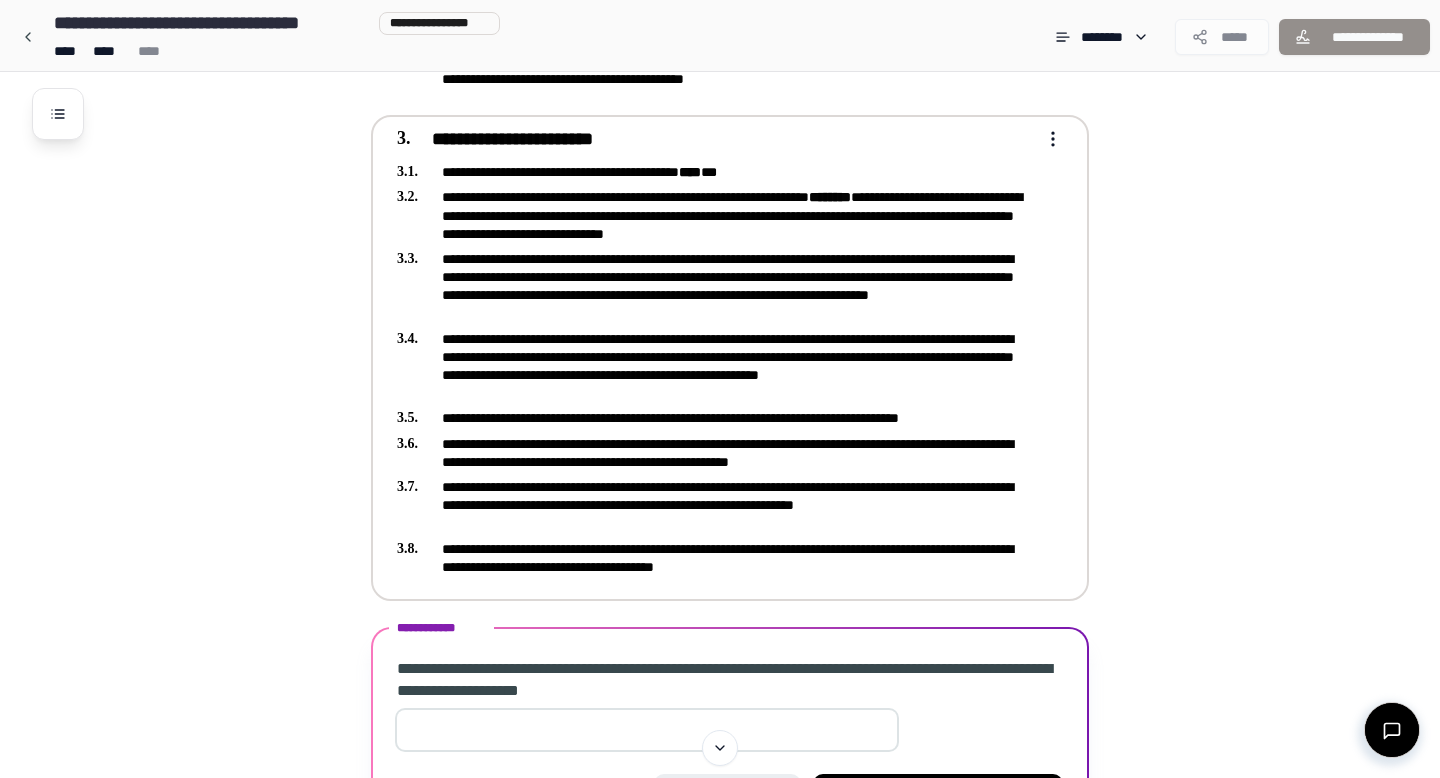 scroll, scrollTop: 810, scrollLeft: 0, axis: vertical 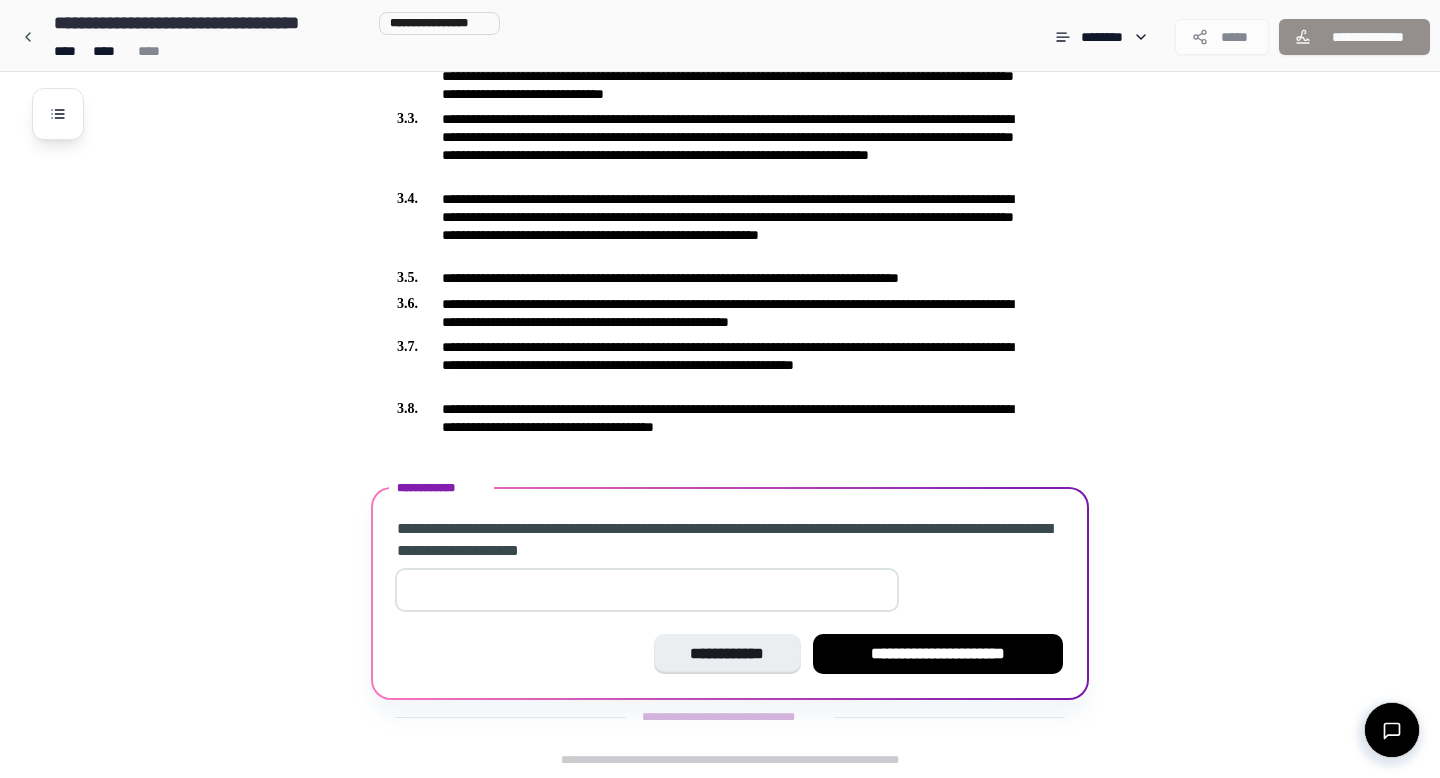 click at bounding box center [647, 590] 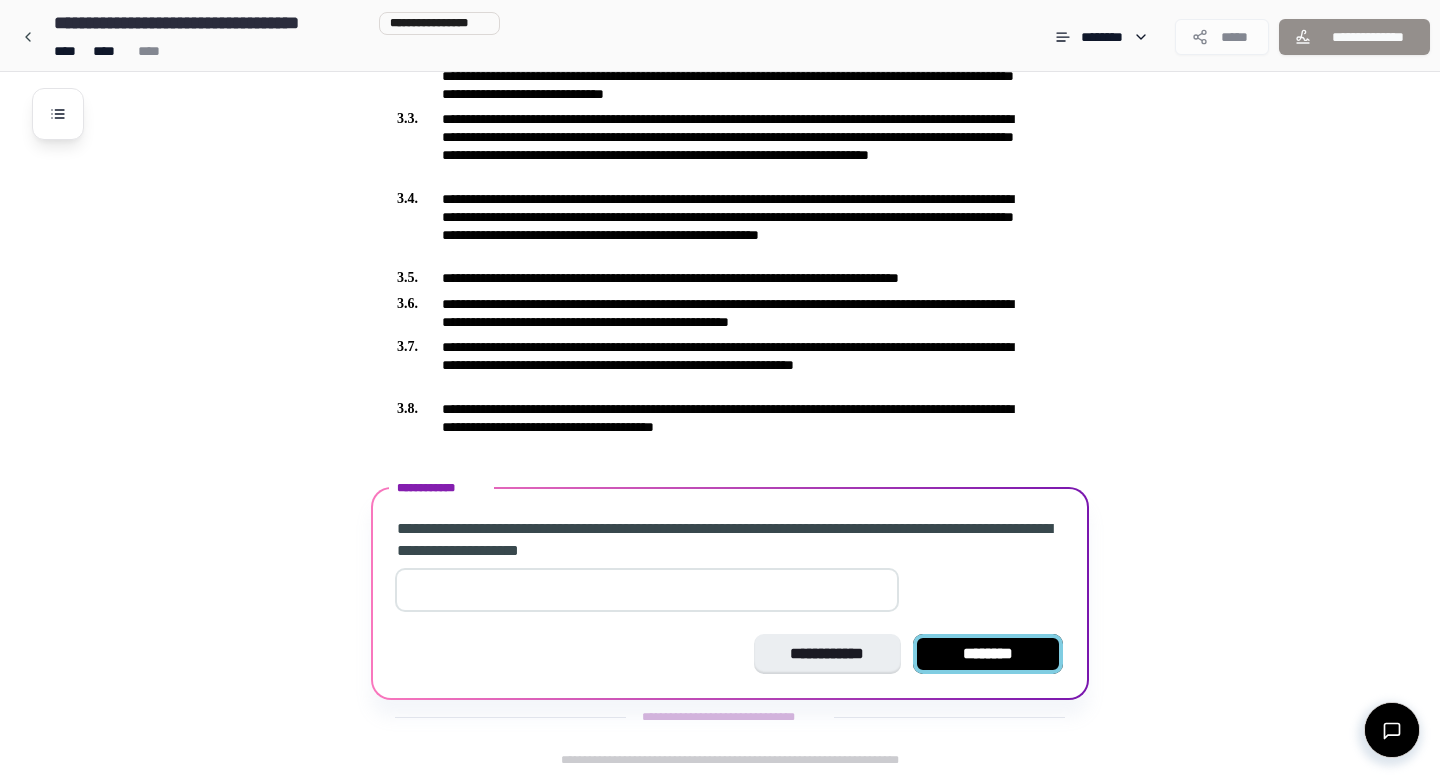 type on "**" 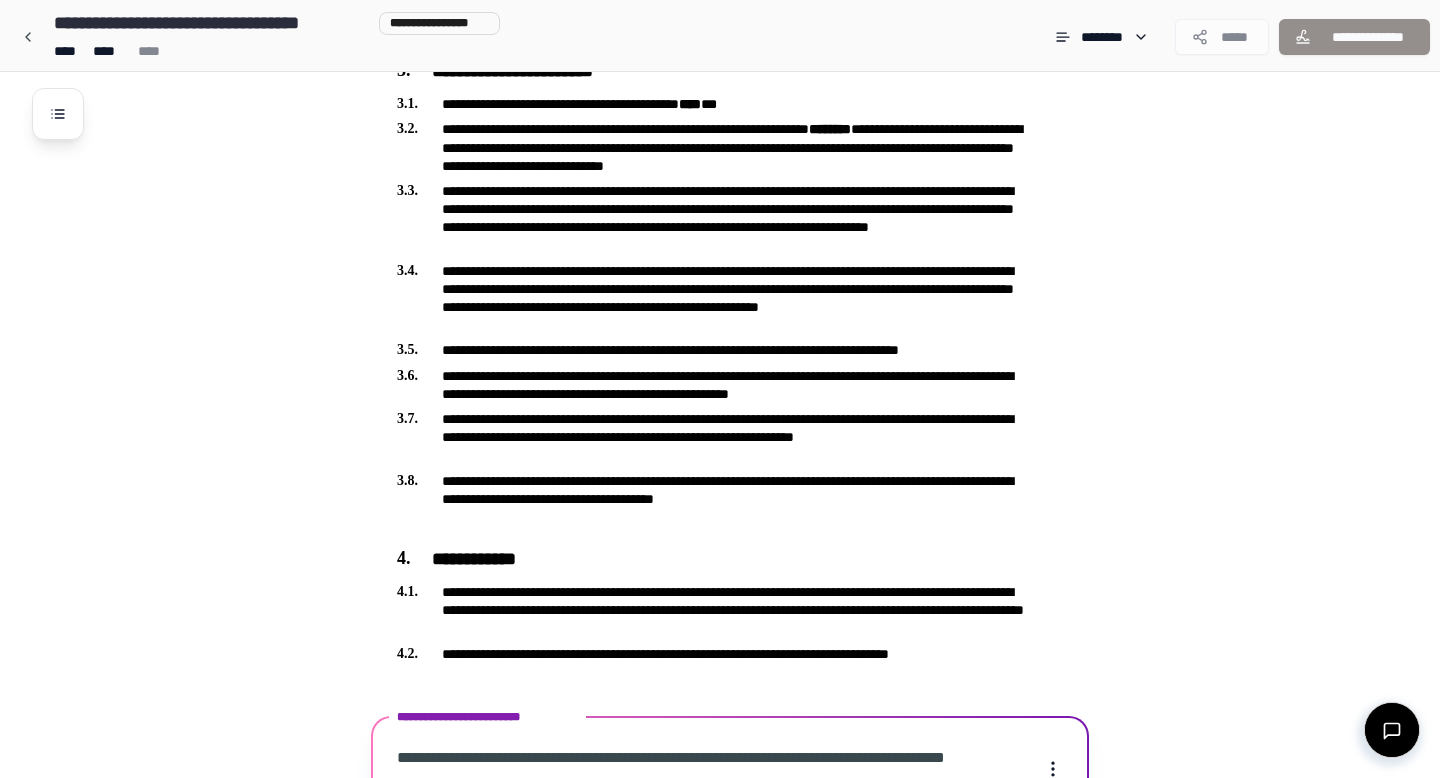 scroll, scrollTop: 903, scrollLeft: 0, axis: vertical 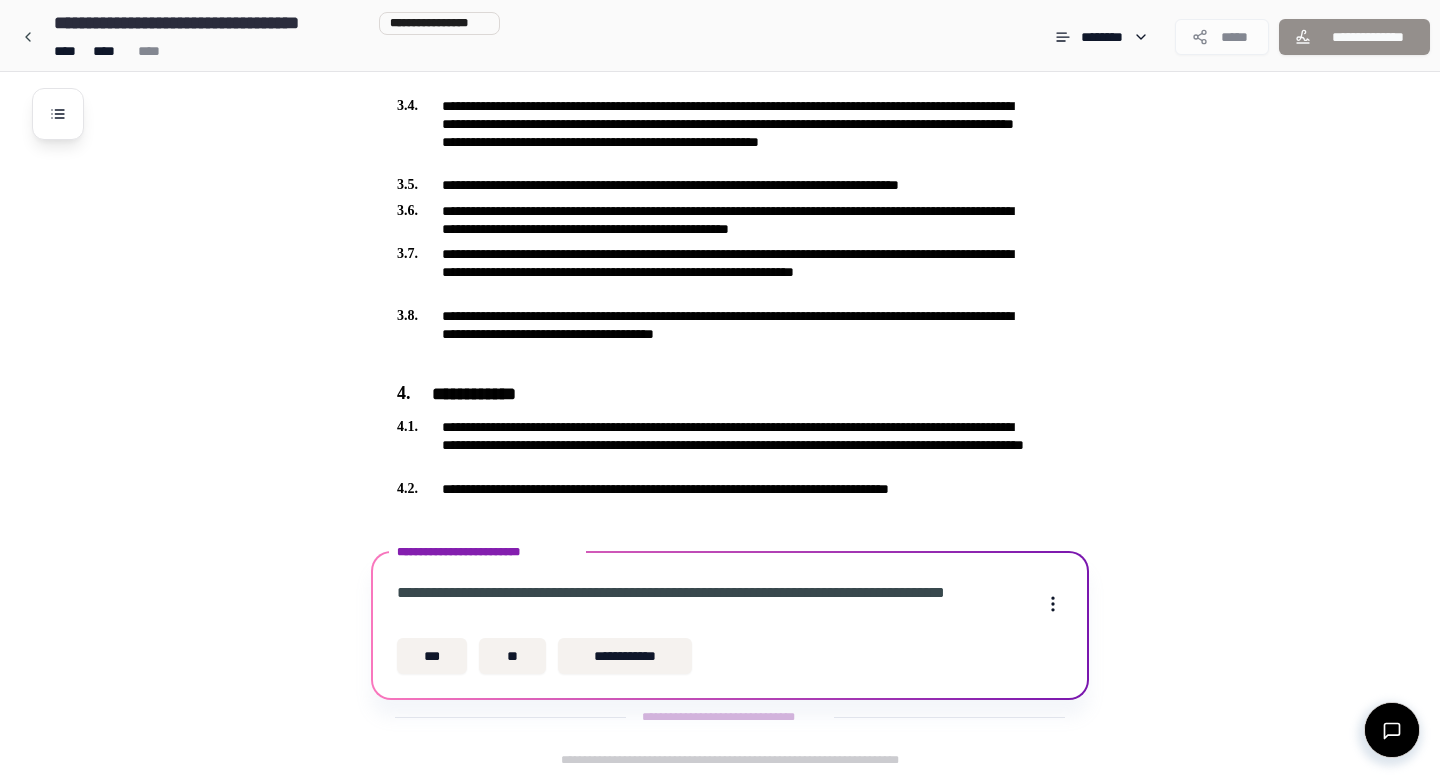 click on "**********" at bounding box center (712, 604) 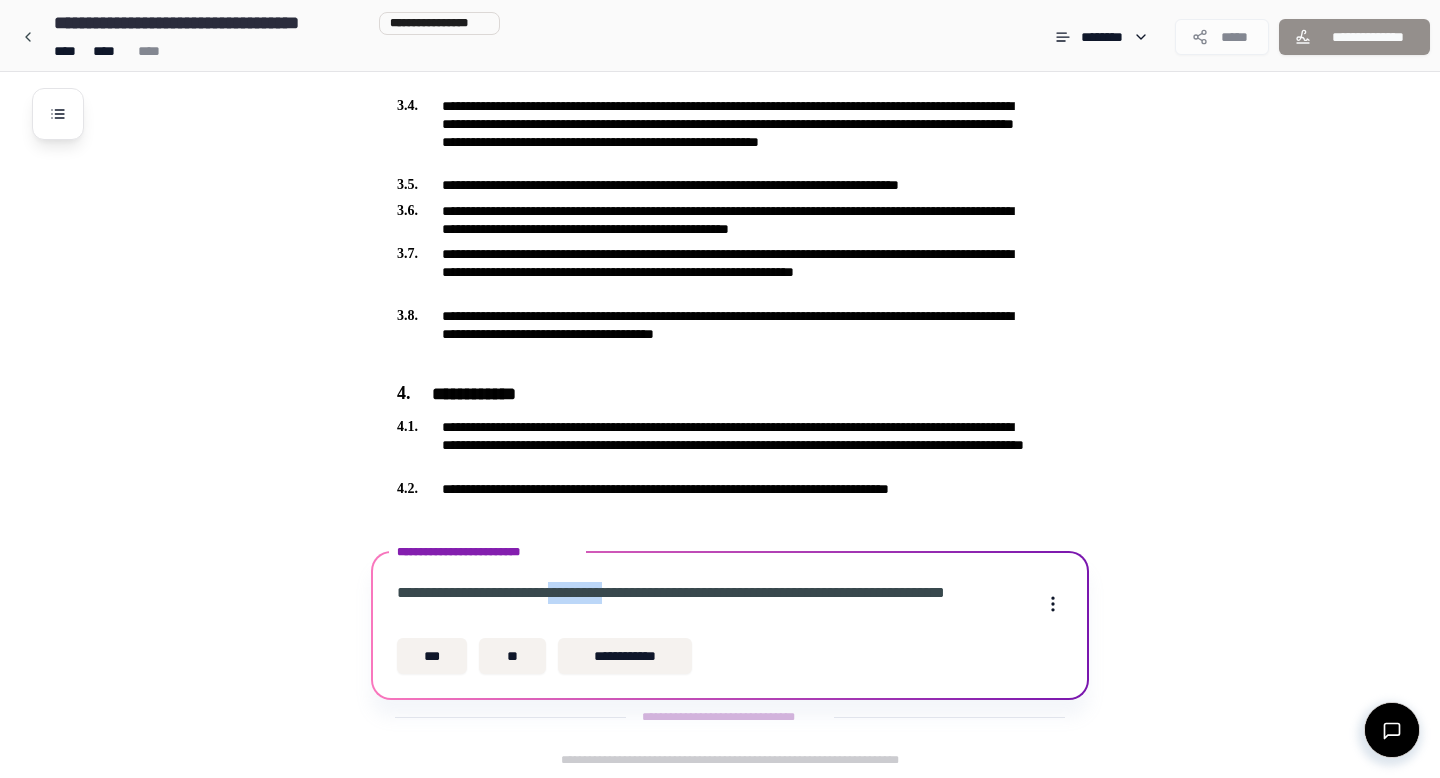 click on "**********" at bounding box center (712, 604) 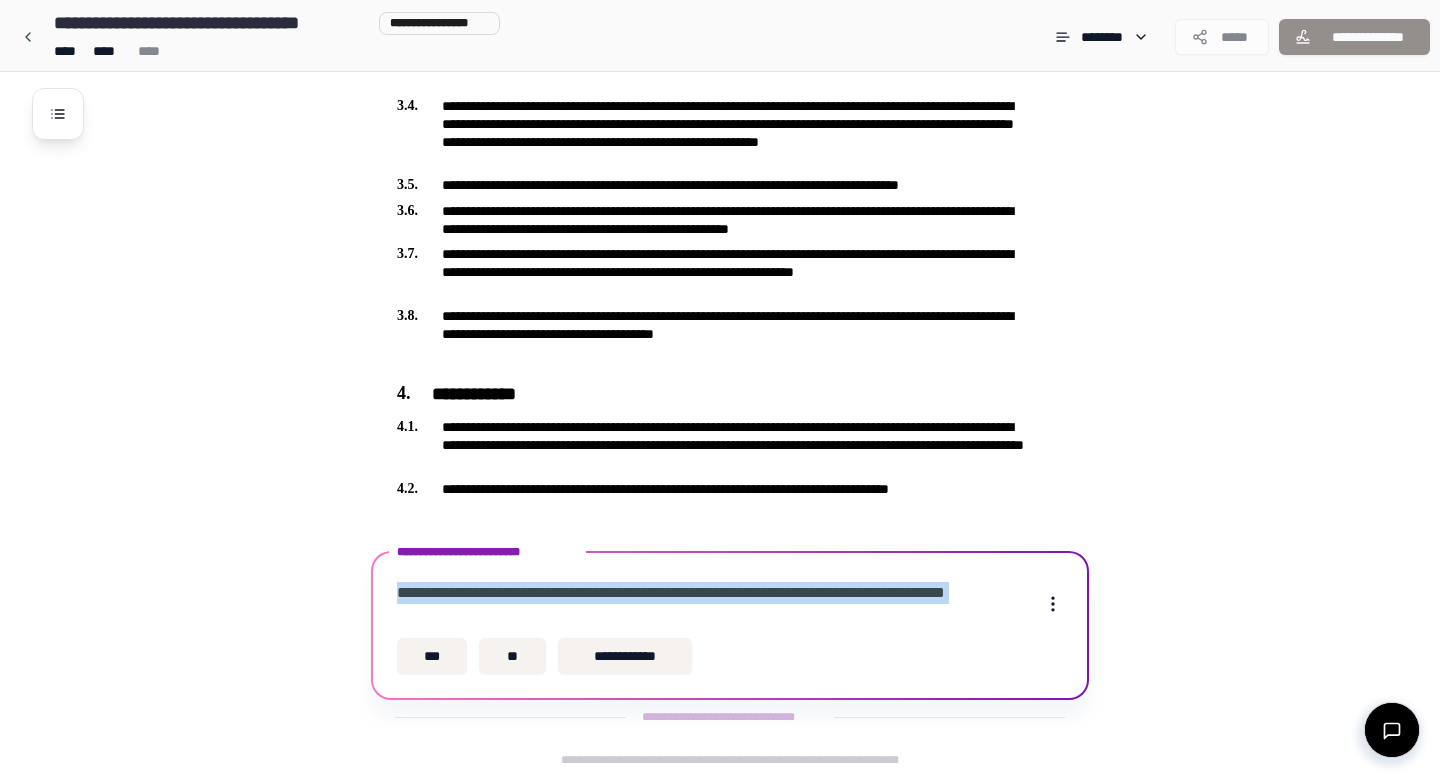 click on "**********" at bounding box center (712, 604) 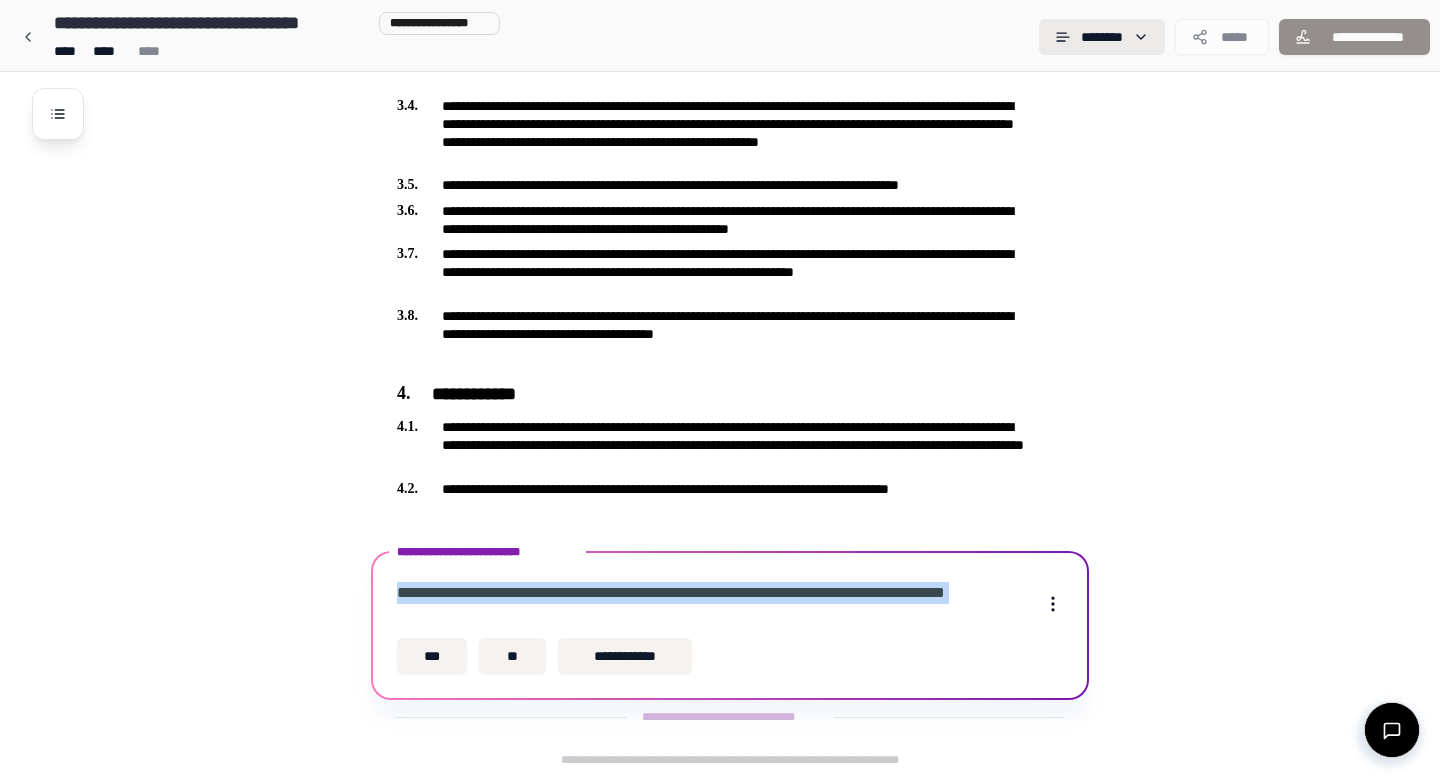 copy on "**********" 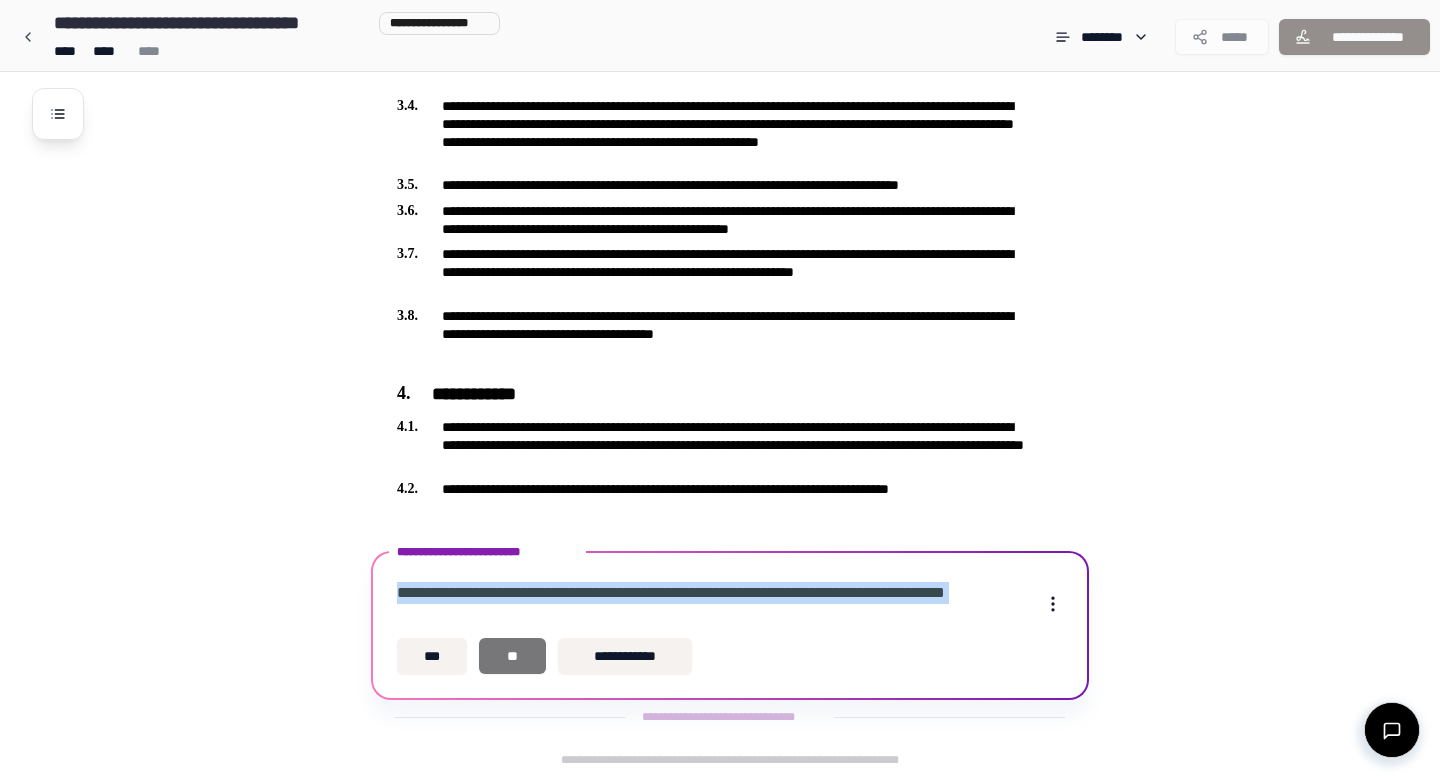 click on "**" at bounding box center (512, 656) 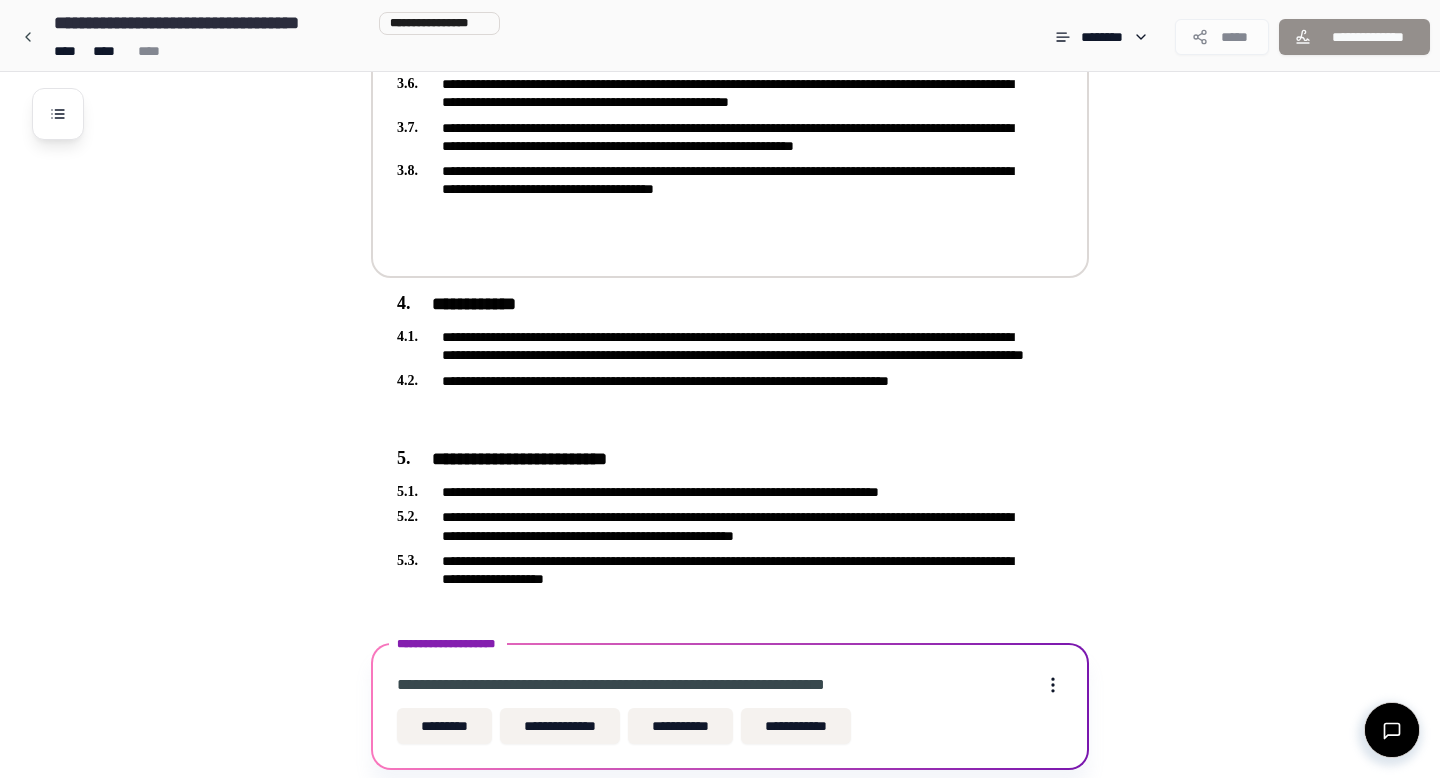 scroll, scrollTop: 1063, scrollLeft: 0, axis: vertical 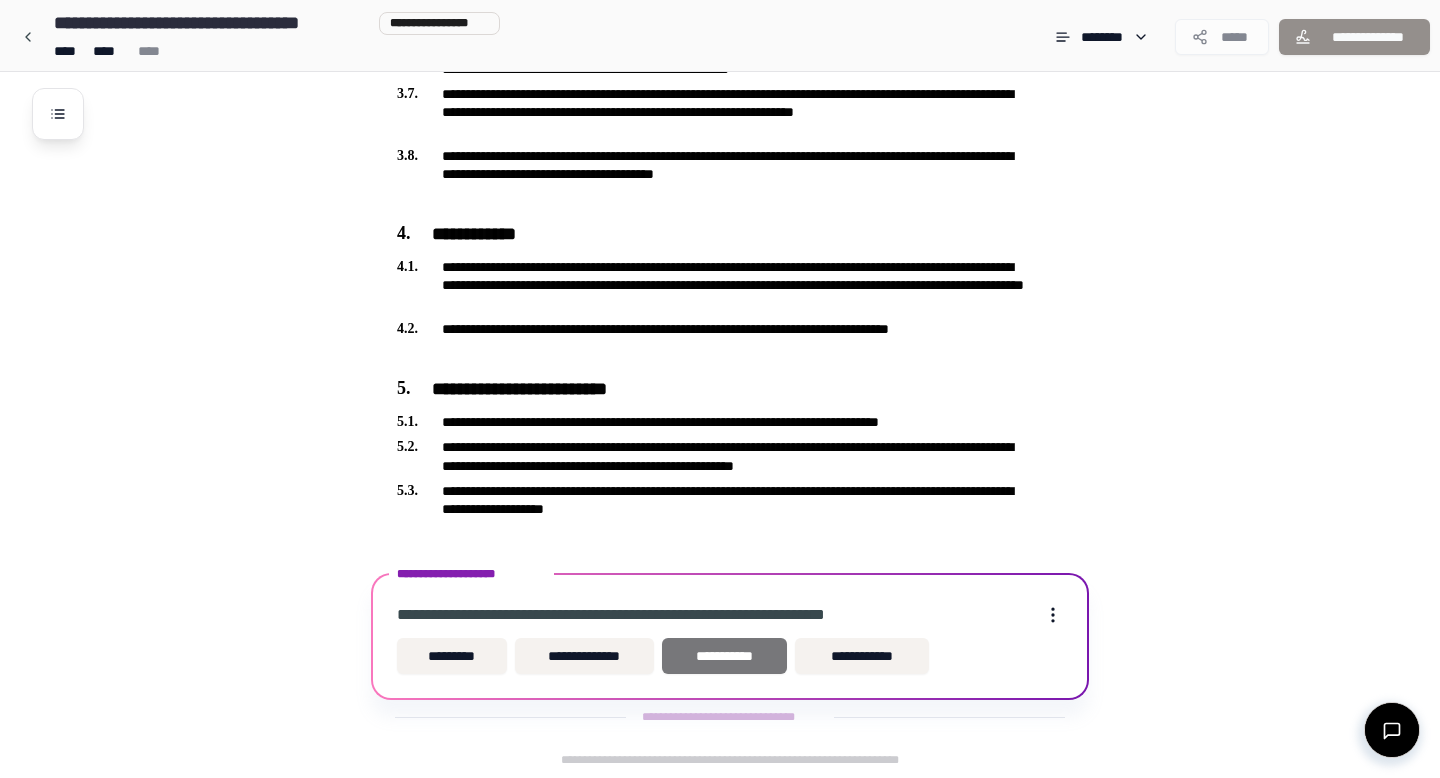 click on "**********" at bounding box center [724, 656] 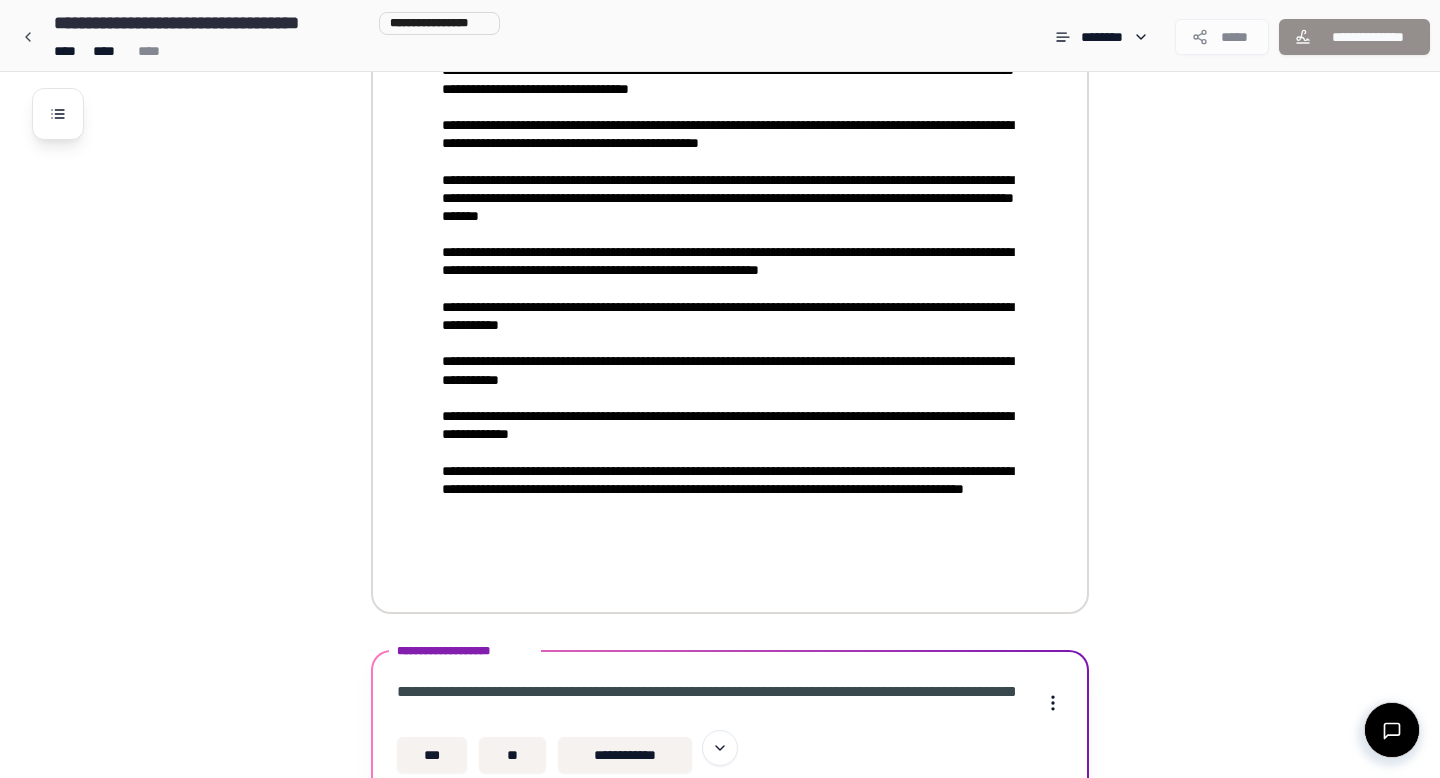 scroll, scrollTop: 2684, scrollLeft: 0, axis: vertical 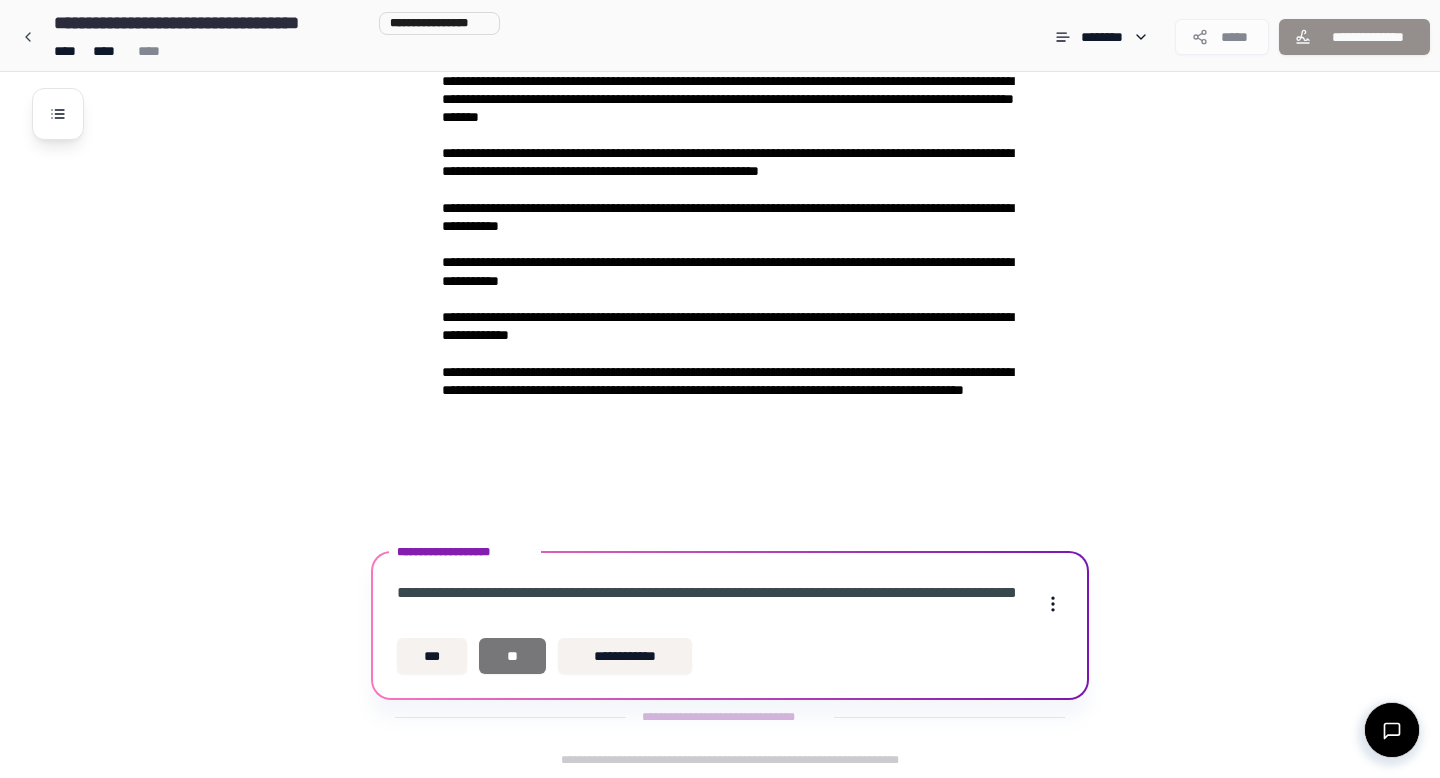click on "**" at bounding box center [512, 656] 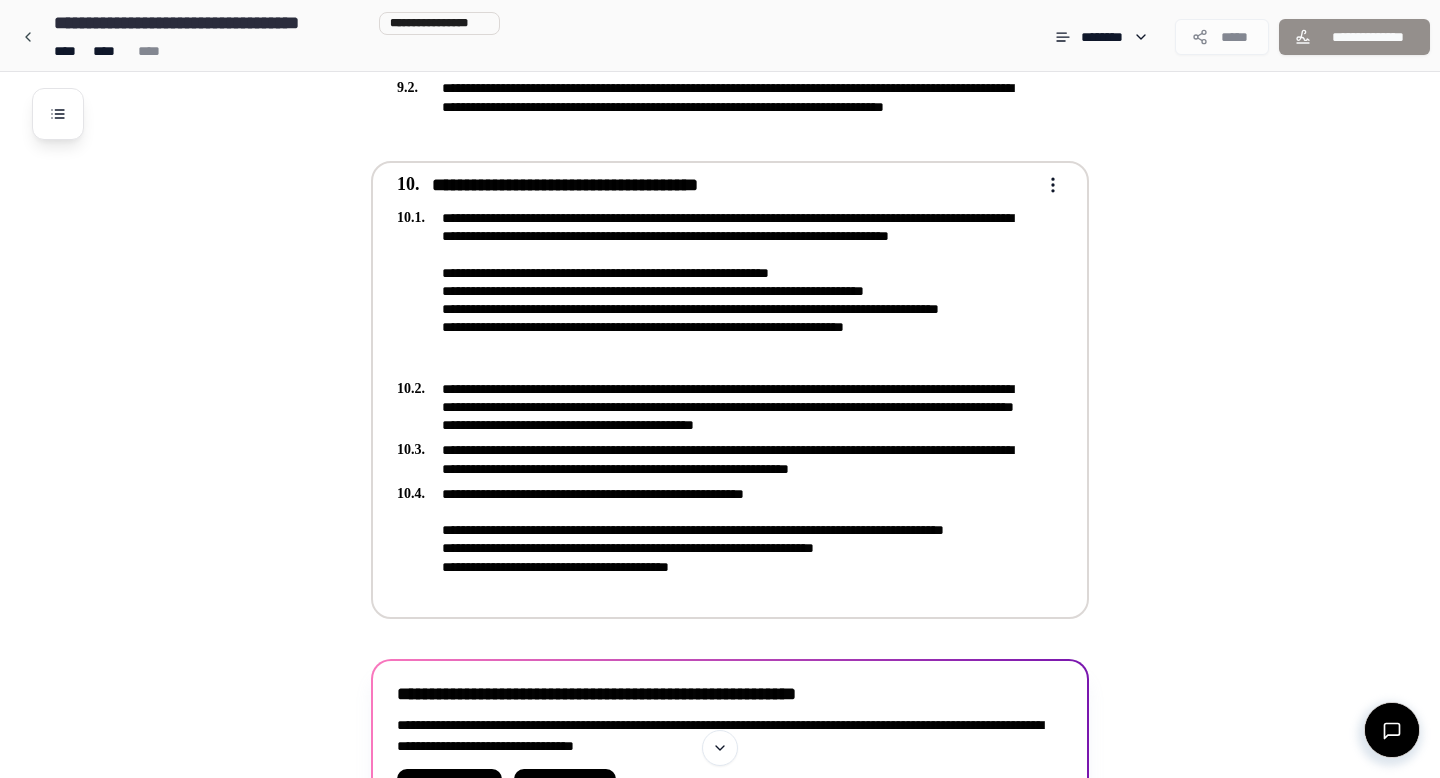 scroll, scrollTop: 3414, scrollLeft: 0, axis: vertical 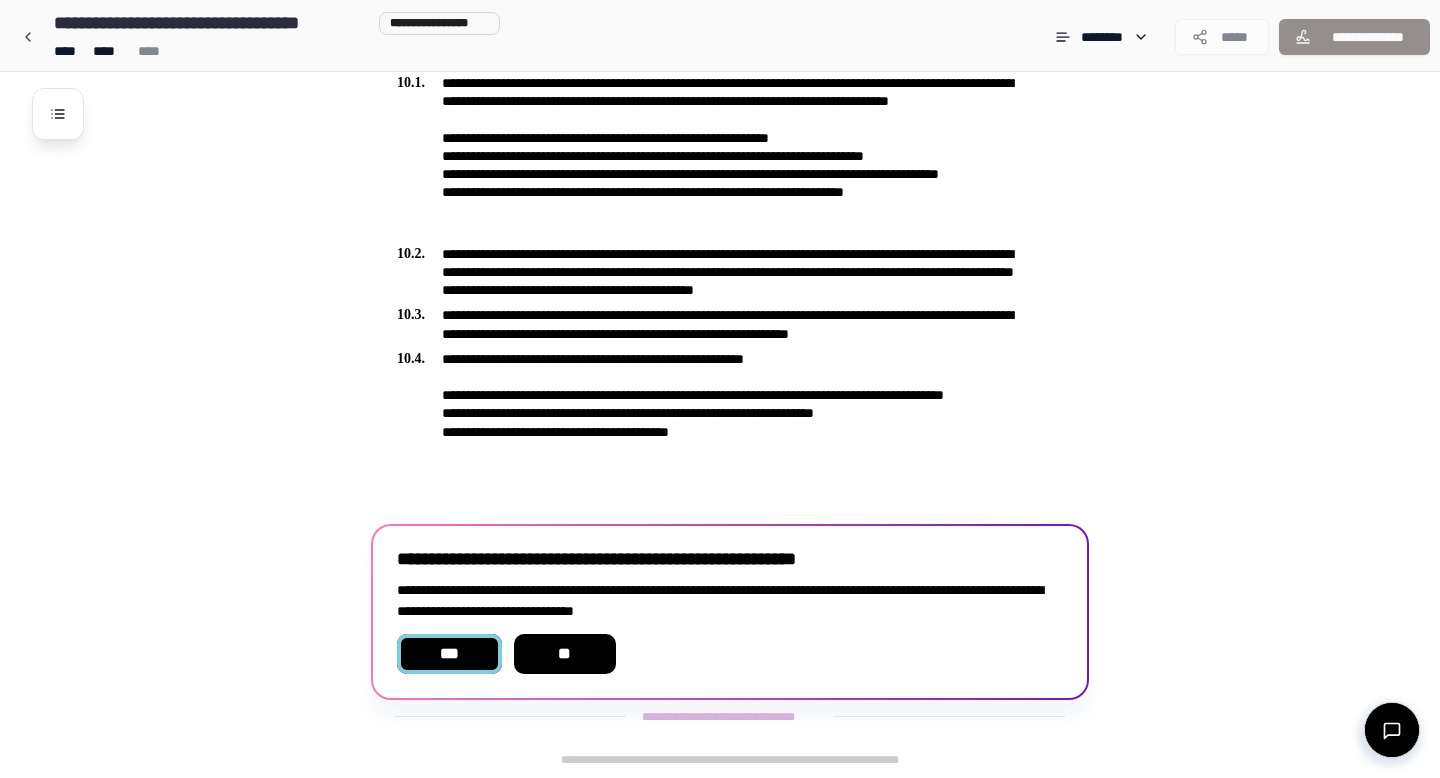 click on "***" at bounding box center (449, 654) 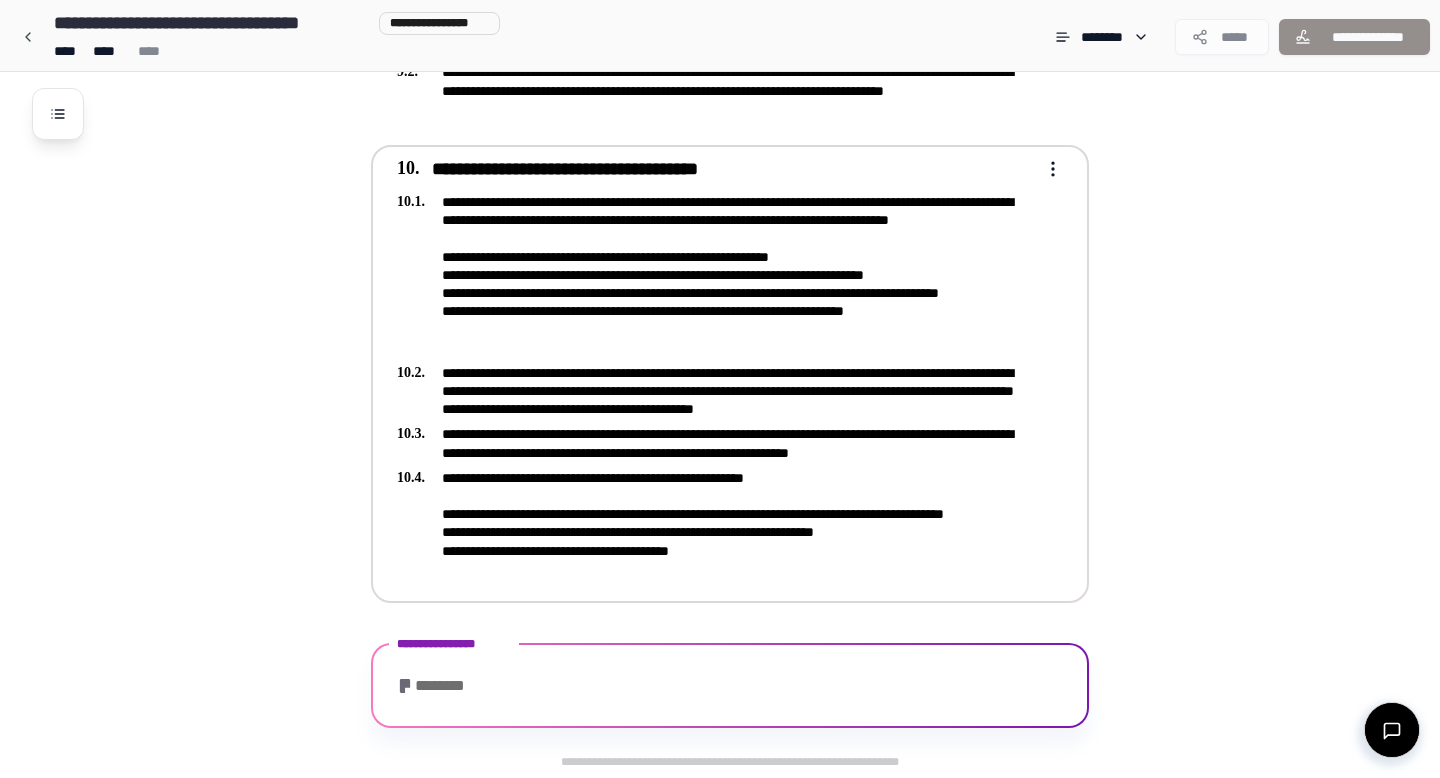 scroll, scrollTop: 3429, scrollLeft: 0, axis: vertical 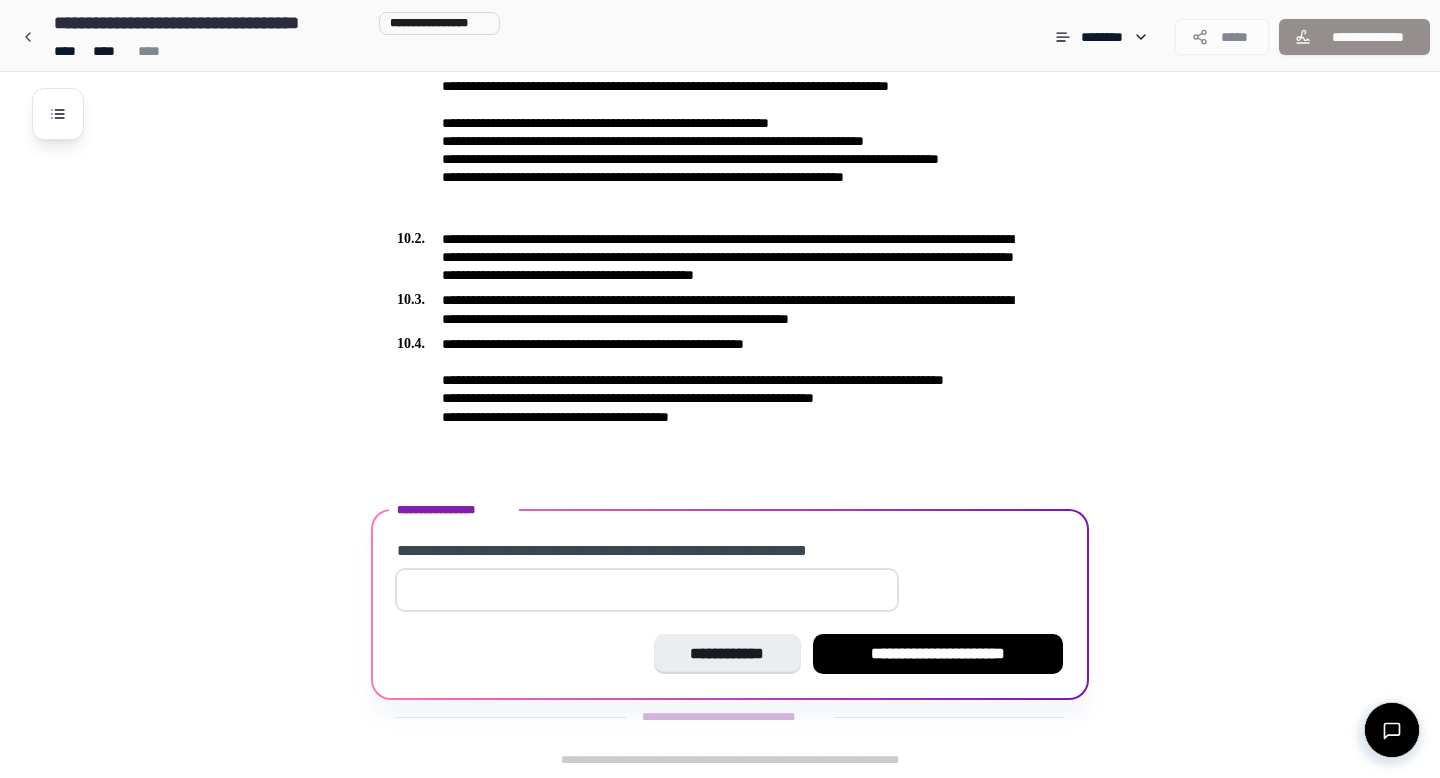 click at bounding box center (647, 590) 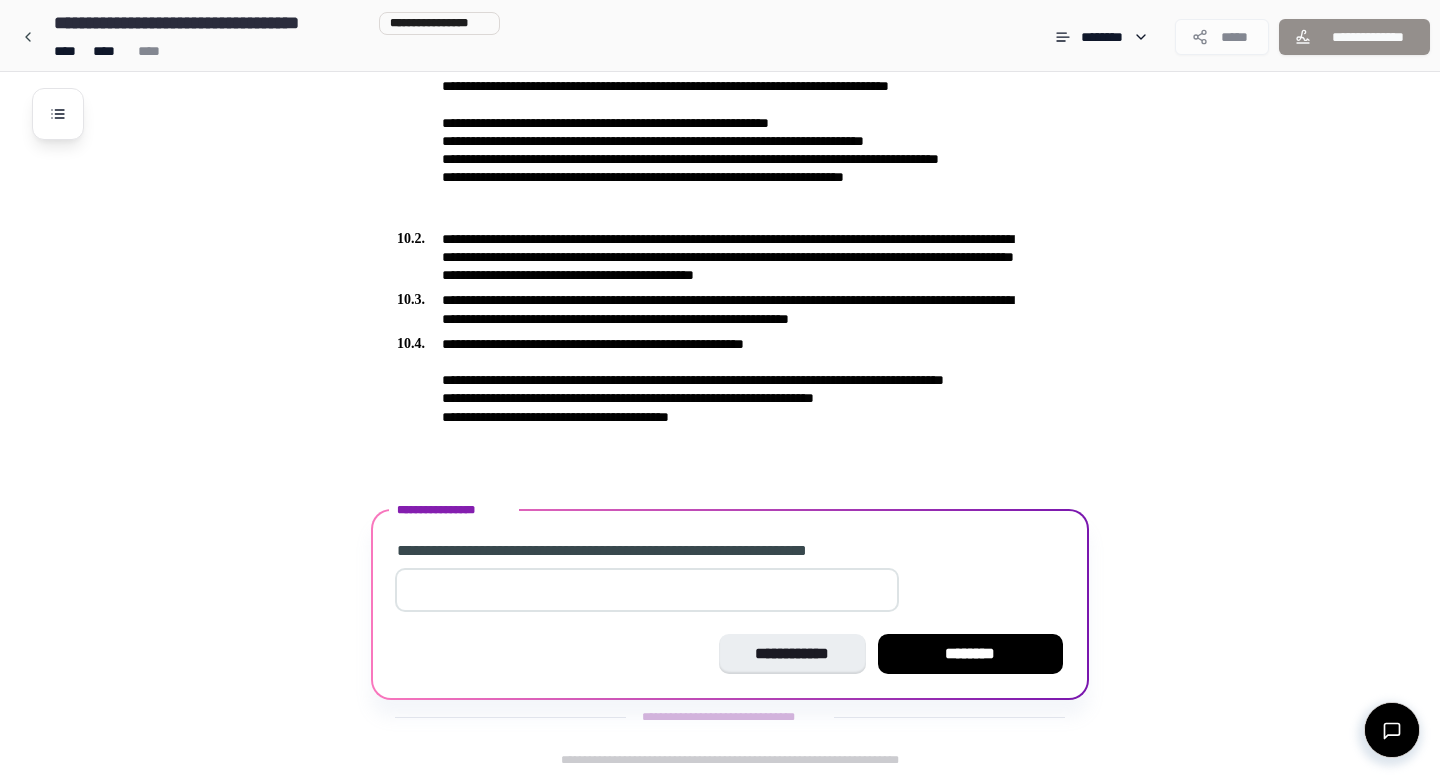 click on "**" at bounding box center [647, 590] 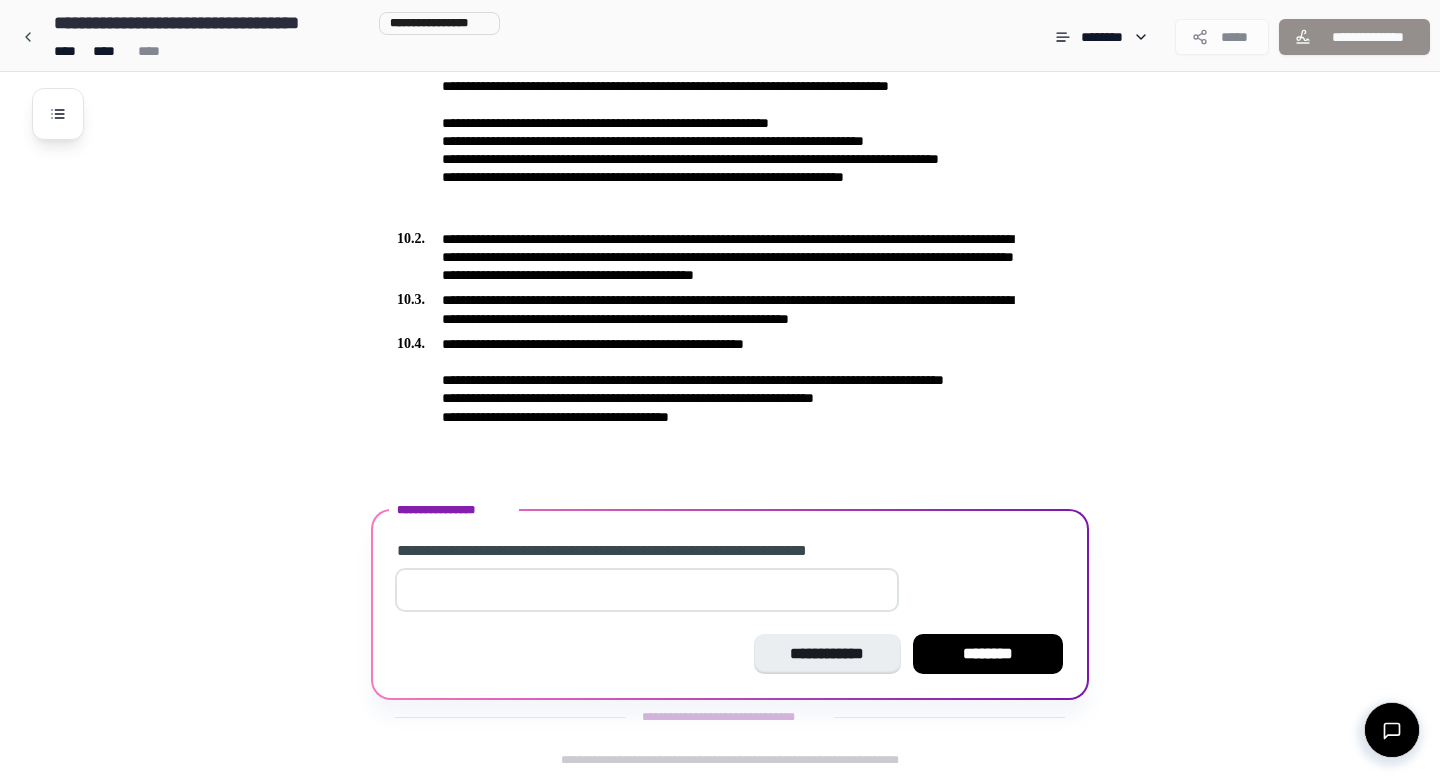 type on "*" 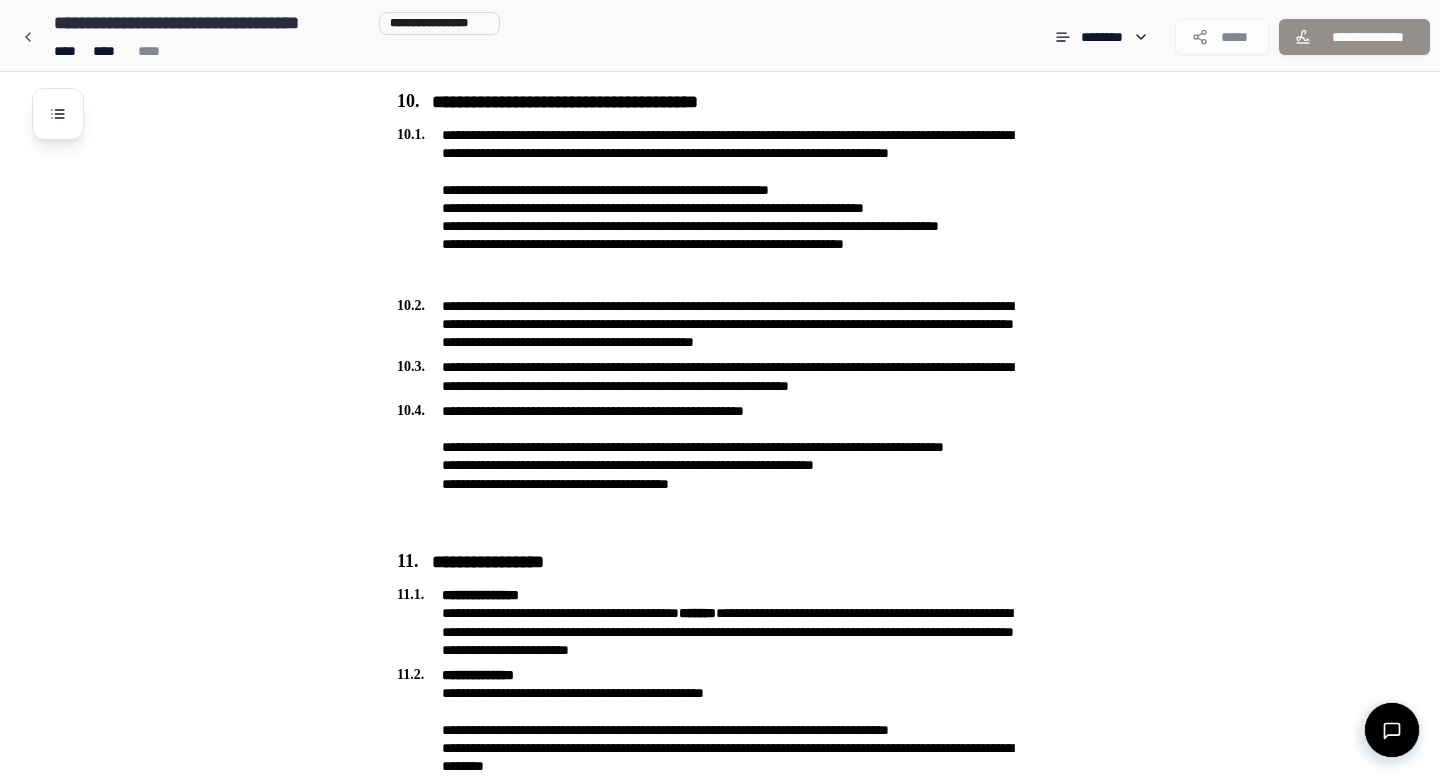 scroll, scrollTop: 4056, scrollLeft: 0, axis: vertical 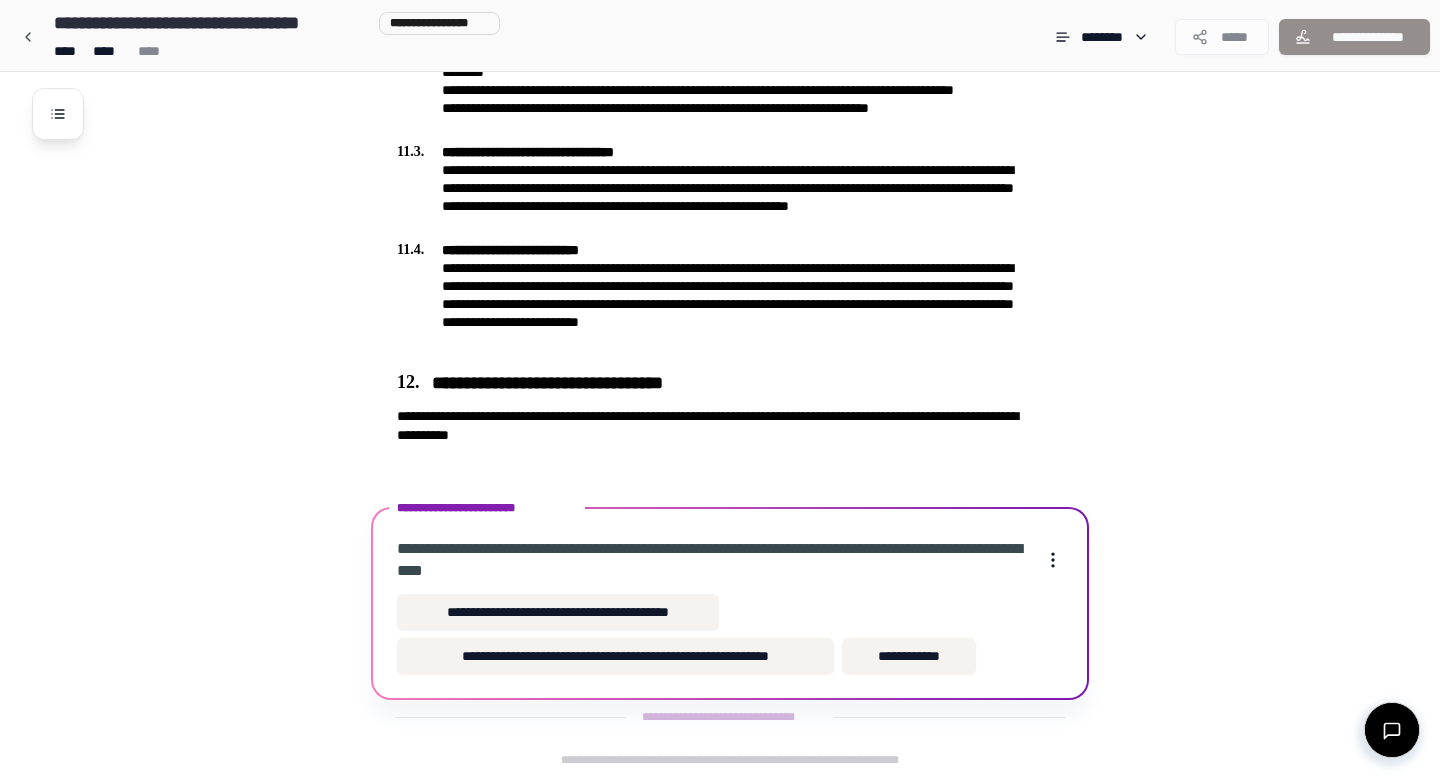 click on "**********" at bounding box center [730, 603] 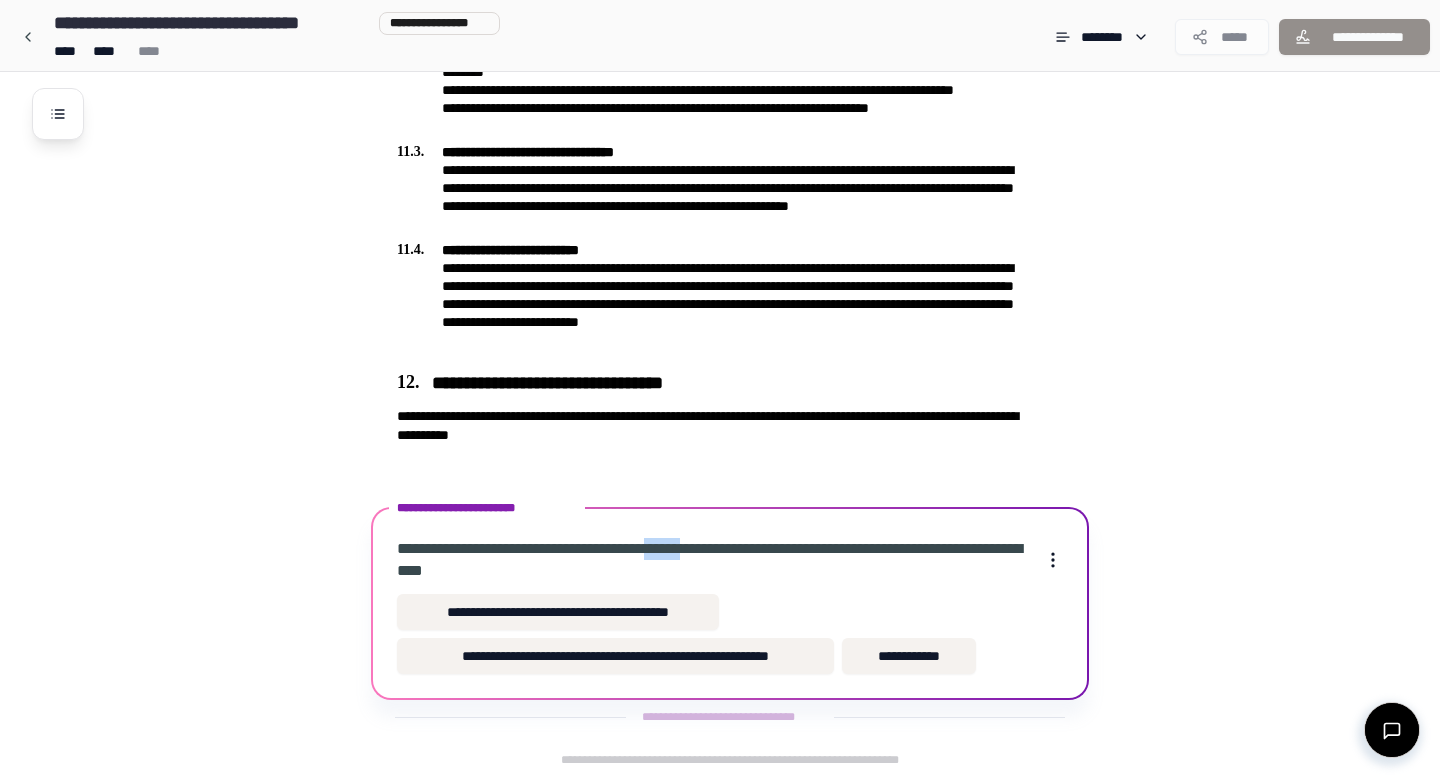 click on "**********" at bounding box center (712, 560) 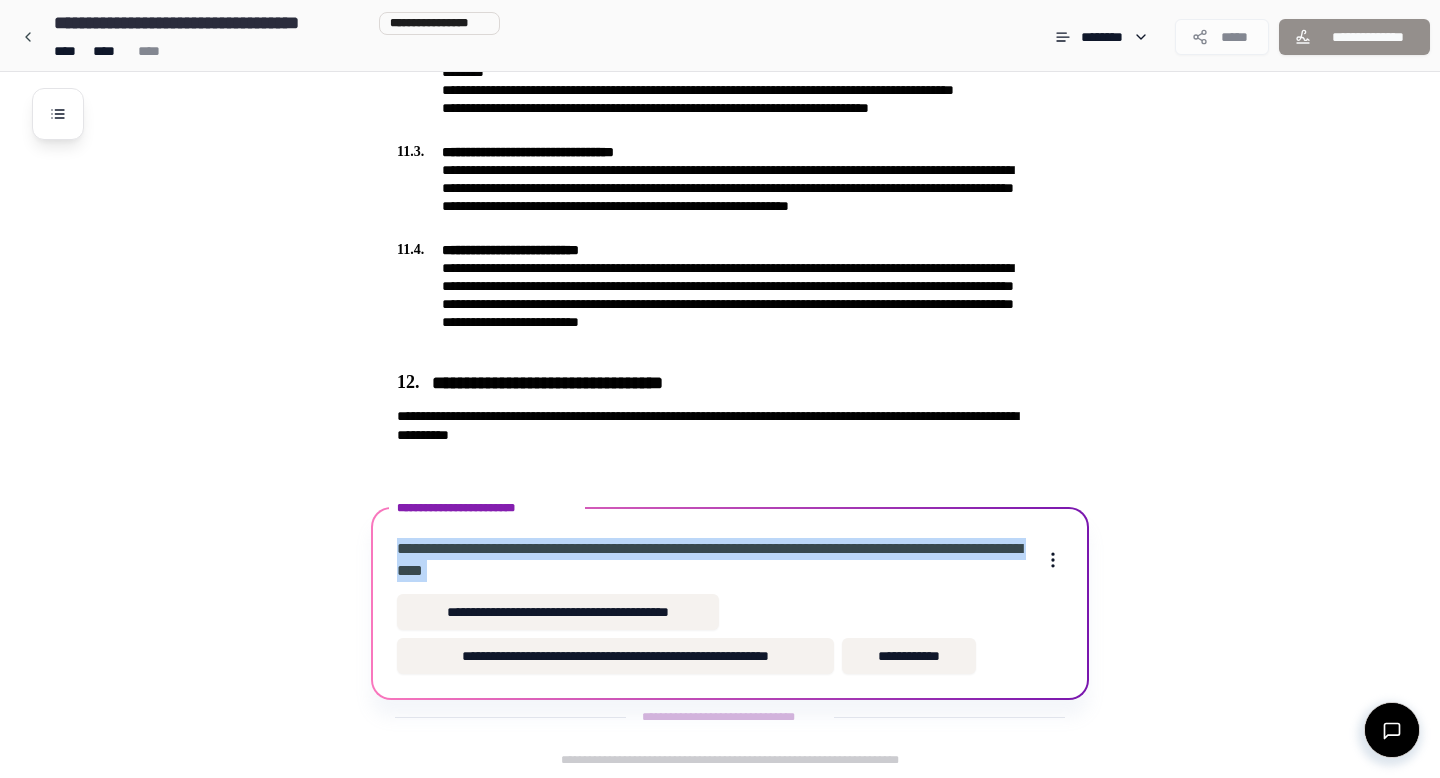 click on "**********" at bounding box center [712, 560] 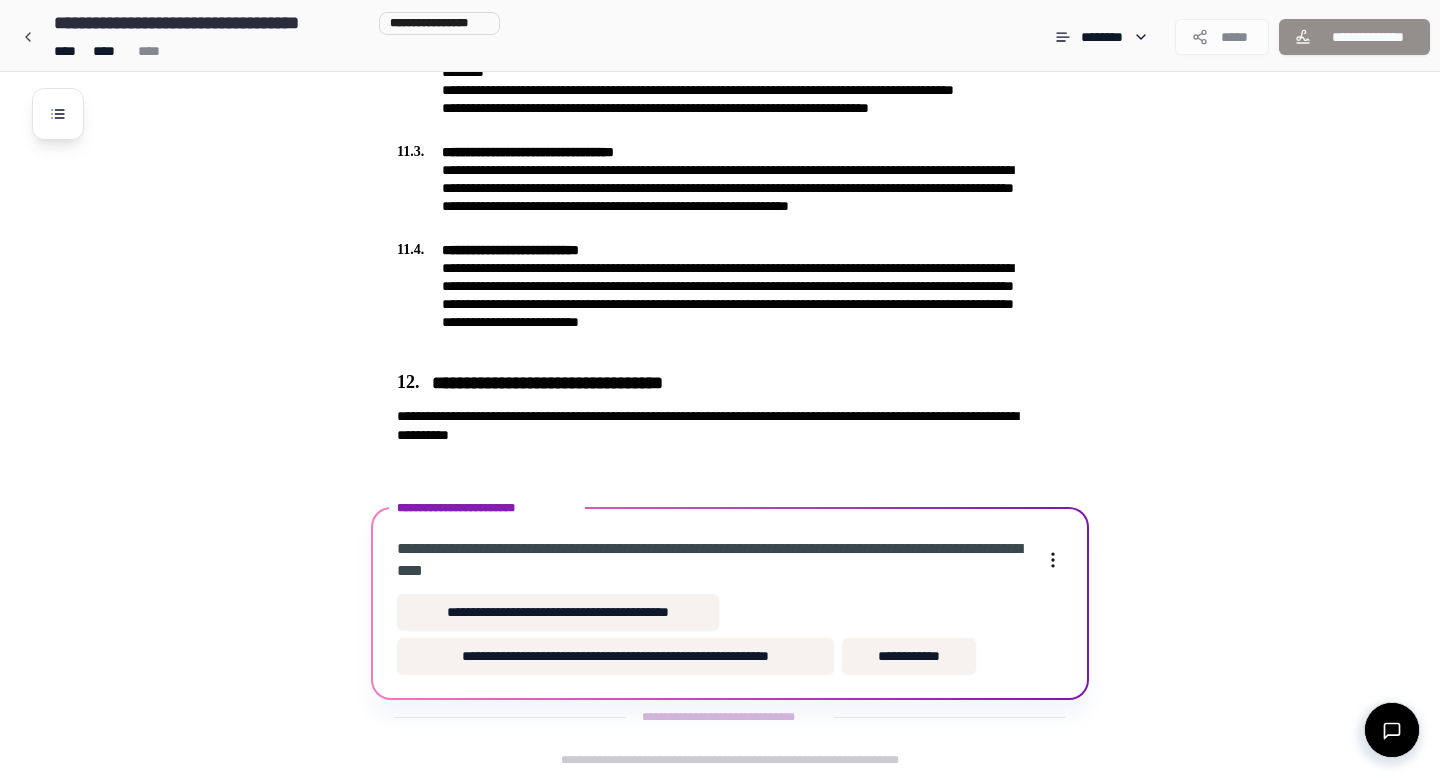 click on "**********" at bounding box center [730, -1603] 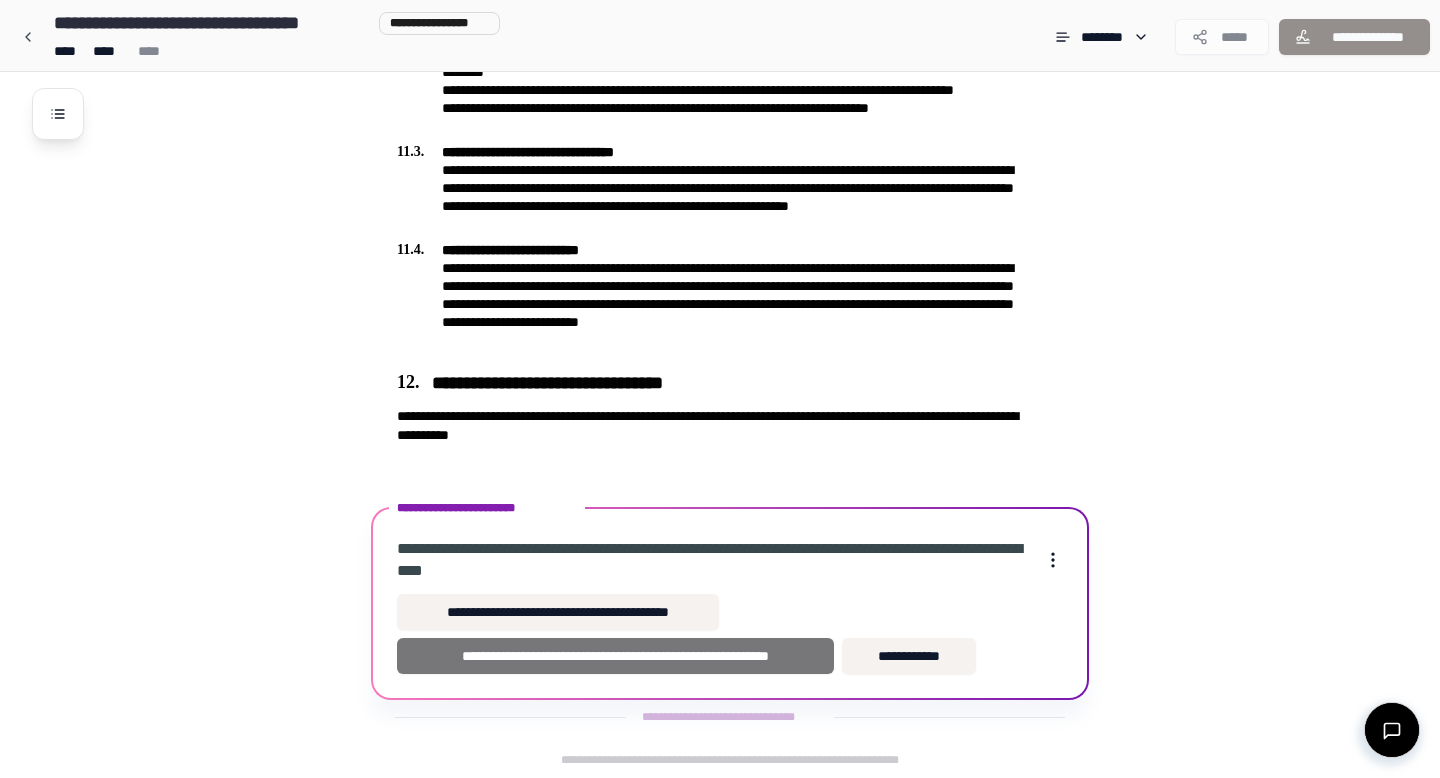 click on "**********" at bounding box center (615, 656) 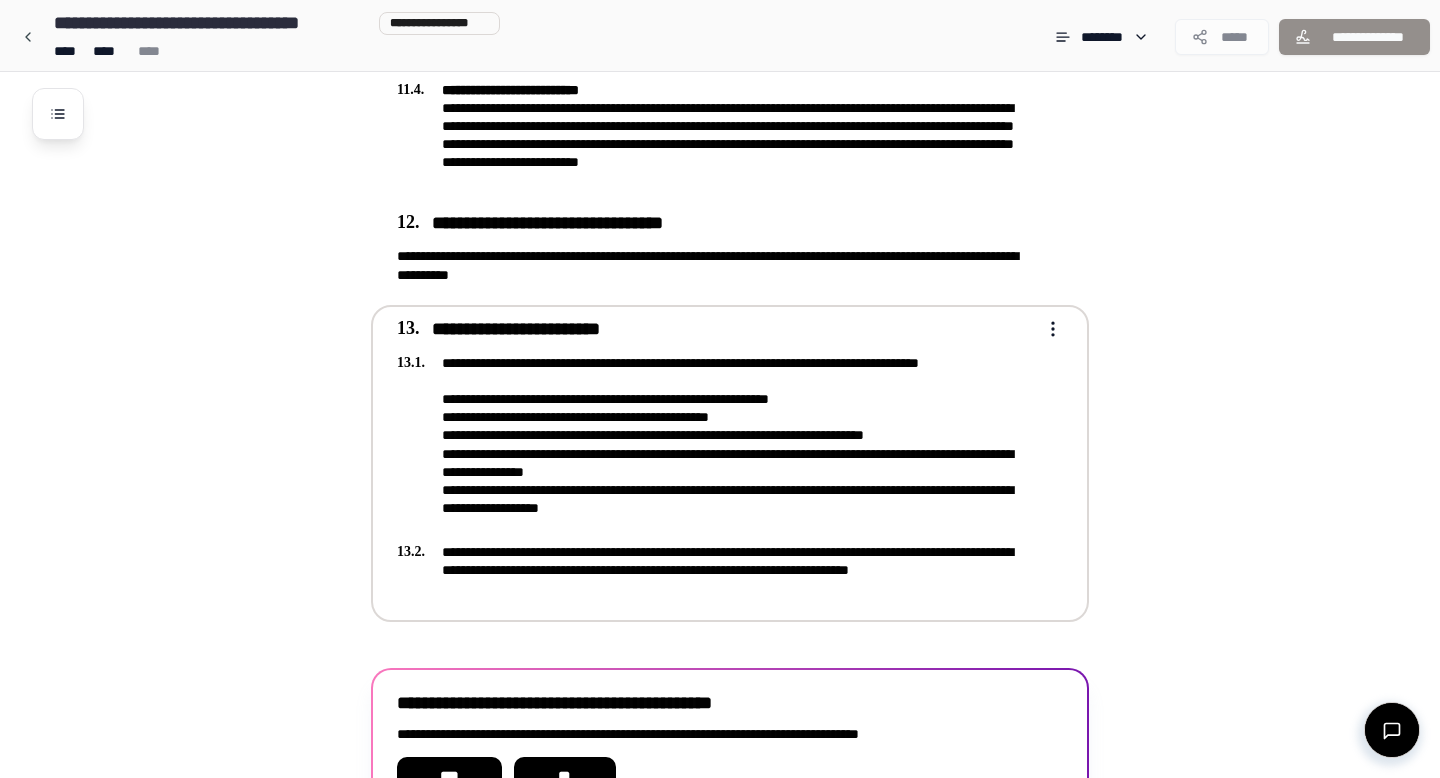 scroll, scrollTop: 4339, scrollLeft: 0, axis: vertical 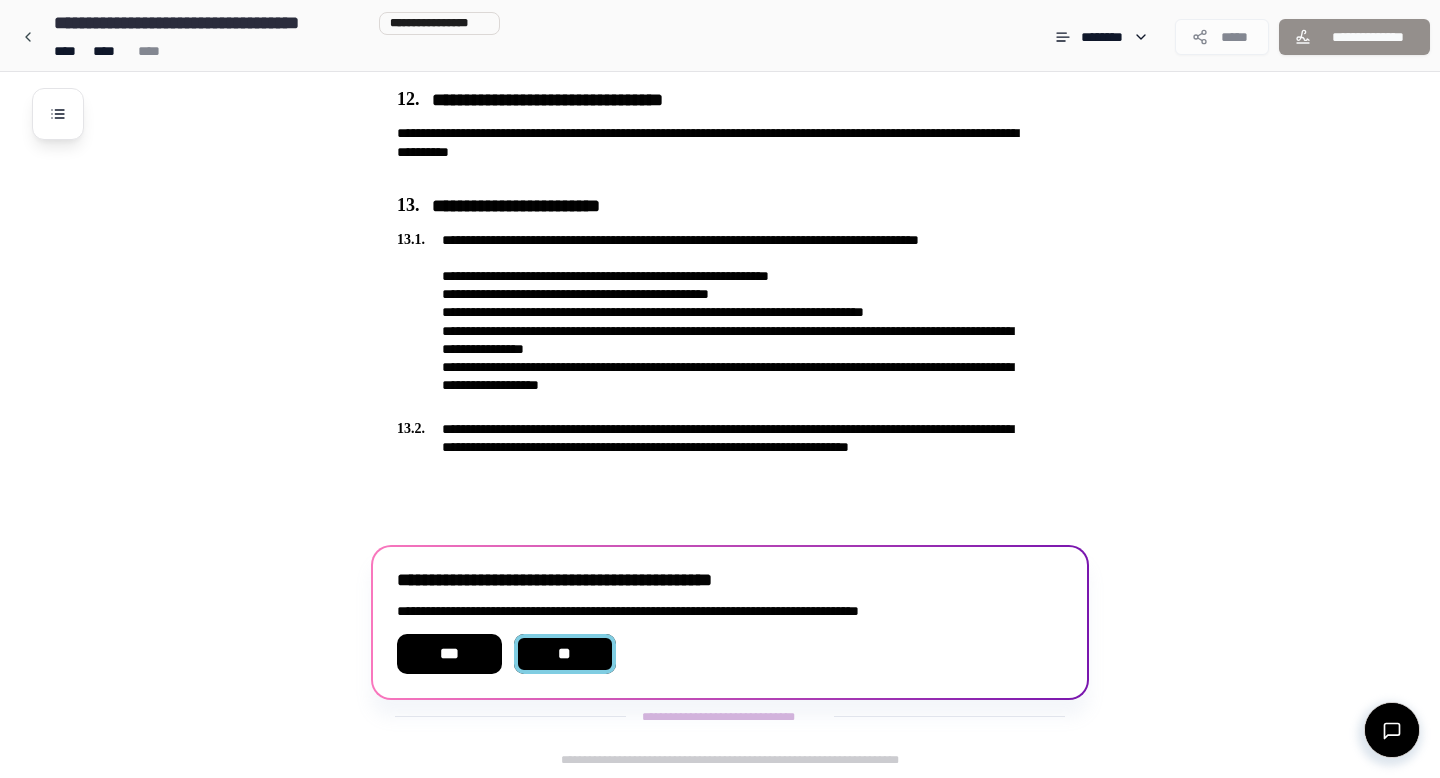 click on "**" at bounding box center (565, 654) 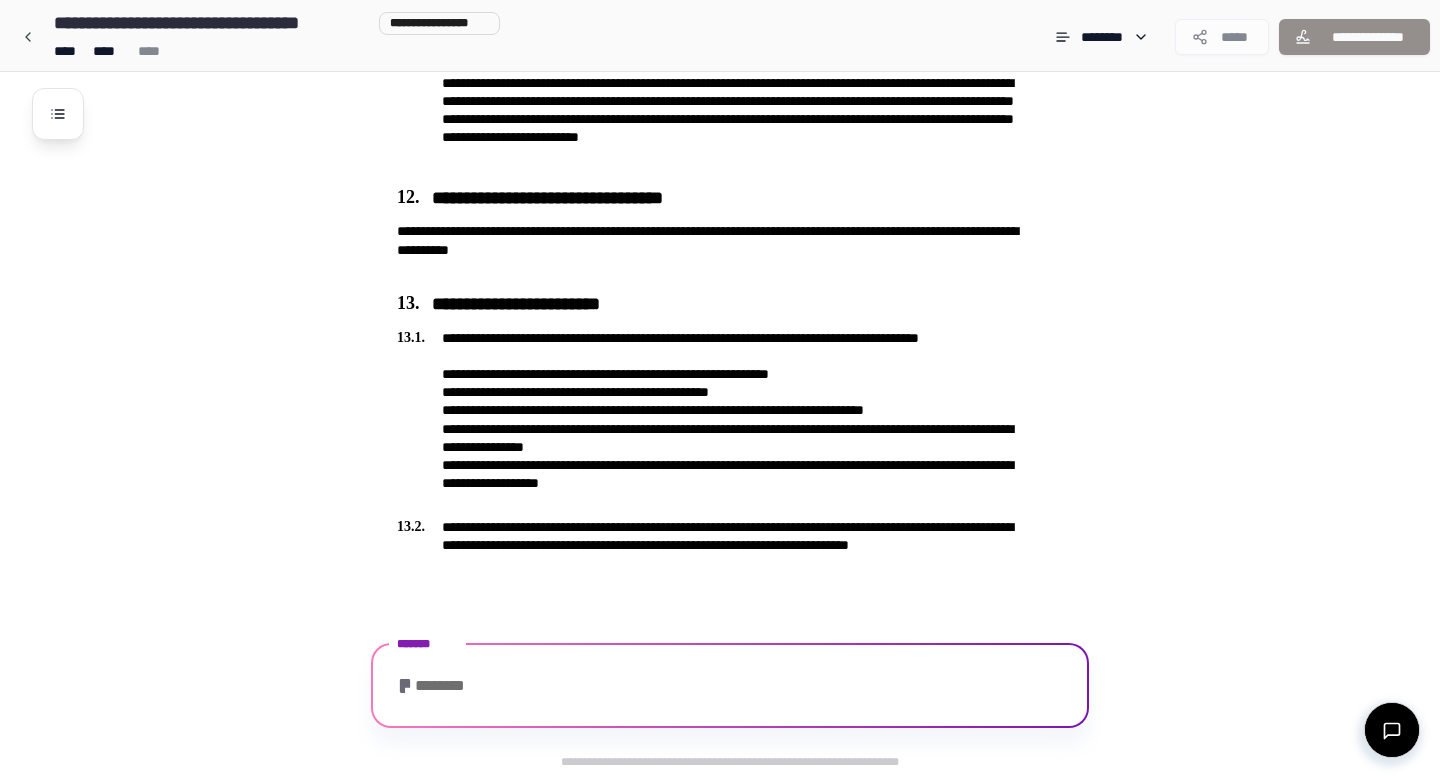 scroll, scrollTop: 4339, scrollLeft: 0, axis: vertical 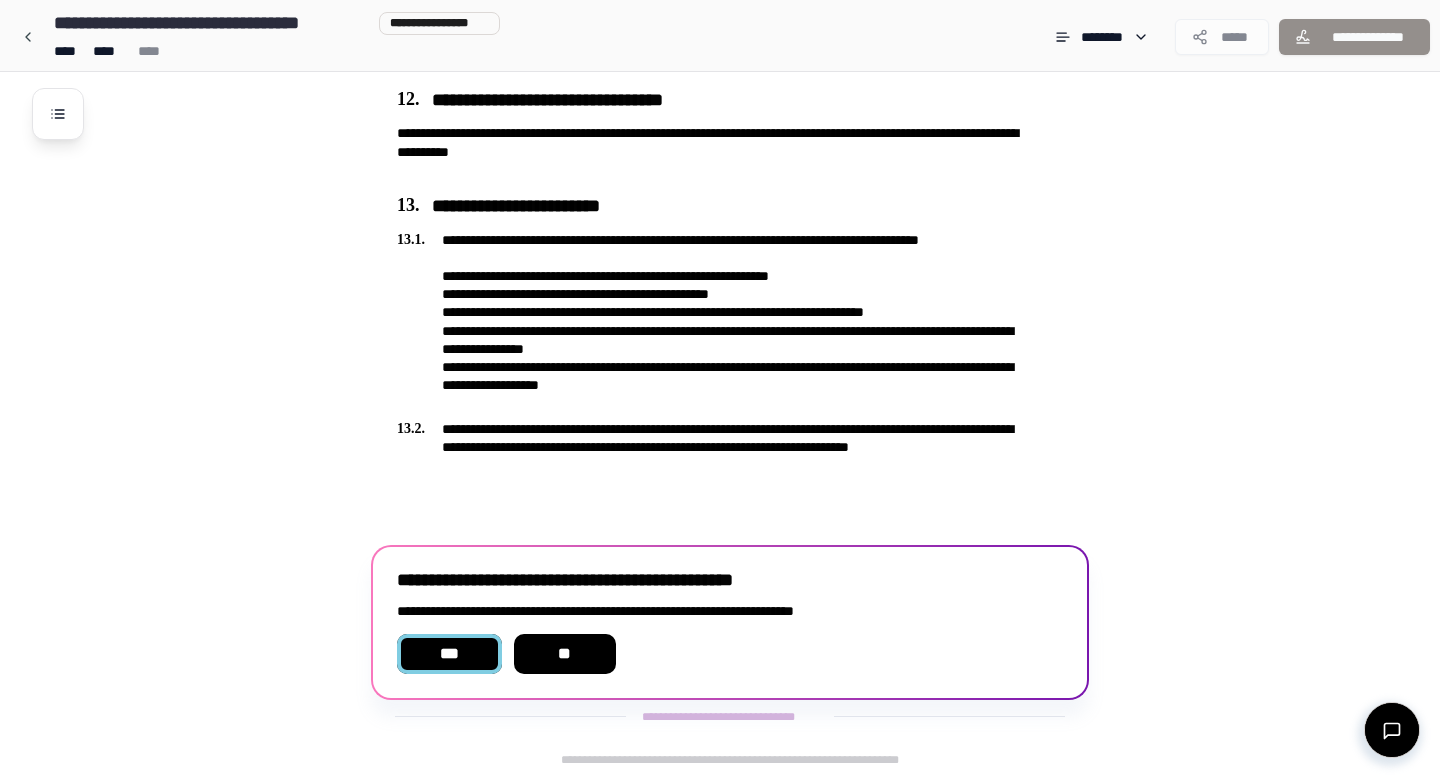 click on "***" at bounding box center (449, 654) 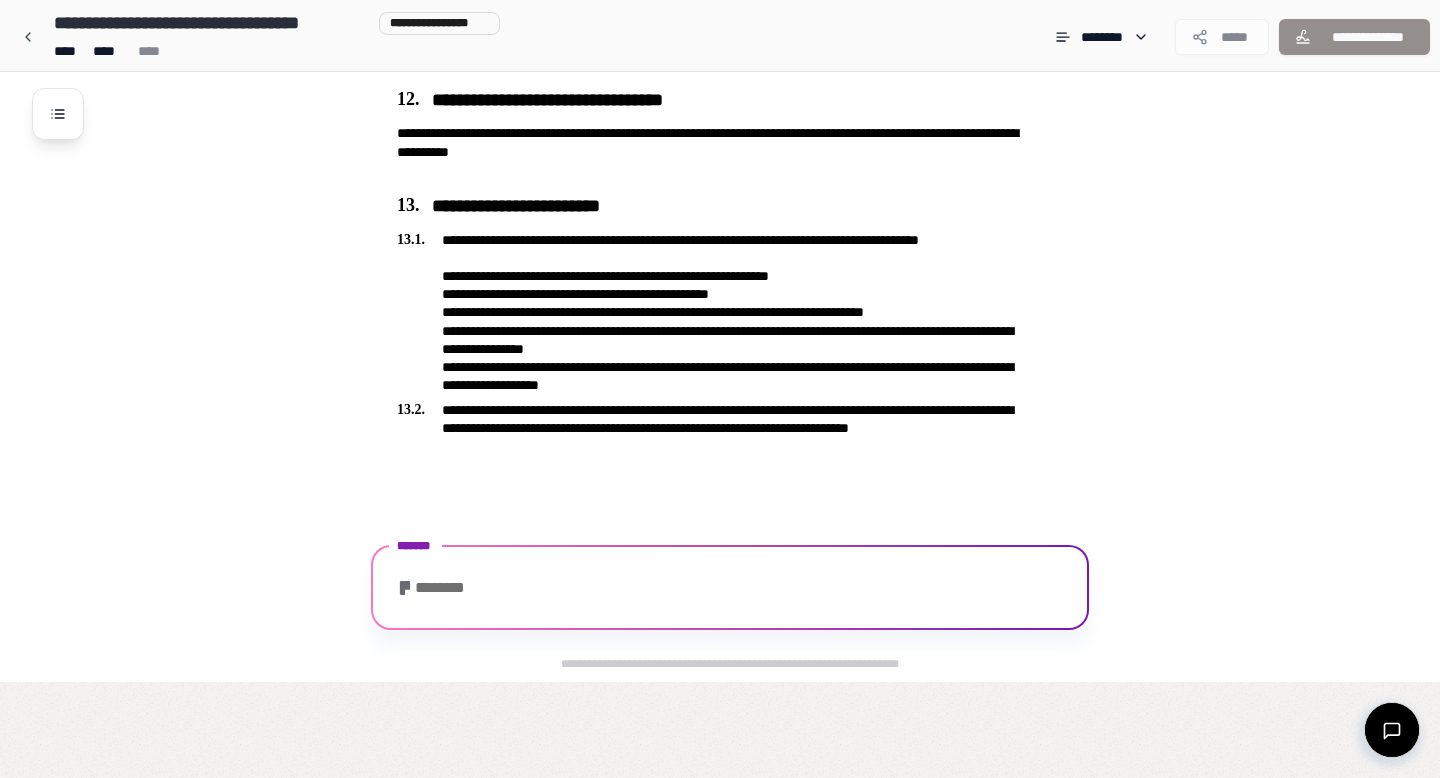 scroll, scrollTop: 4241, scrollLeft: 0, axis: vertical 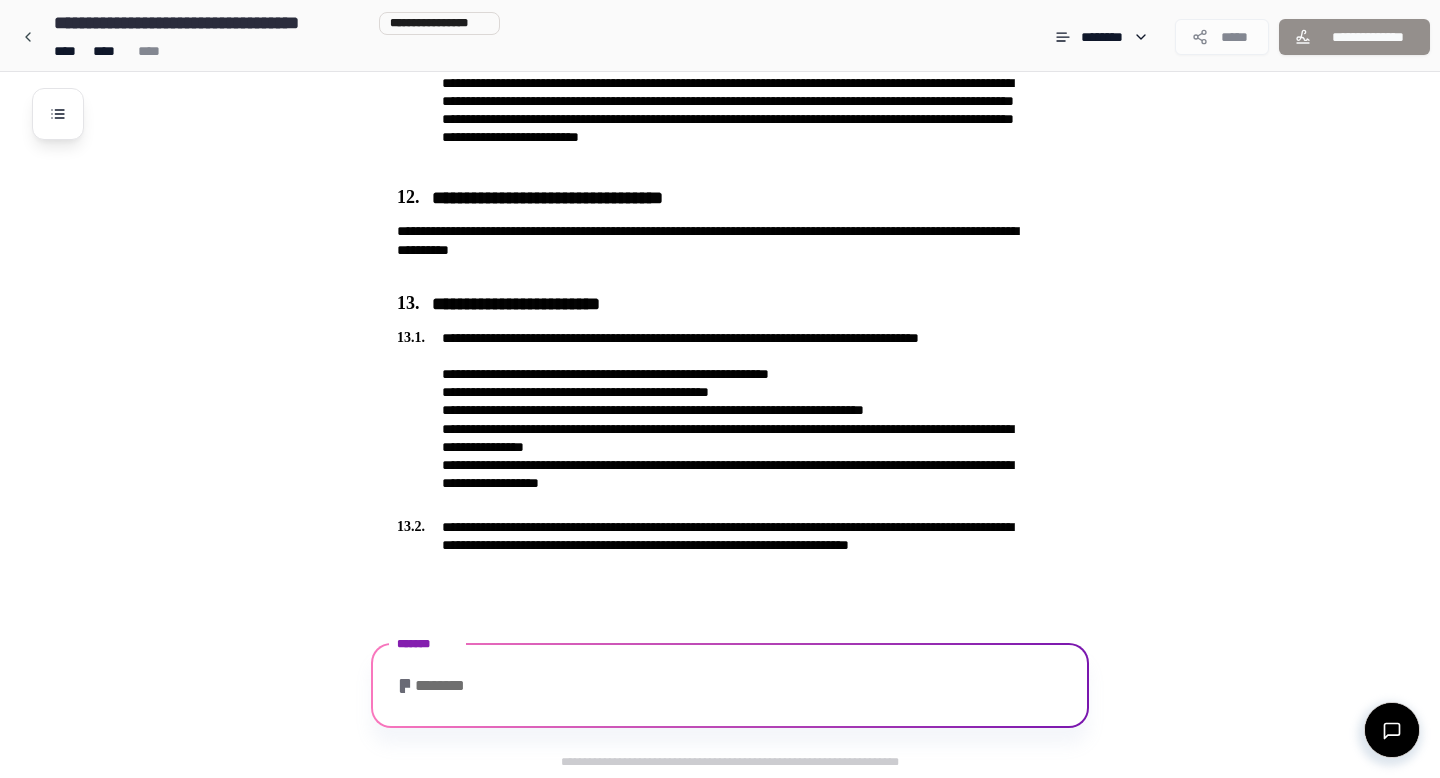 click on "**********" at bounding box center (746, -1695) 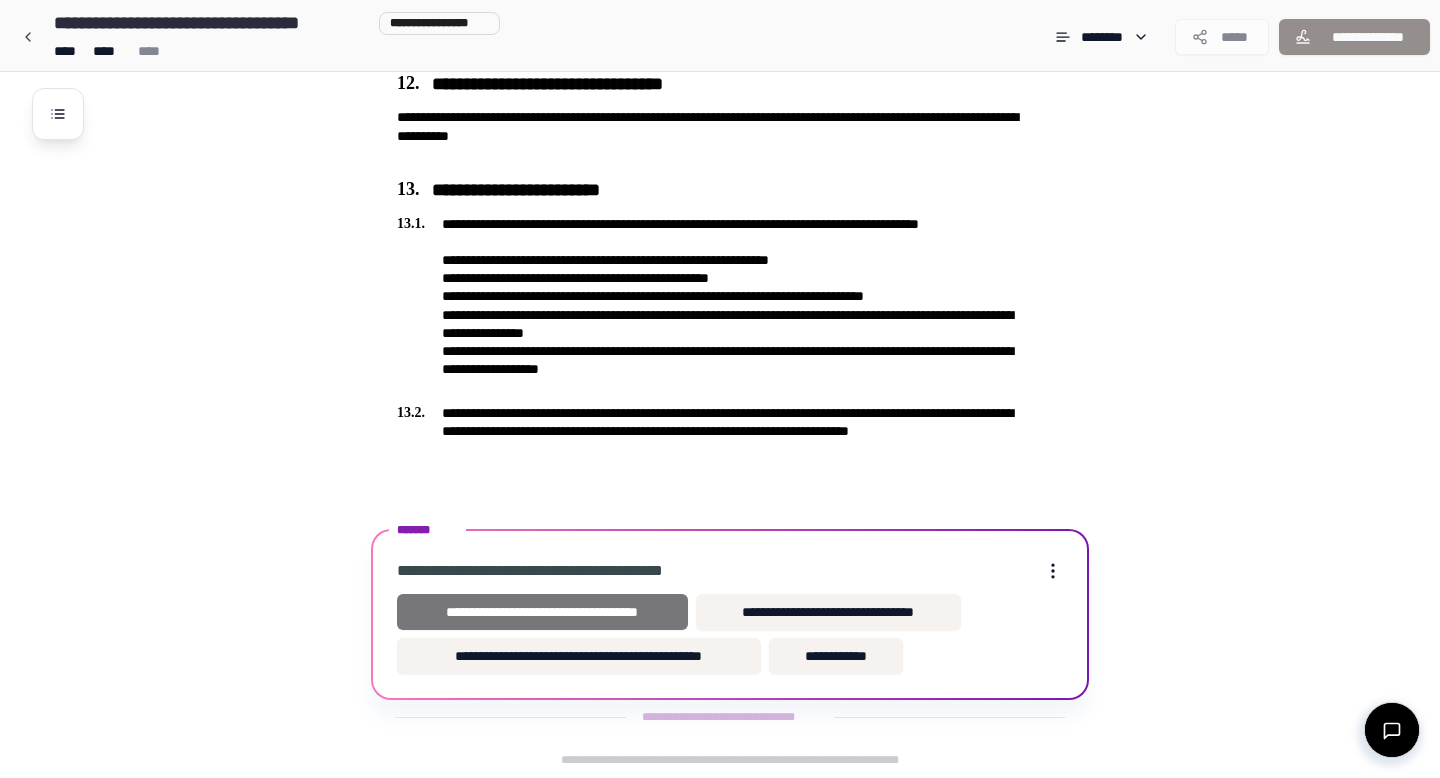 click on "**********" at bounding box center (542, 612) 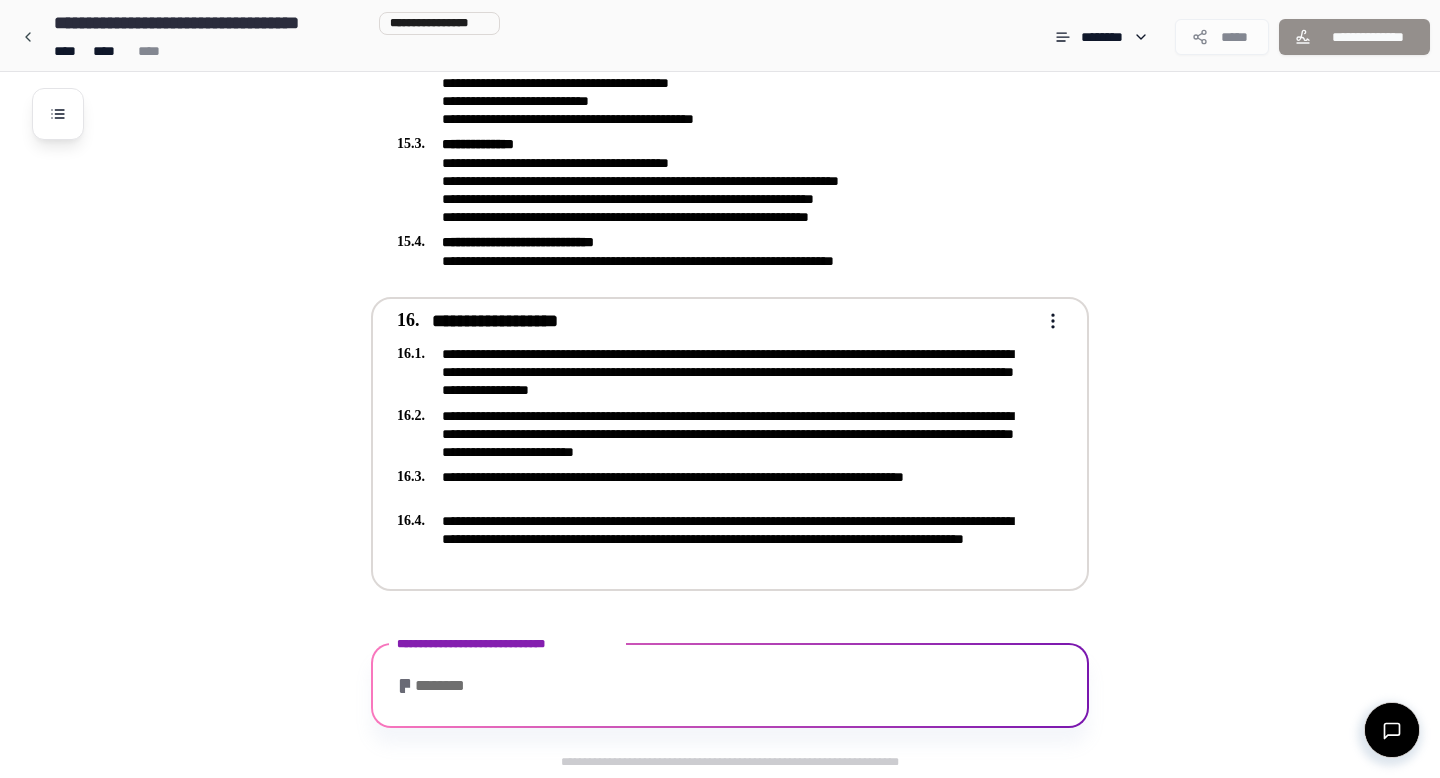 scroll, scrollTop: 5272, scrollLeft: 0, axis: vertical 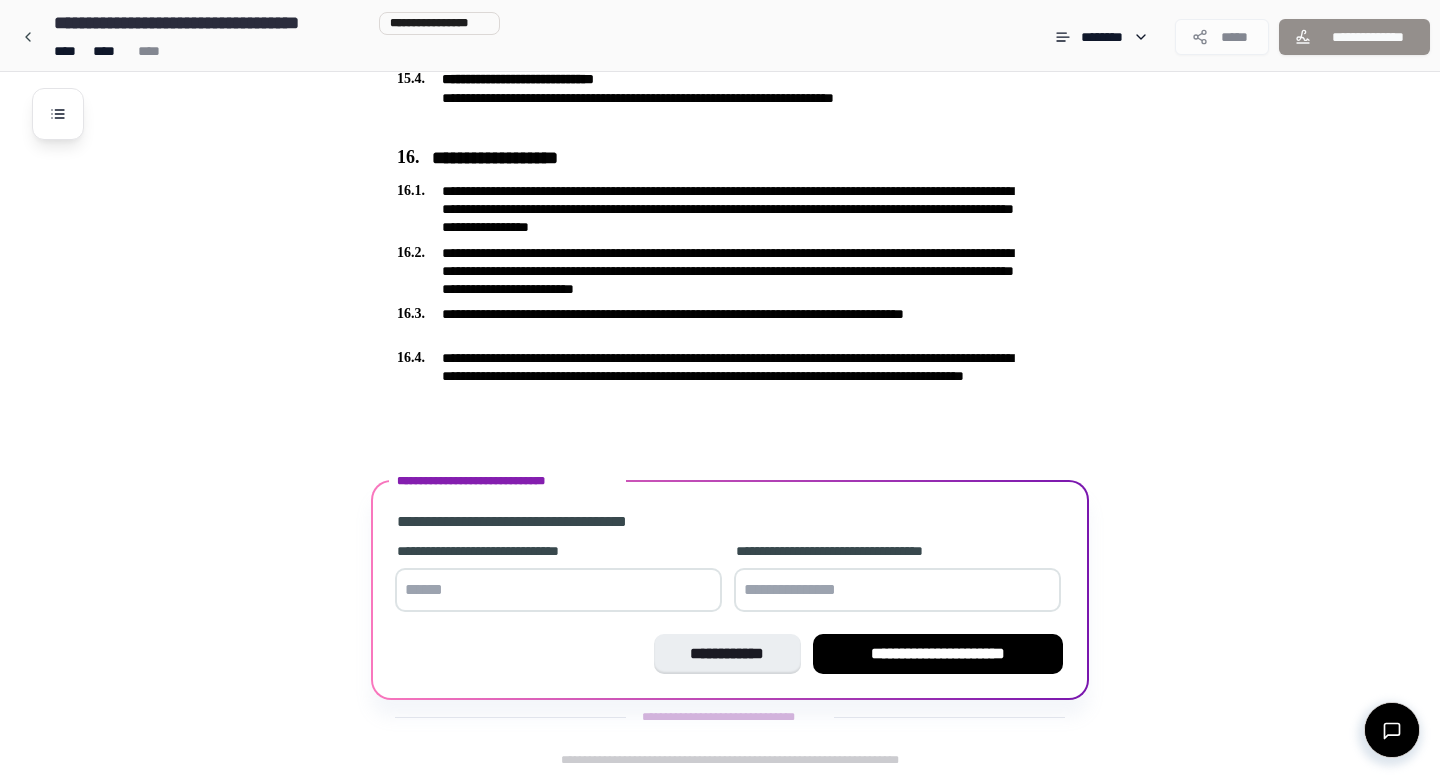 click at bounding box center [558, 590] 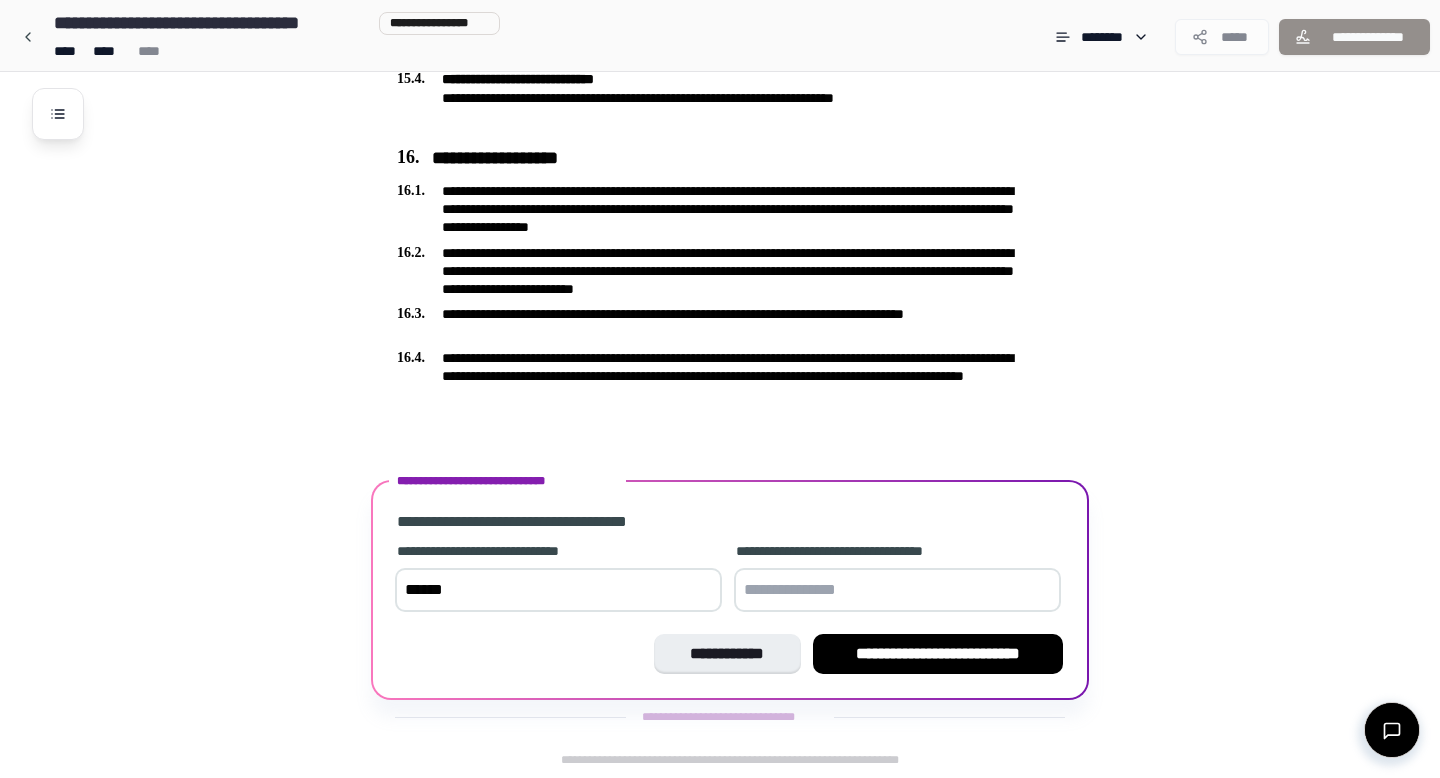 type on "******" 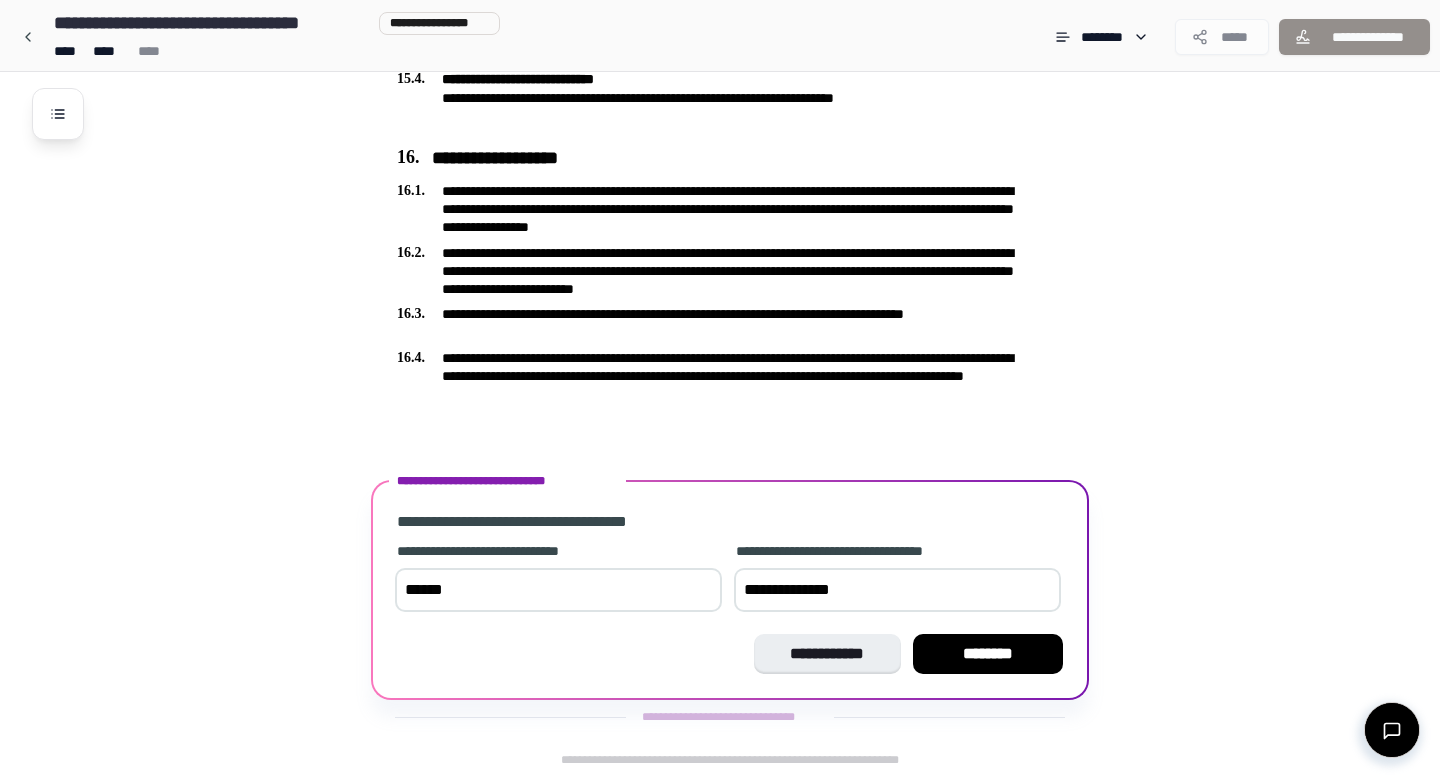 click on "**********" at bounding box center (897, 590) 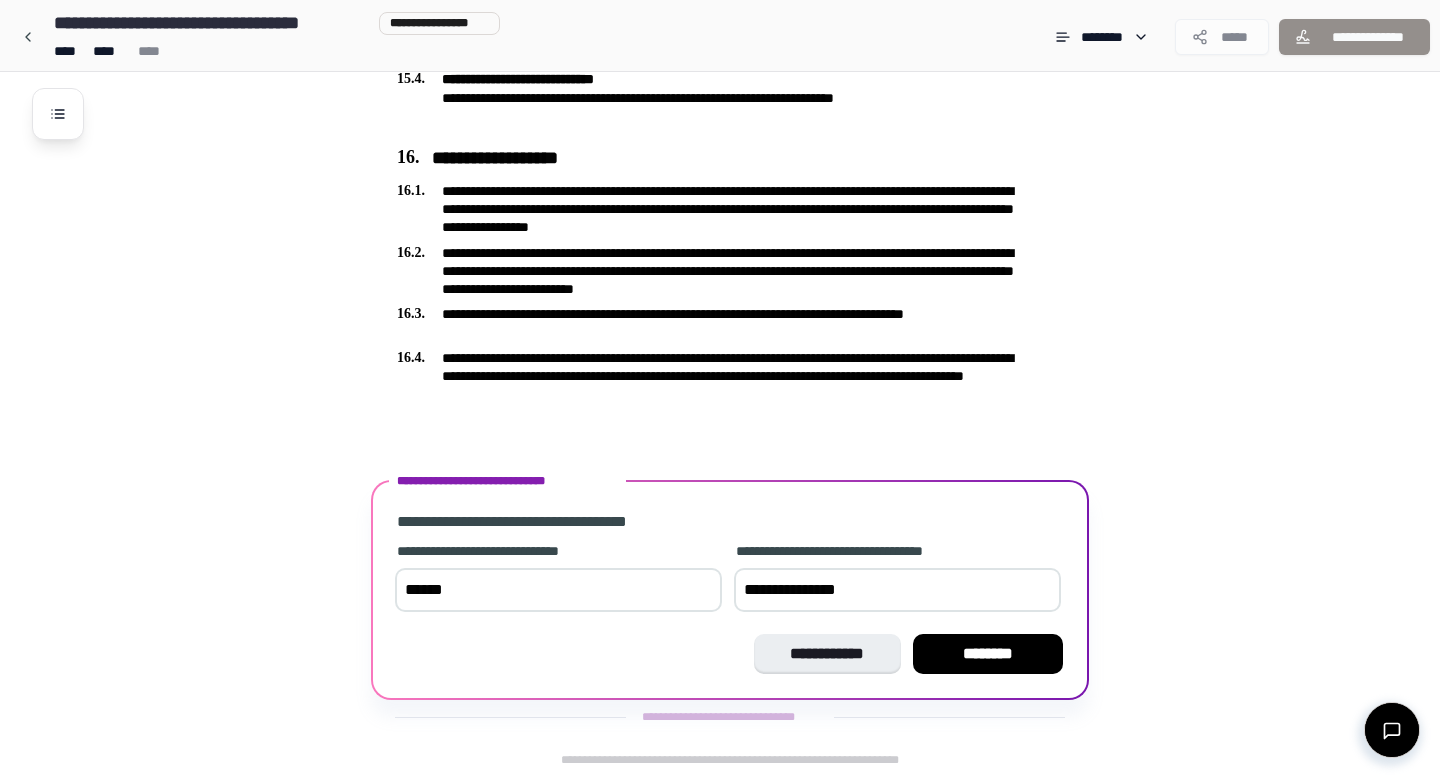 drag, startPoint x: 879, startPoint y: 582, endPoint x: 810, endPoint y: 580, distance: 69.02898 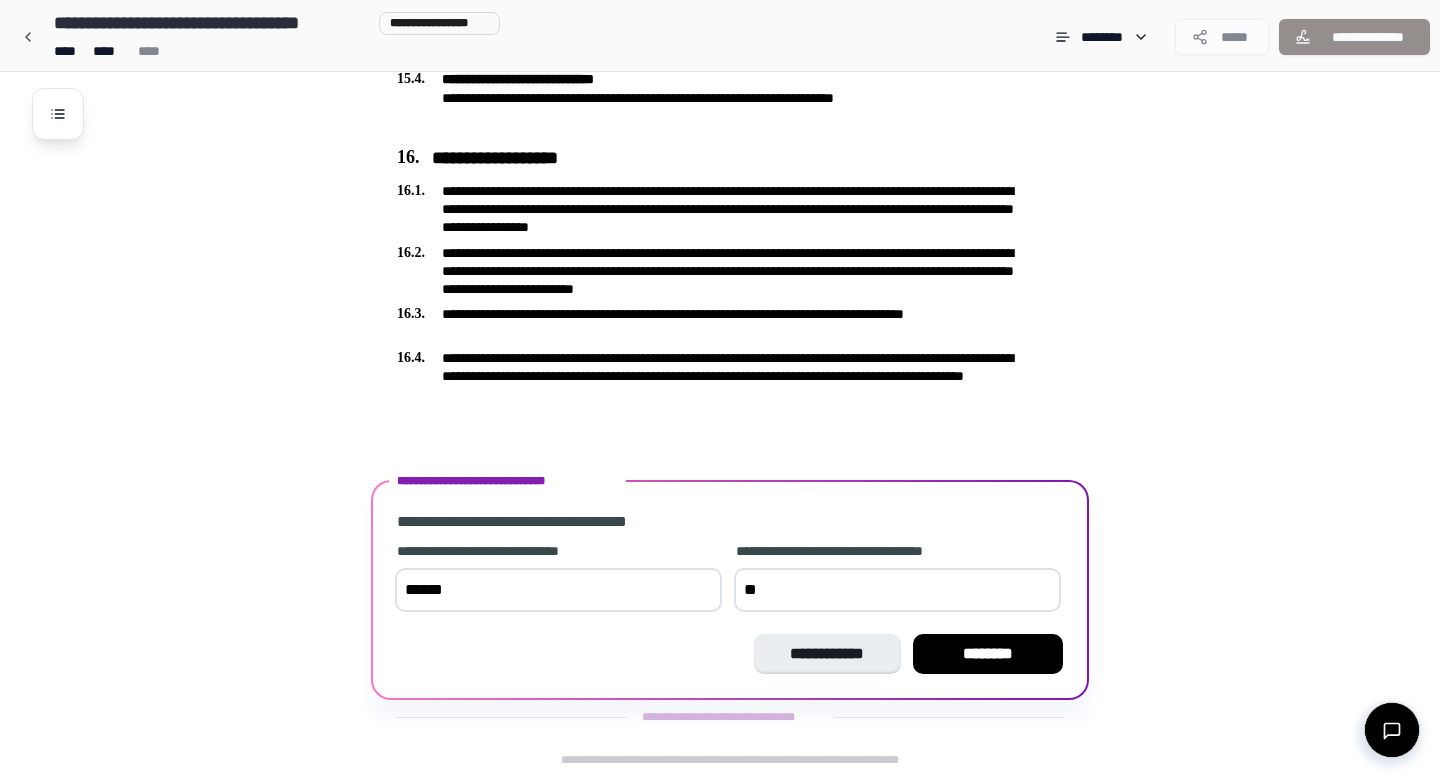 type on "*" 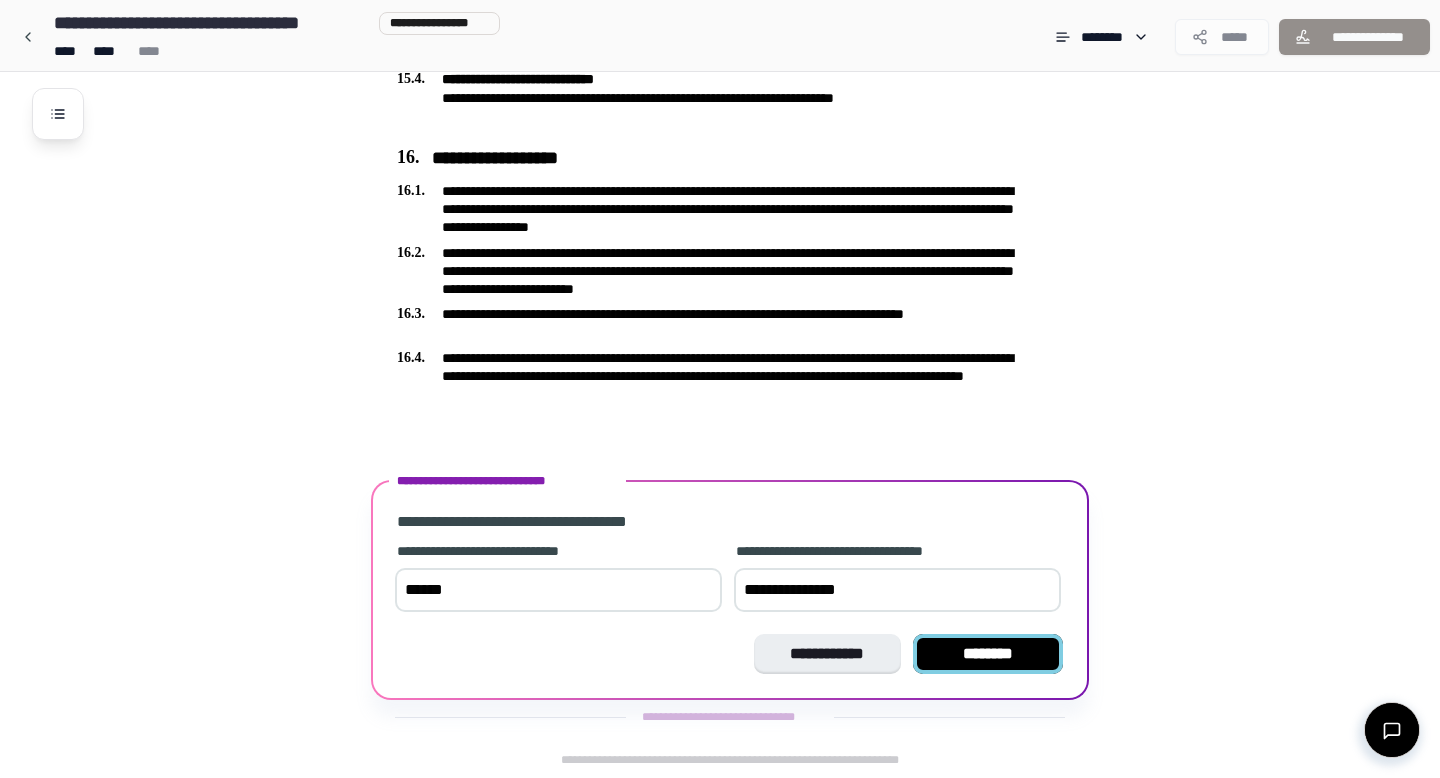type on "**********" 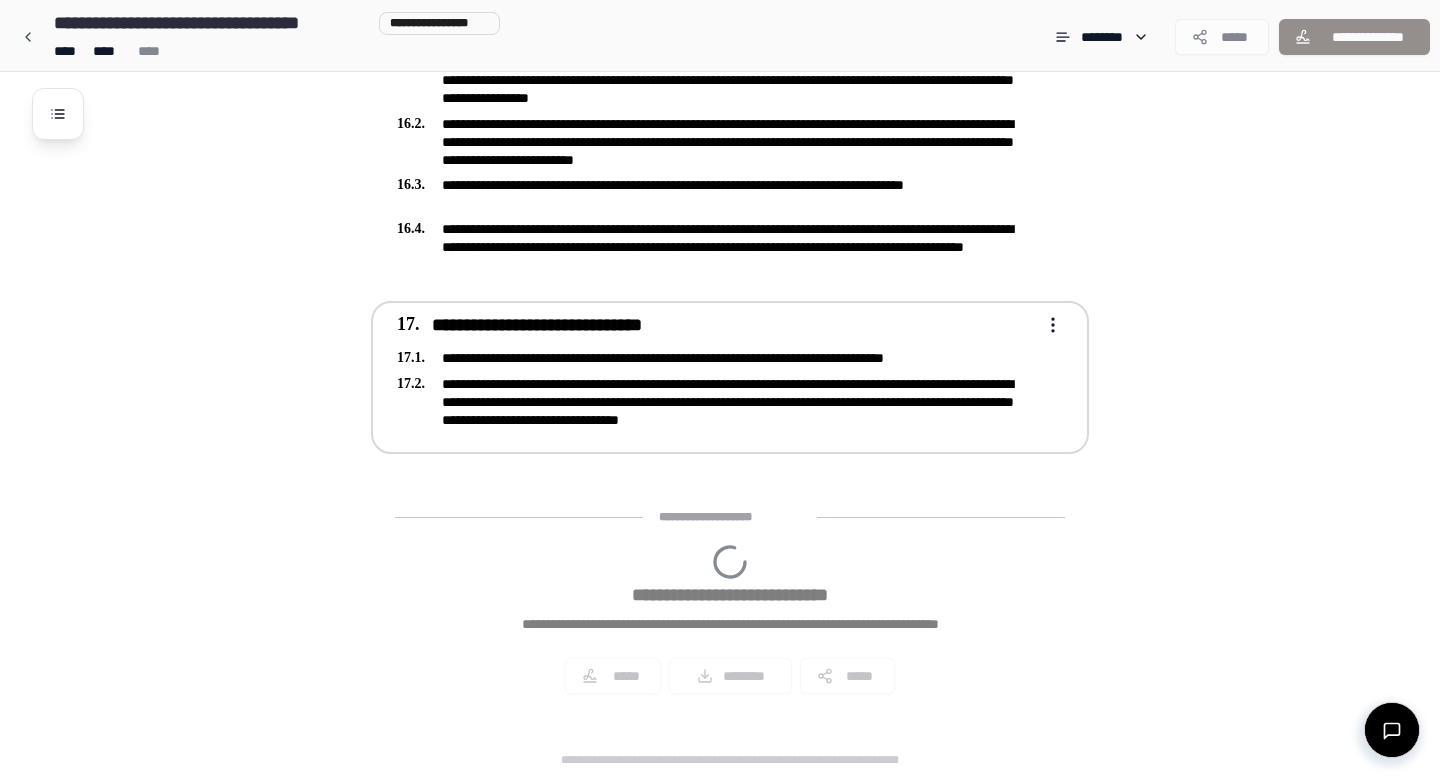 scroll, scrollTop: 5535, scrollLeft: 0, axis: vertical 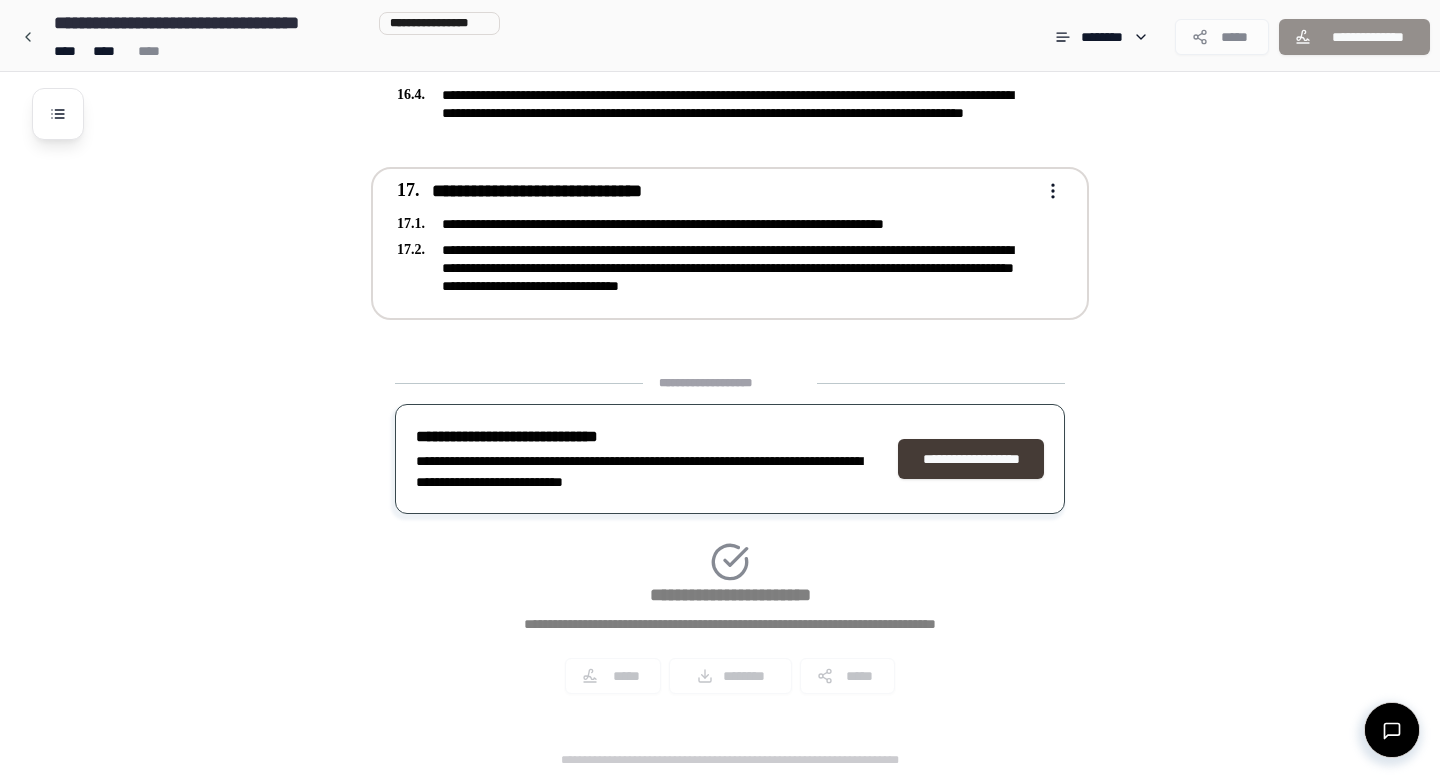 click on "**********" at bounding box center (971, 459) 